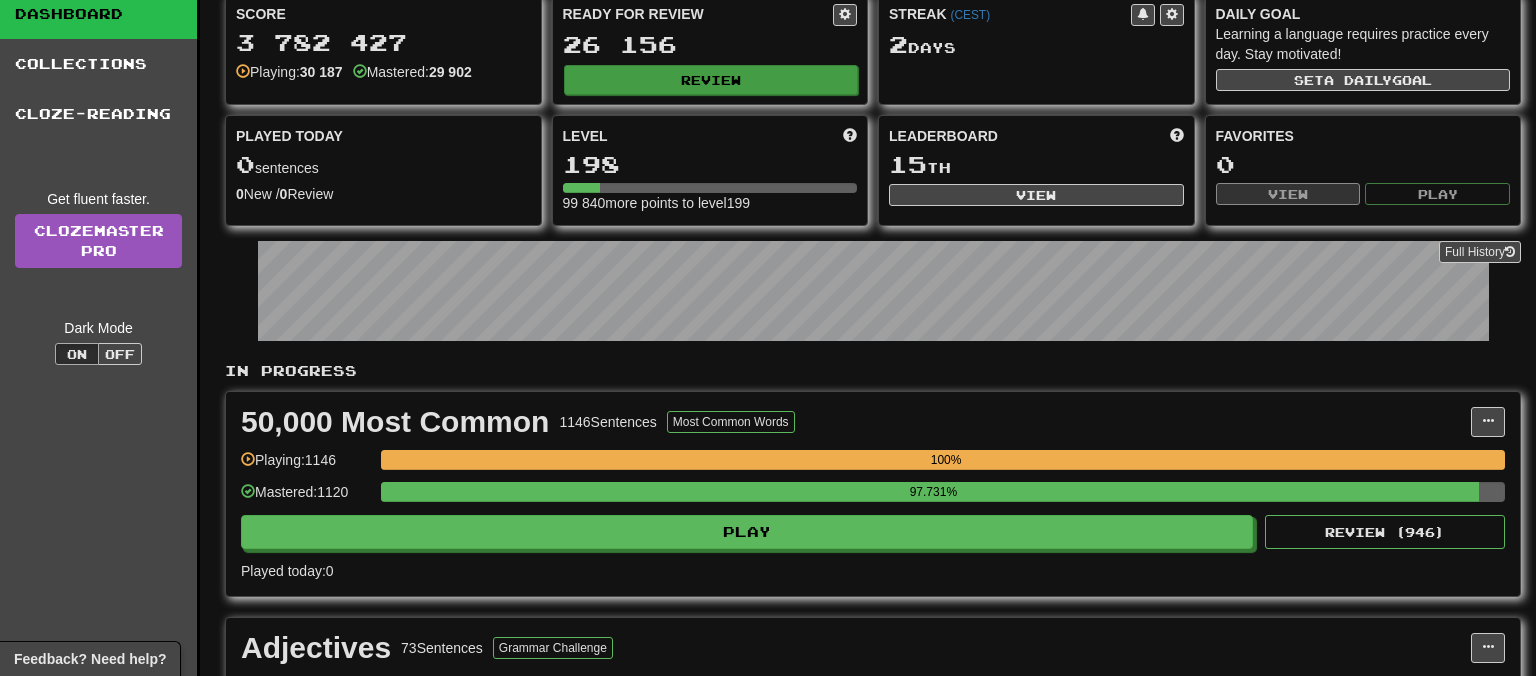 scroll, scrollTop: 0, scrollLeft: 0, axis: both 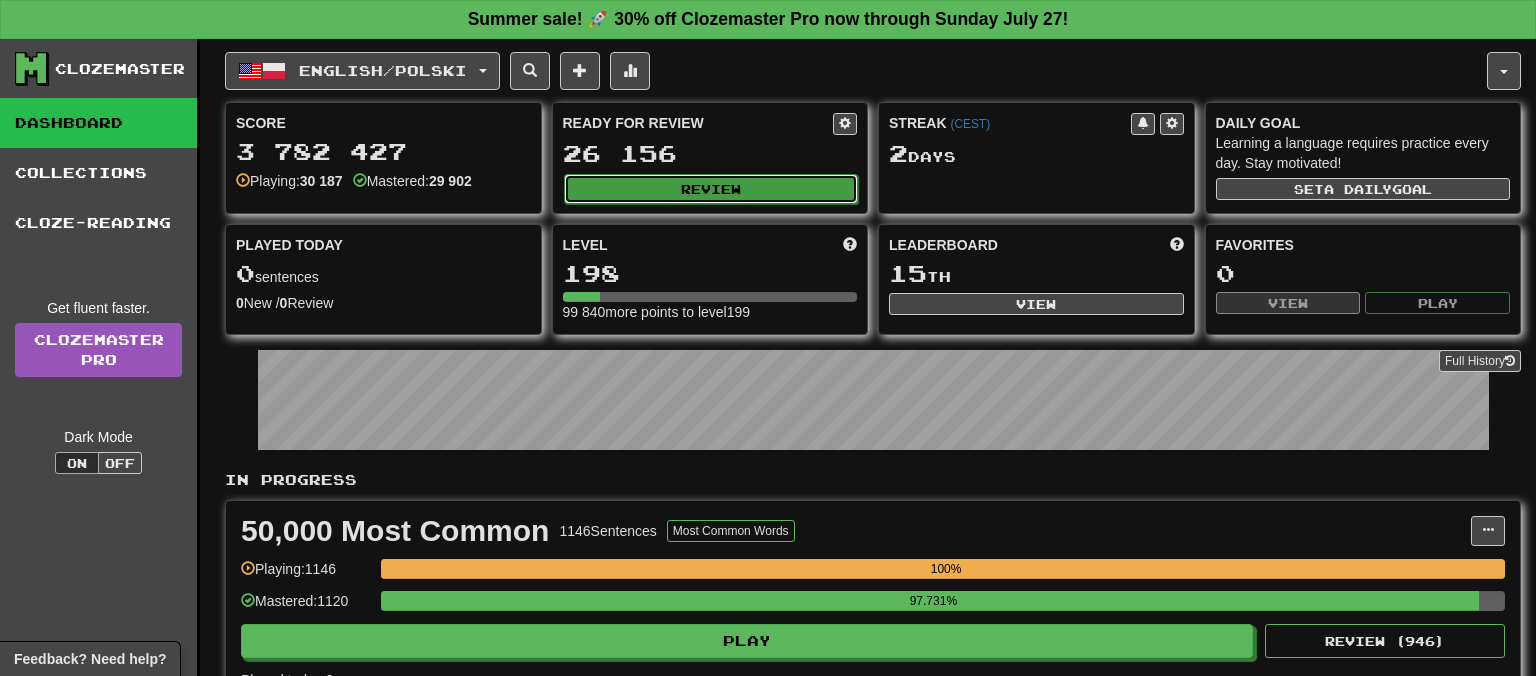 click on "Review" at bounding box center (711, 189) 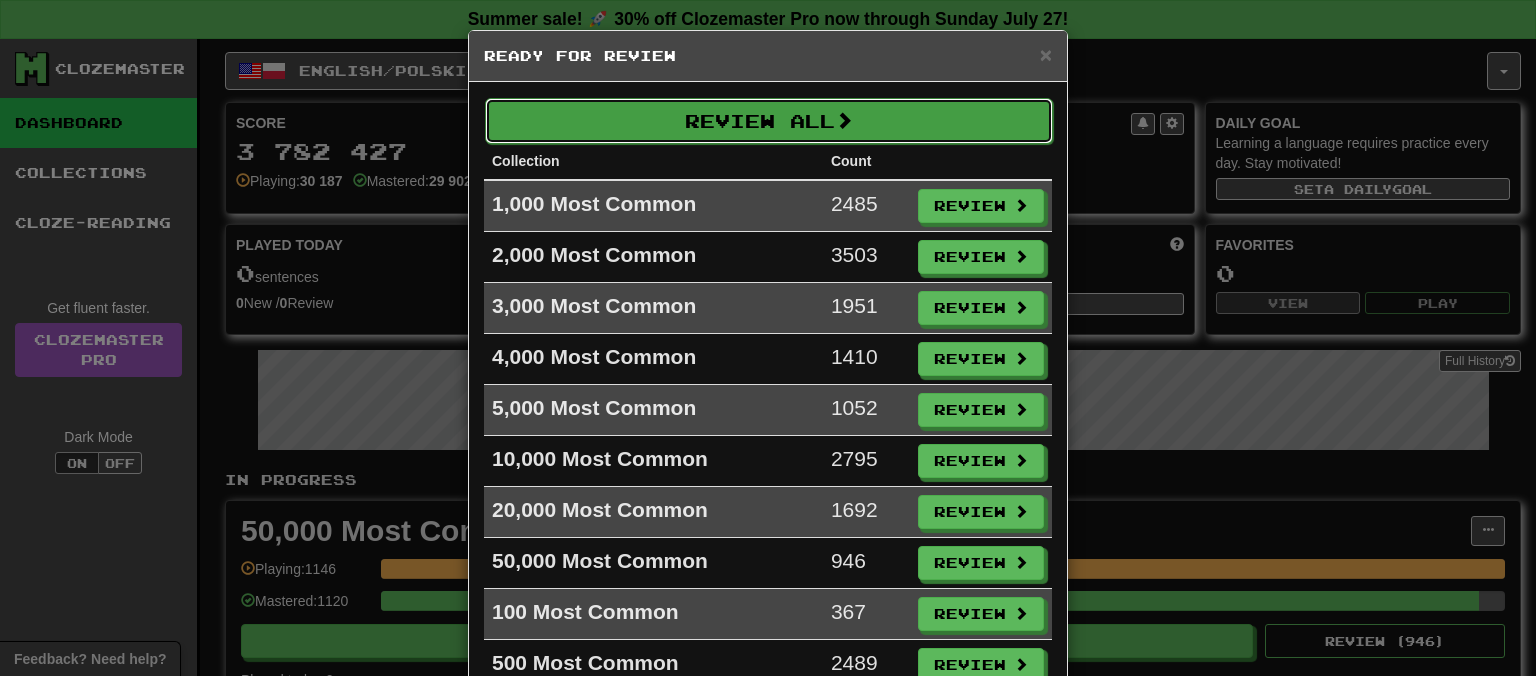 click on "Review All" at bounding box center [769, 121] 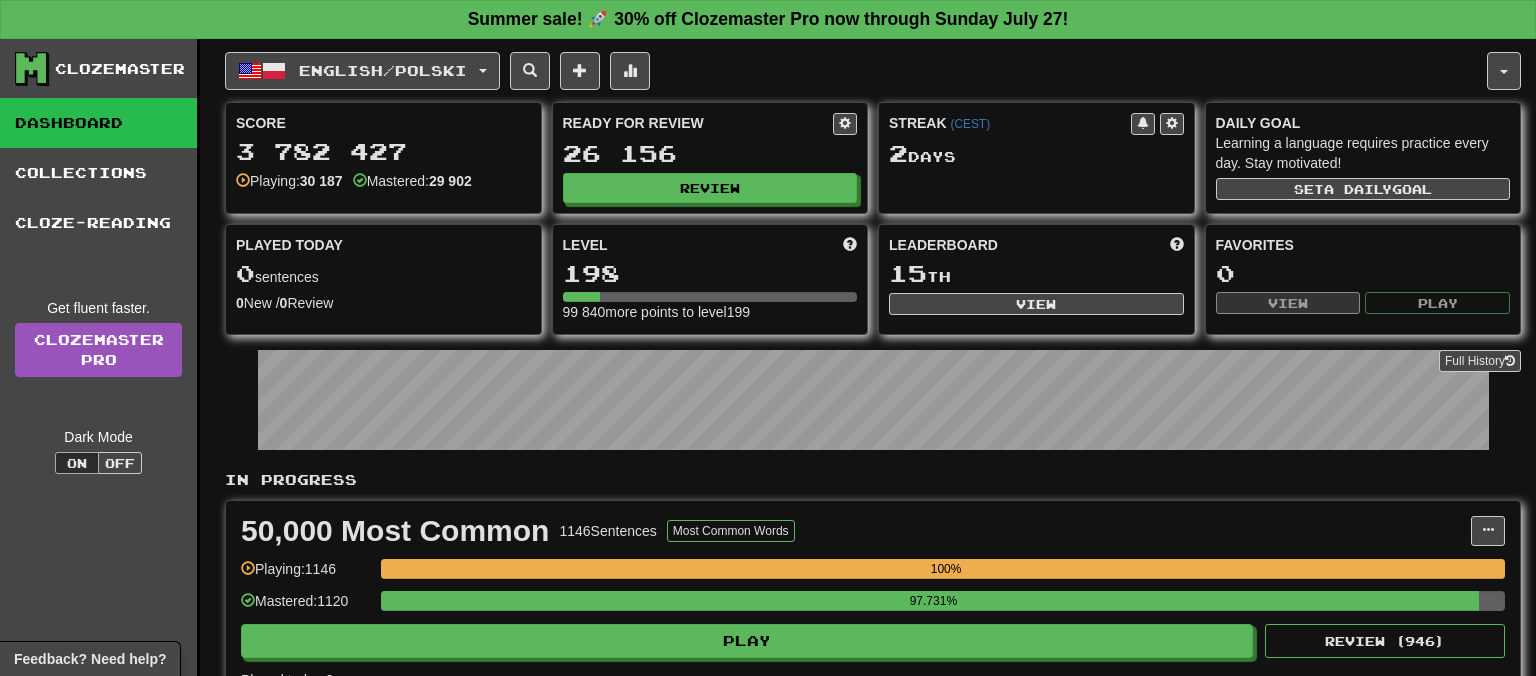 select on "**" 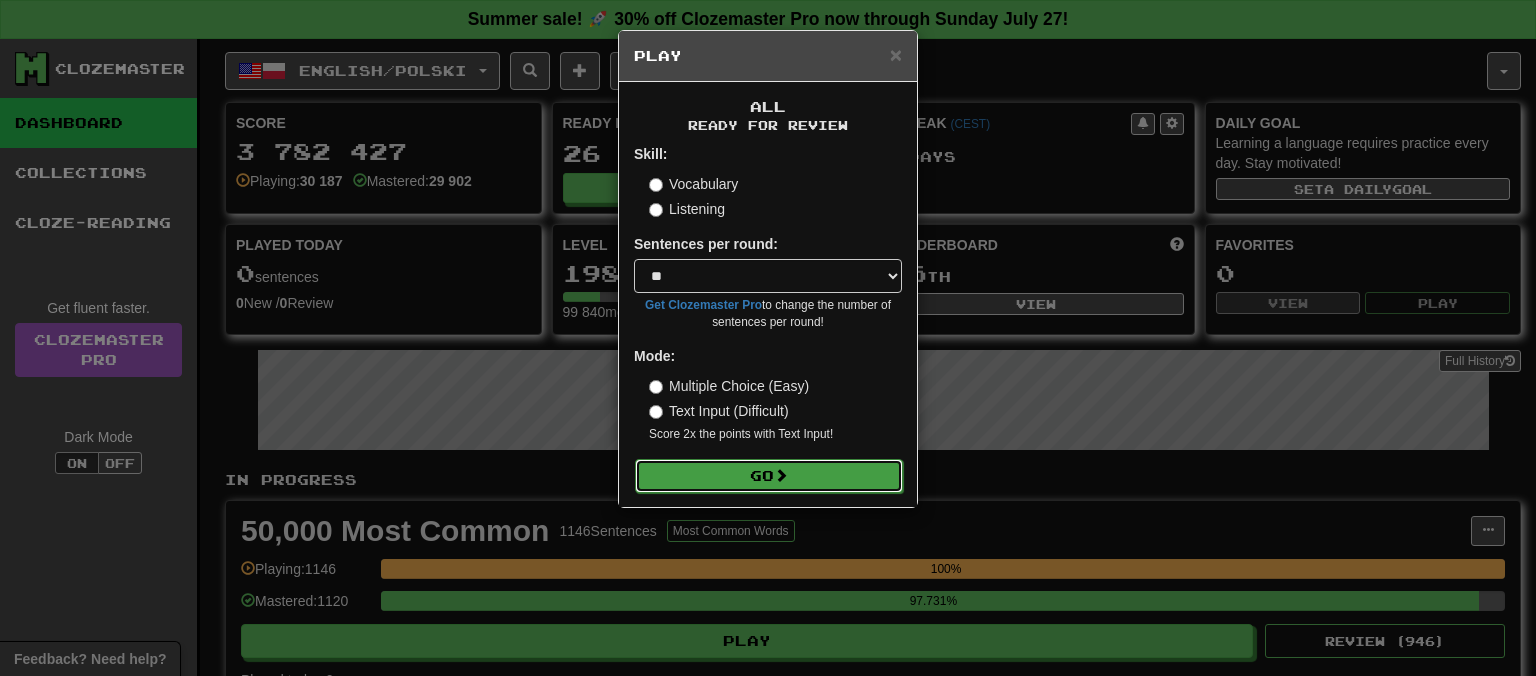 click on "Go" at bounding box center [769, 476] 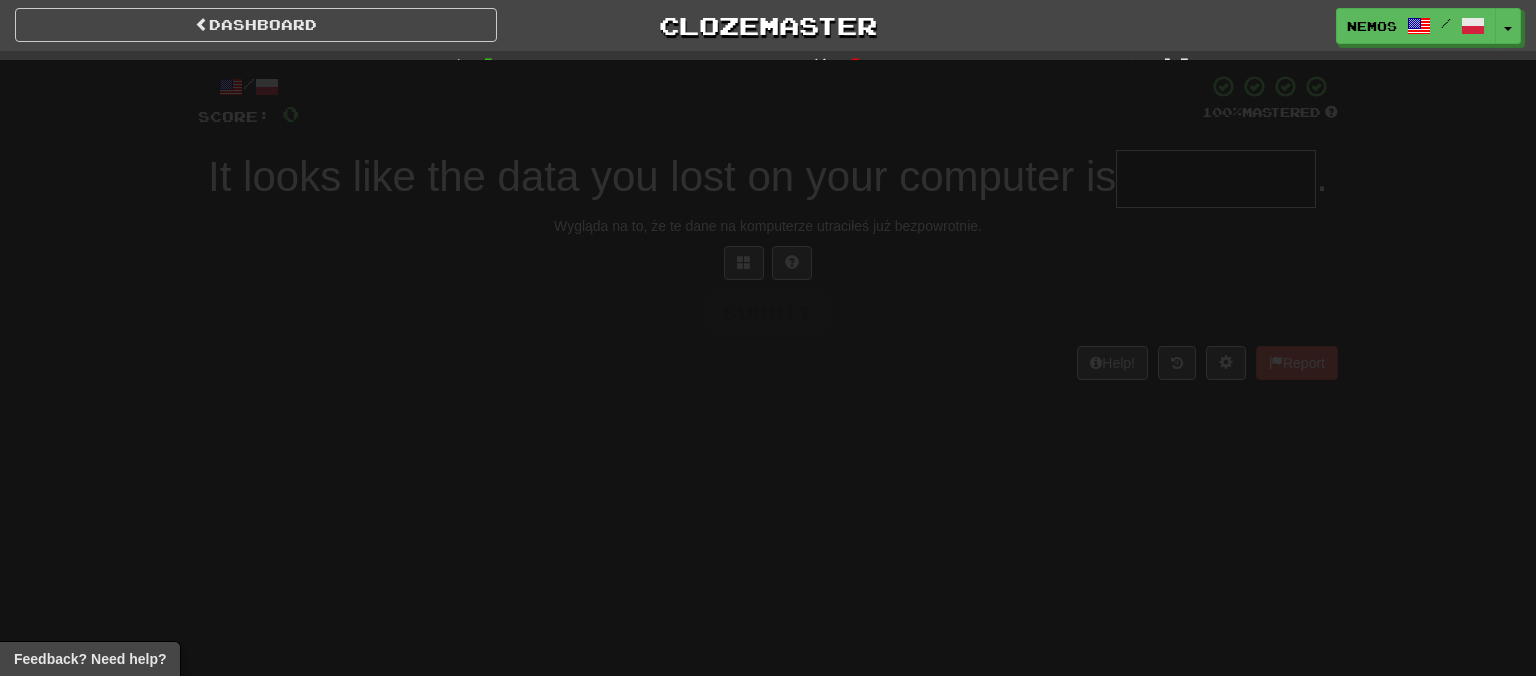 scroll, scrollTop: 0, scrollLeft: 0, axis: both 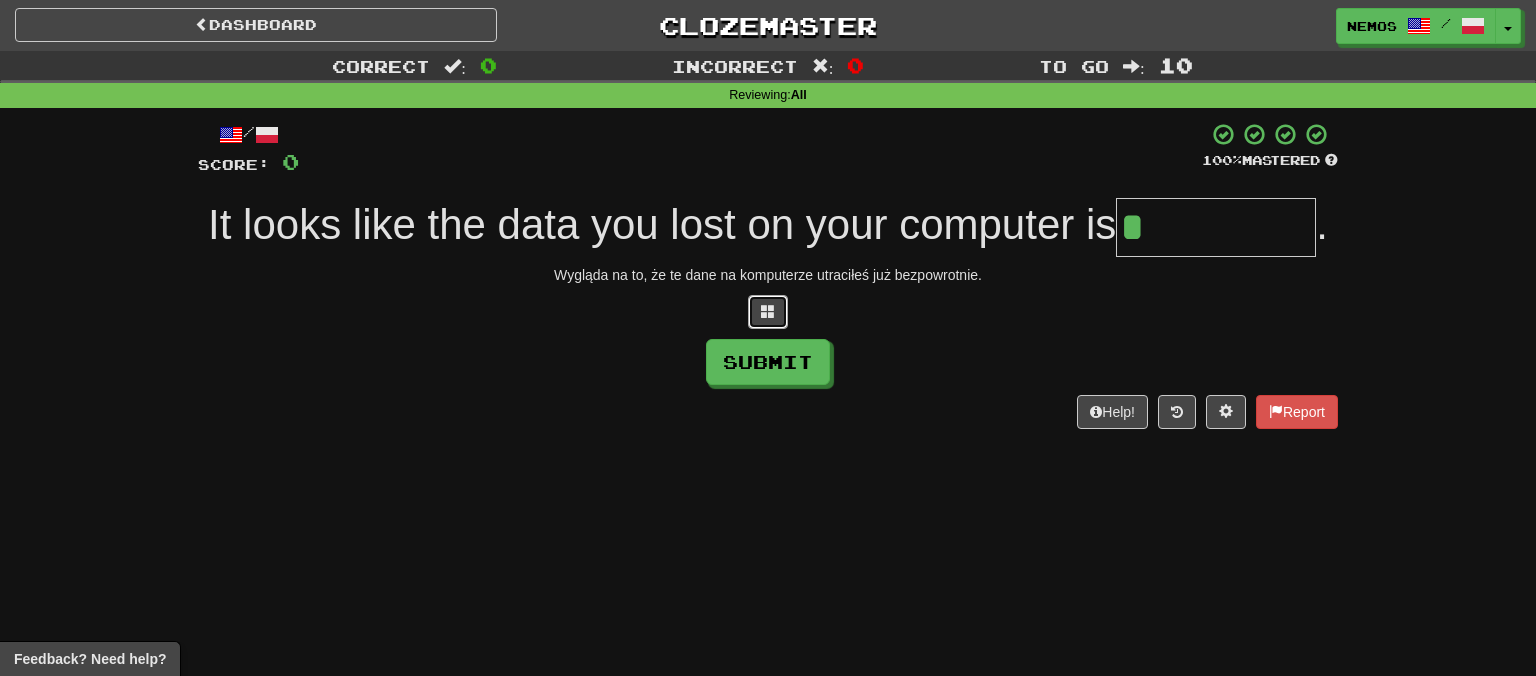 click at bounding box center (768, 312) 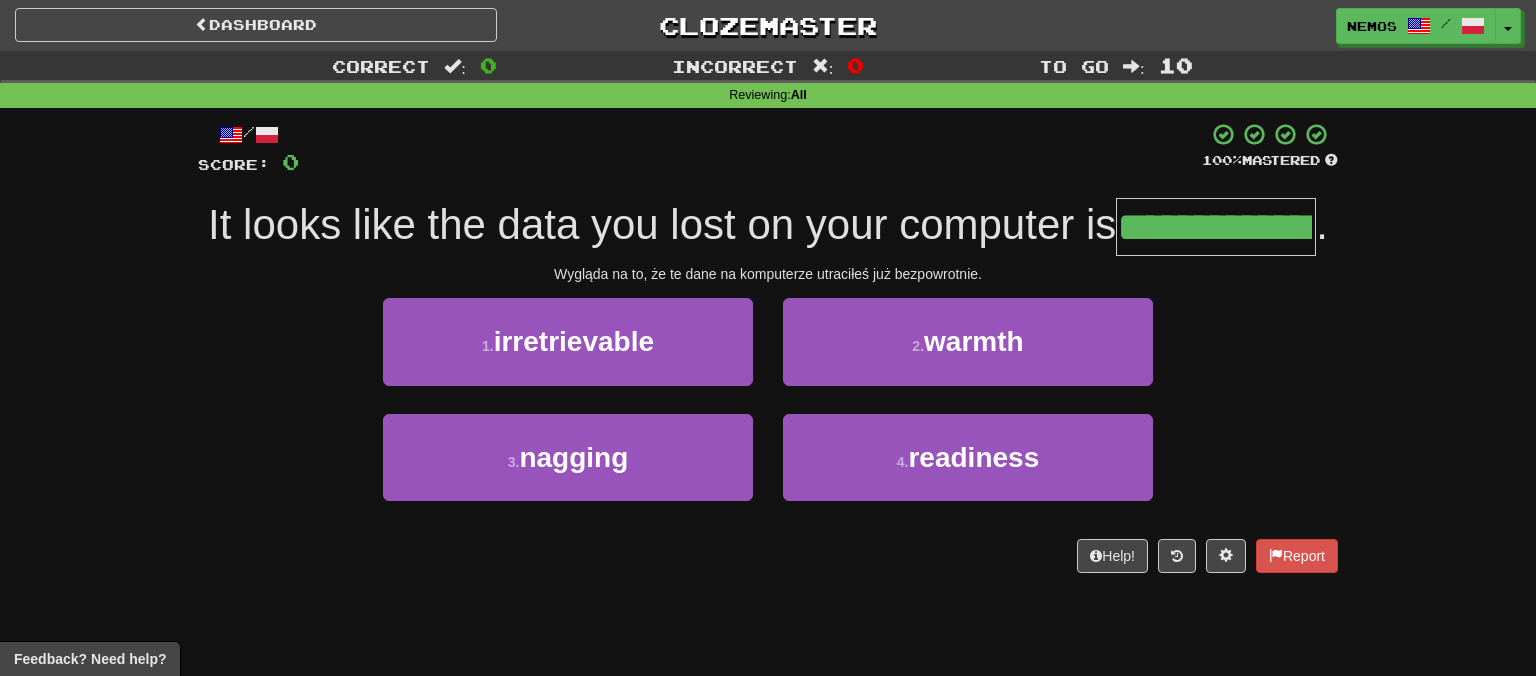 scroll, scrollTop: 0, scrollLeft: 26, axis: horizontal 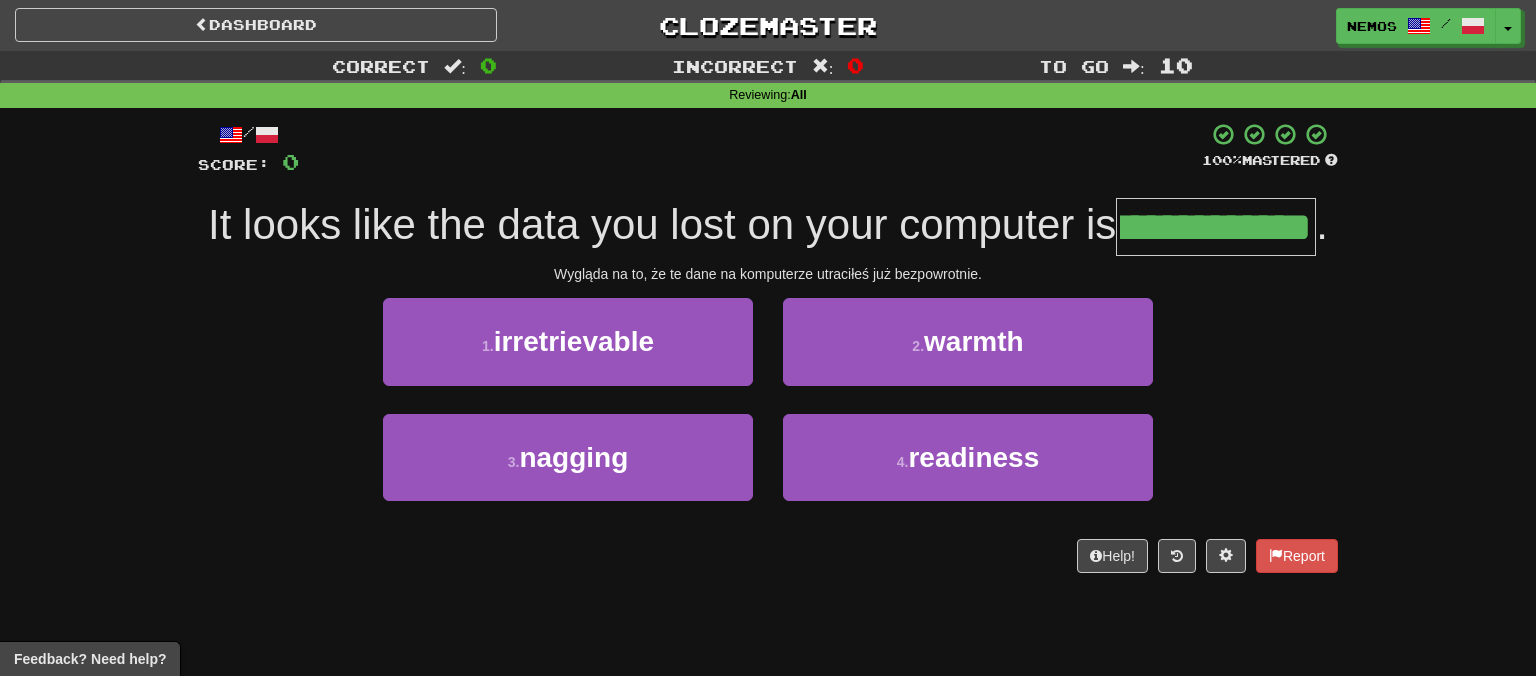 type on "**********" 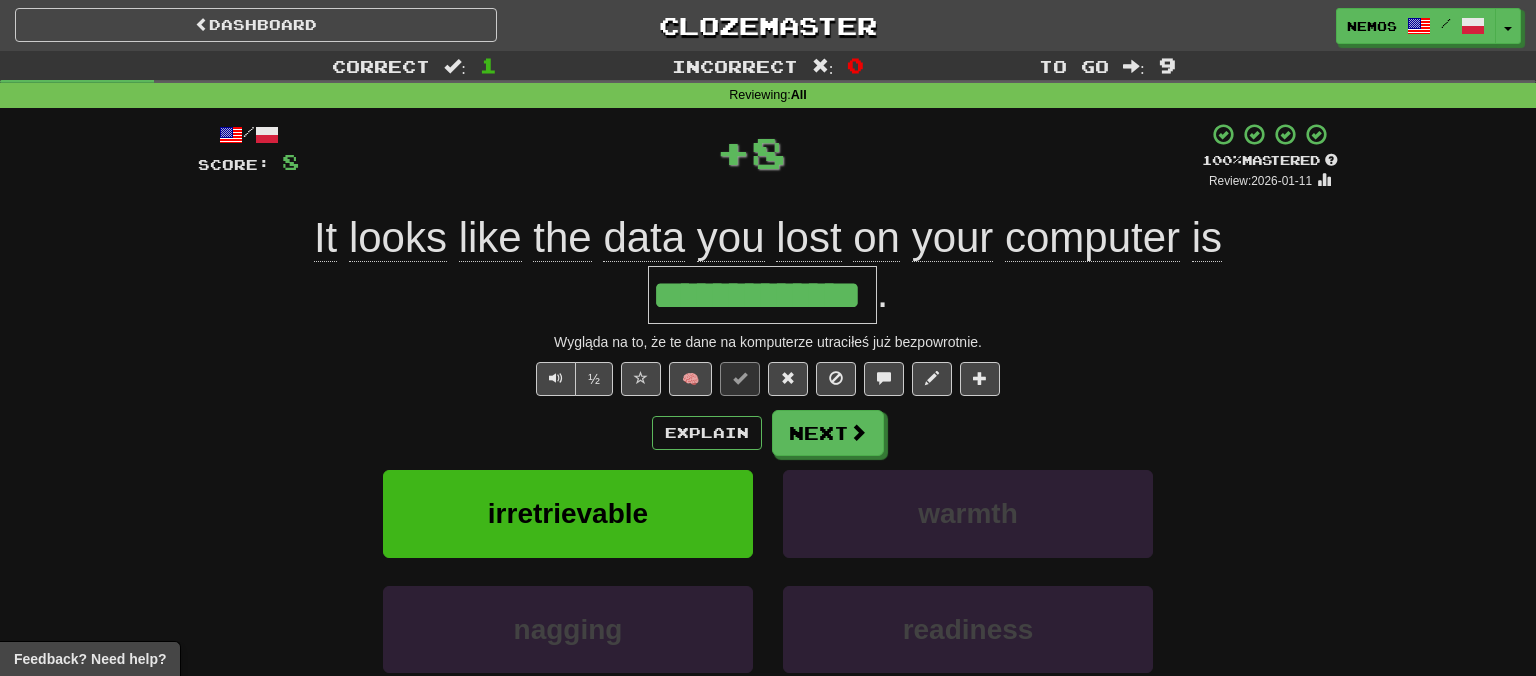 scroll, scrollTop: 0, scrollLeft: 0, axis: both 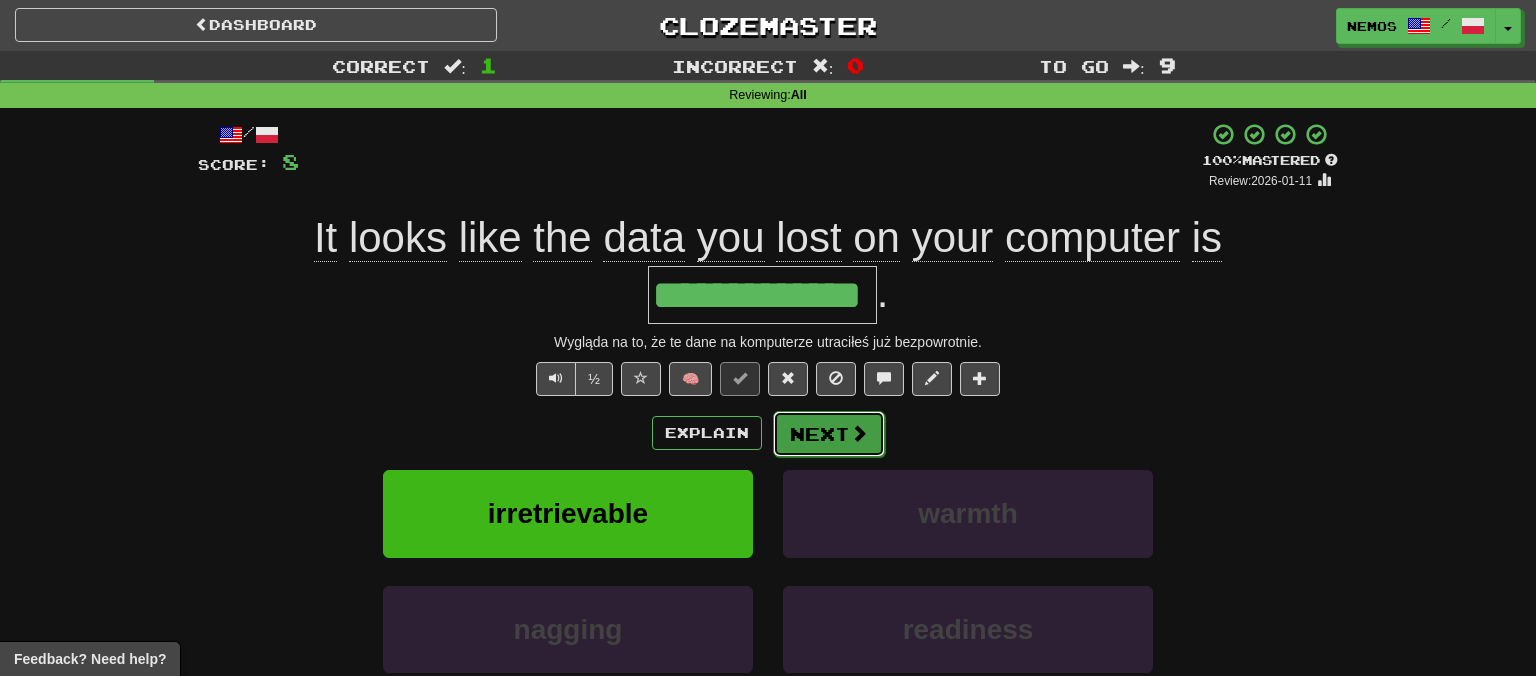 click on "Next" at bounding box center [829, 434] 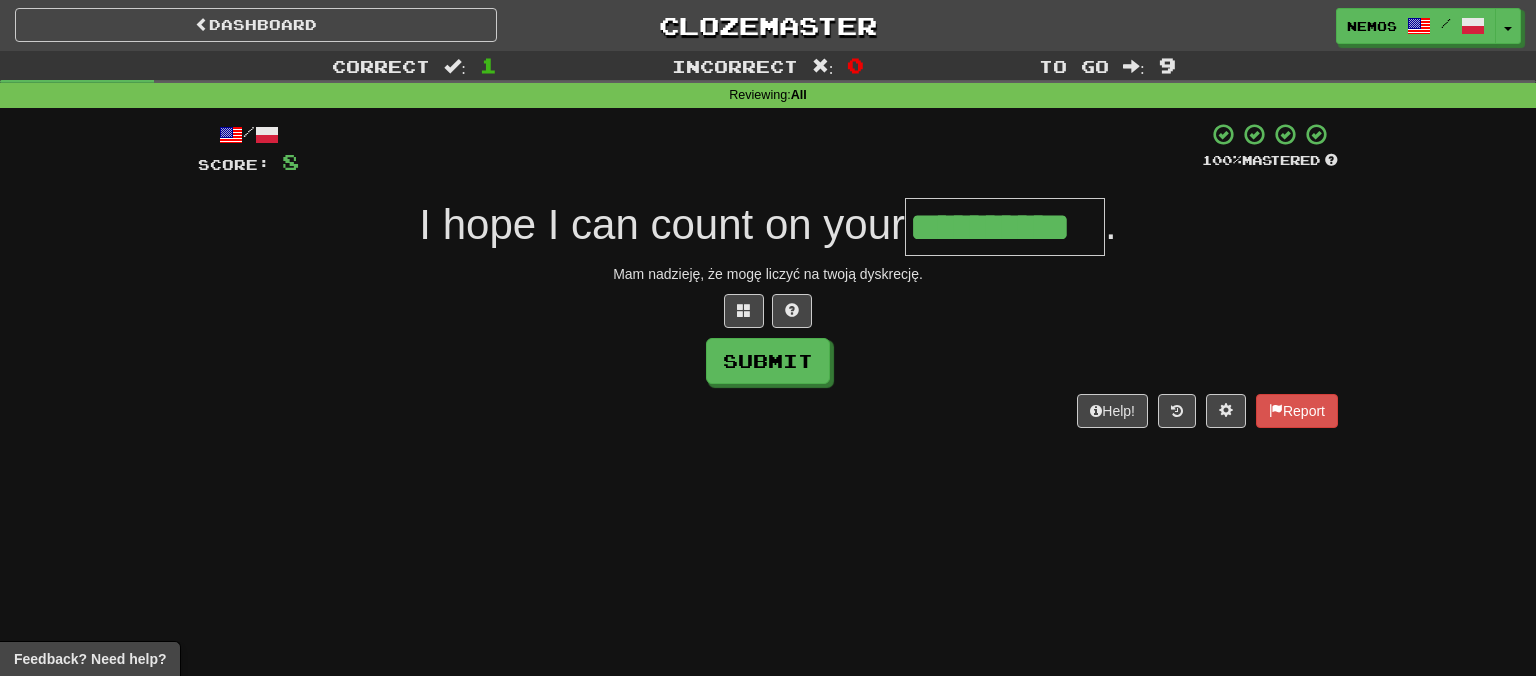 type on "**********" 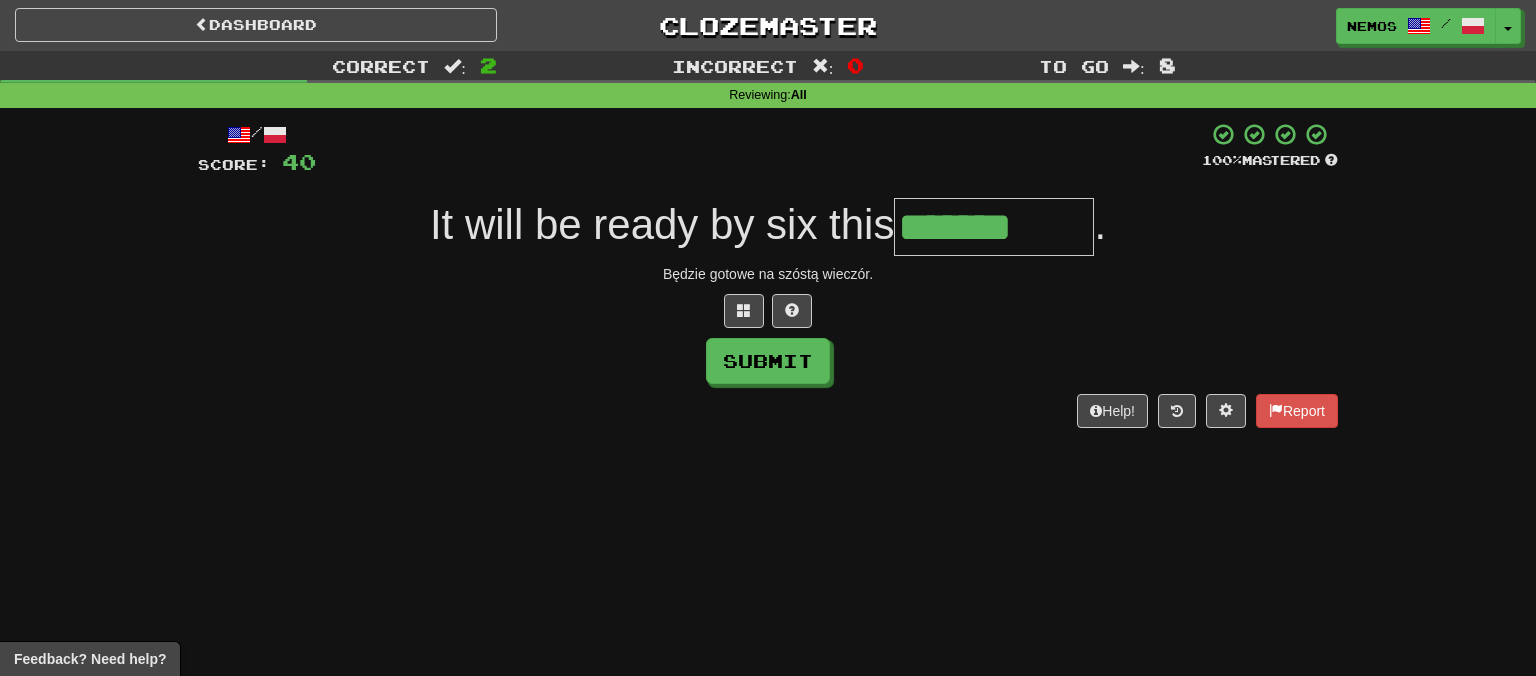 type on "*******" 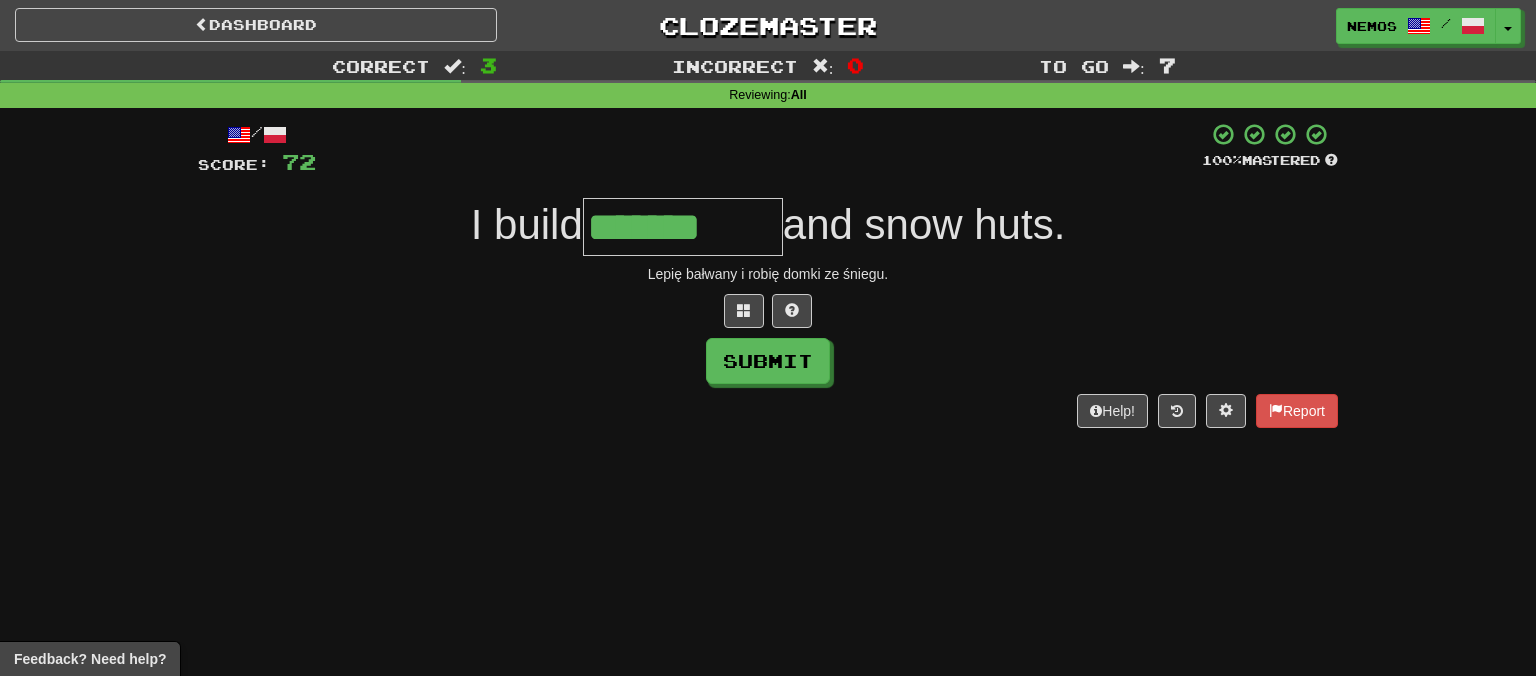type on "*******" 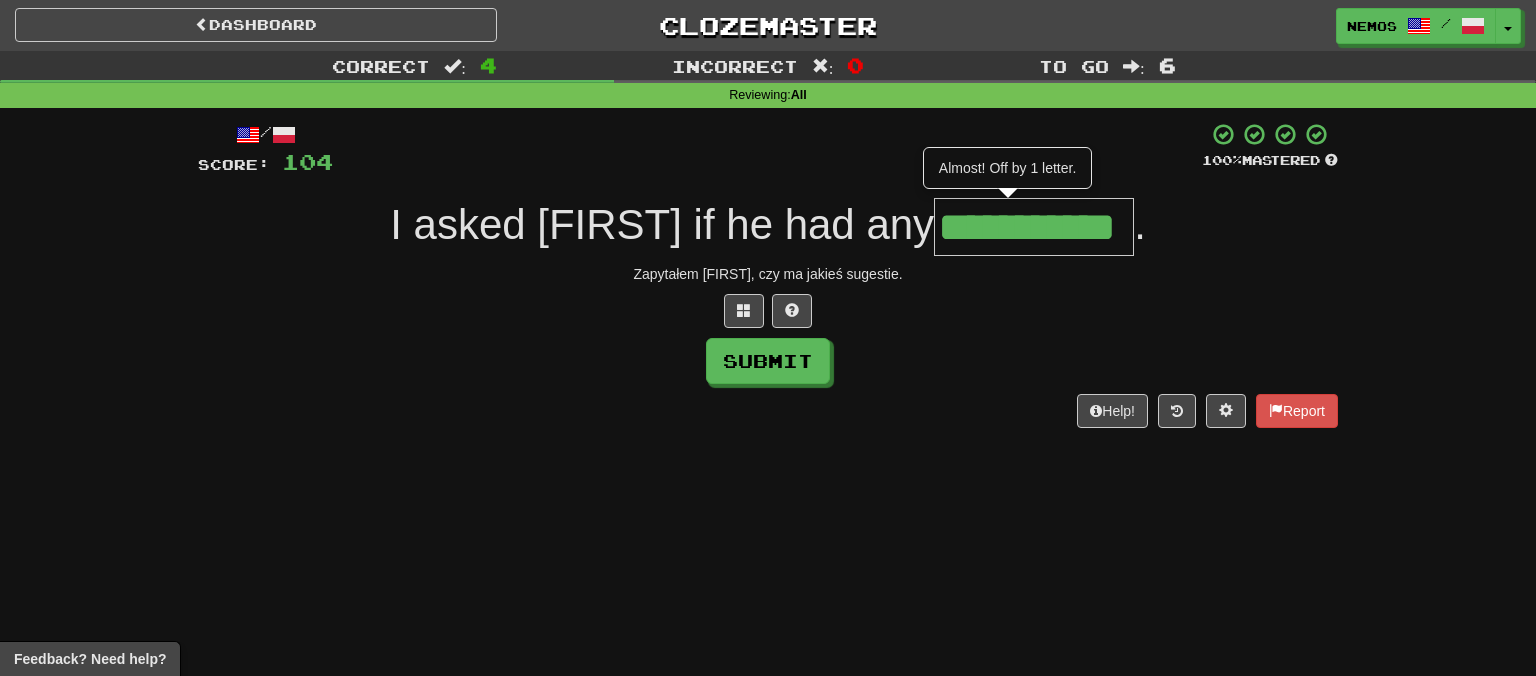 scroll, scrollTop: 0, scrollLeft: 32, axis: horizontal 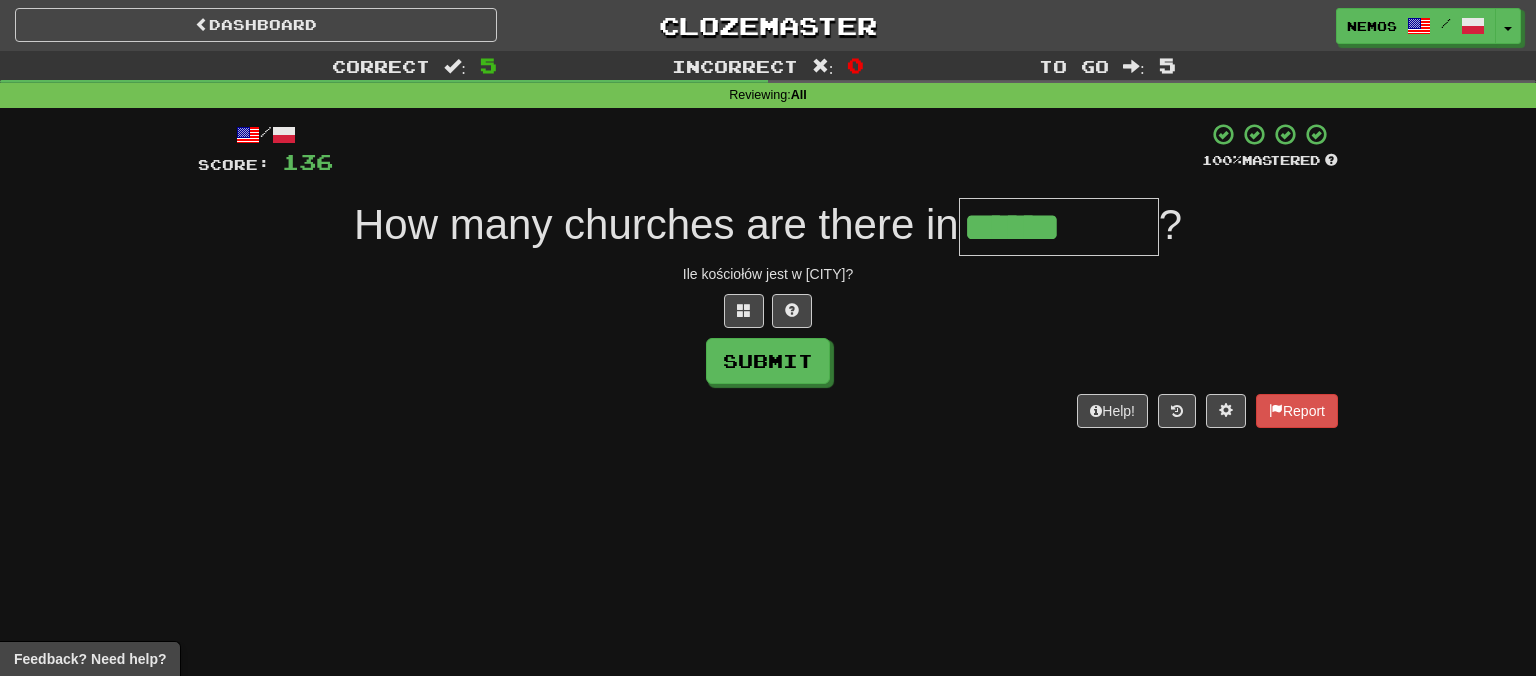 type on "******" 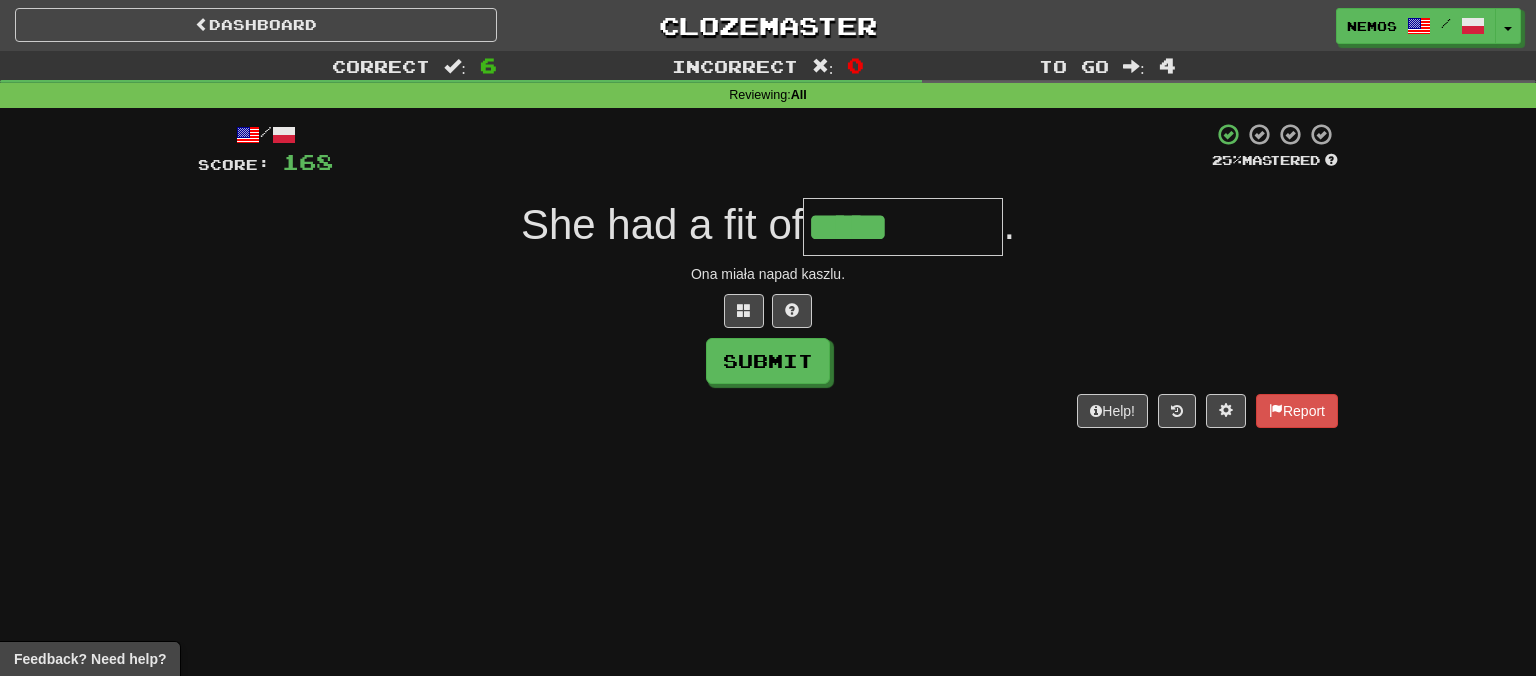 type on "********" 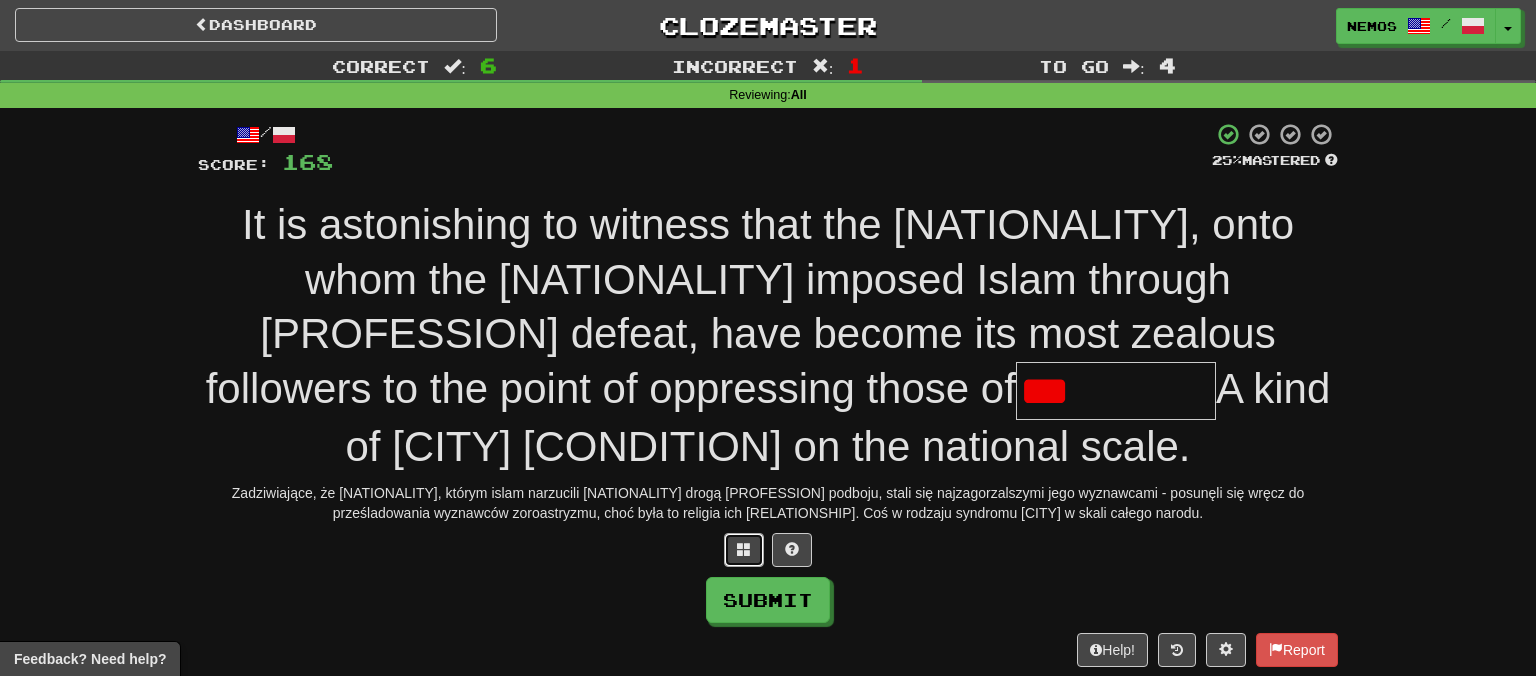 click at bounding box center (744, 549) 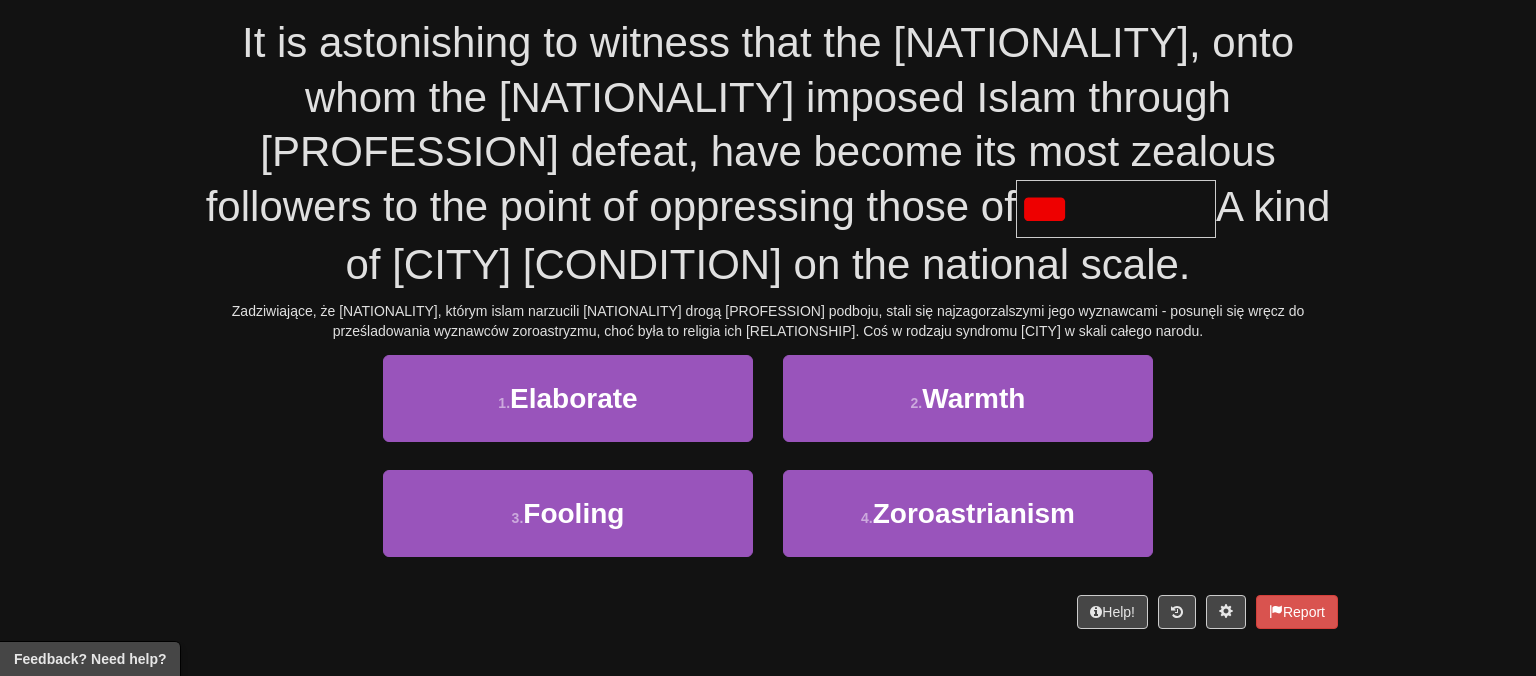 scroll, scrollTop: 211, scrollLeft: 0, axis: vertical 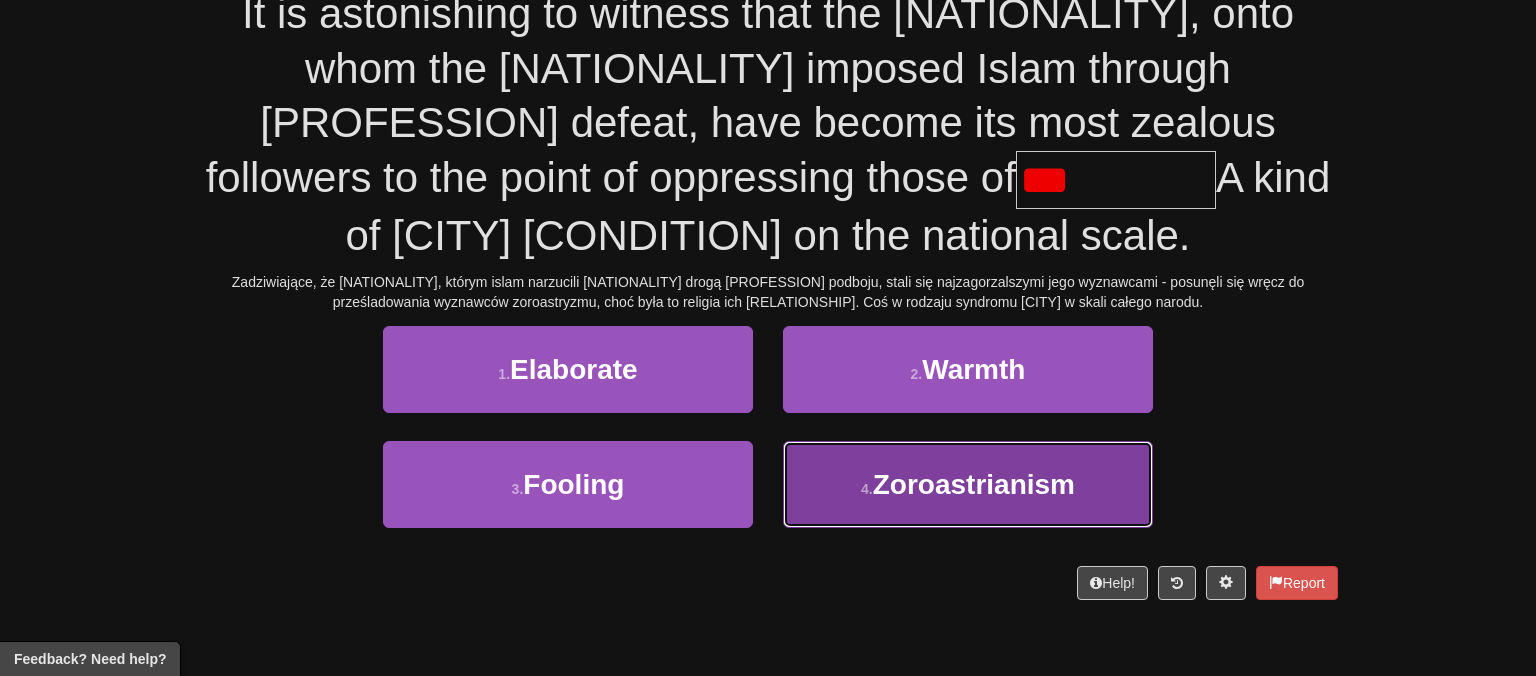 click on "Zoroastrianism" at bounding box center [974, 484] 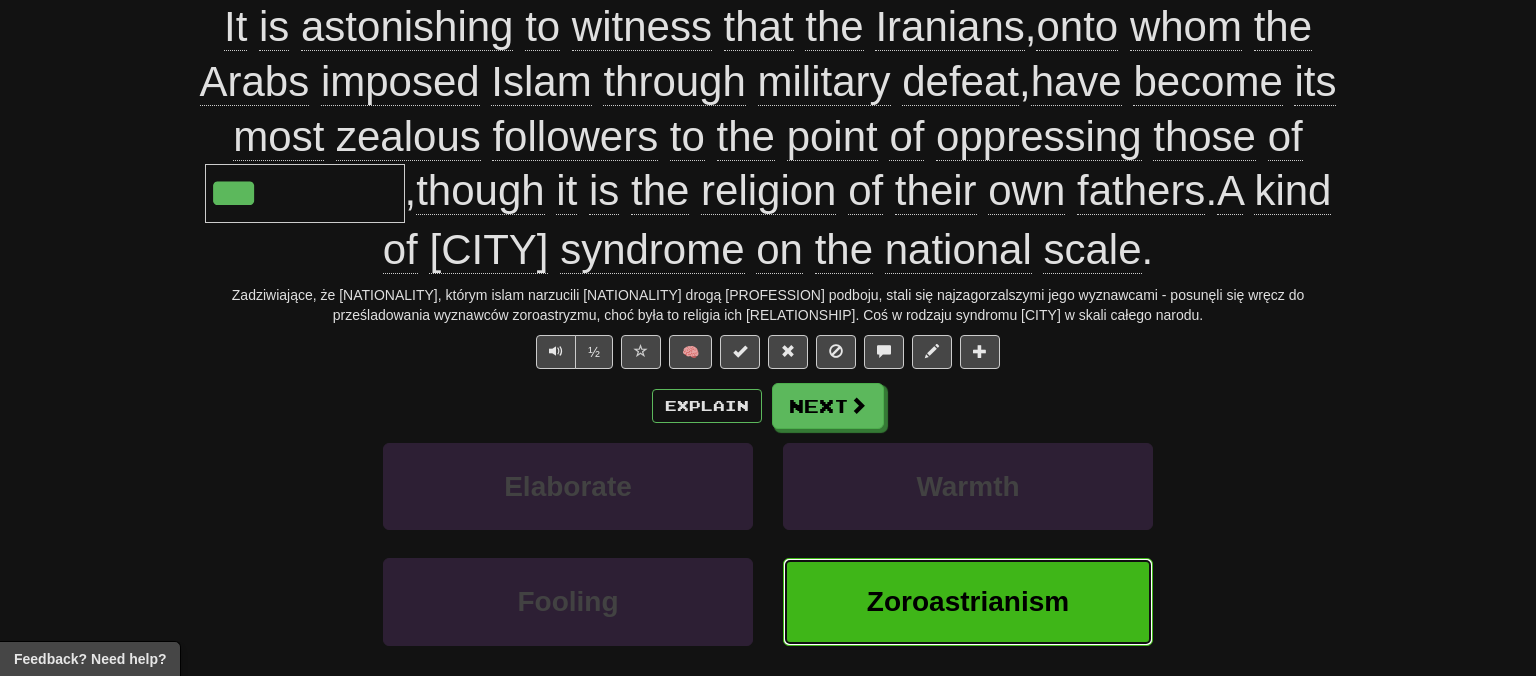 type on "**********" 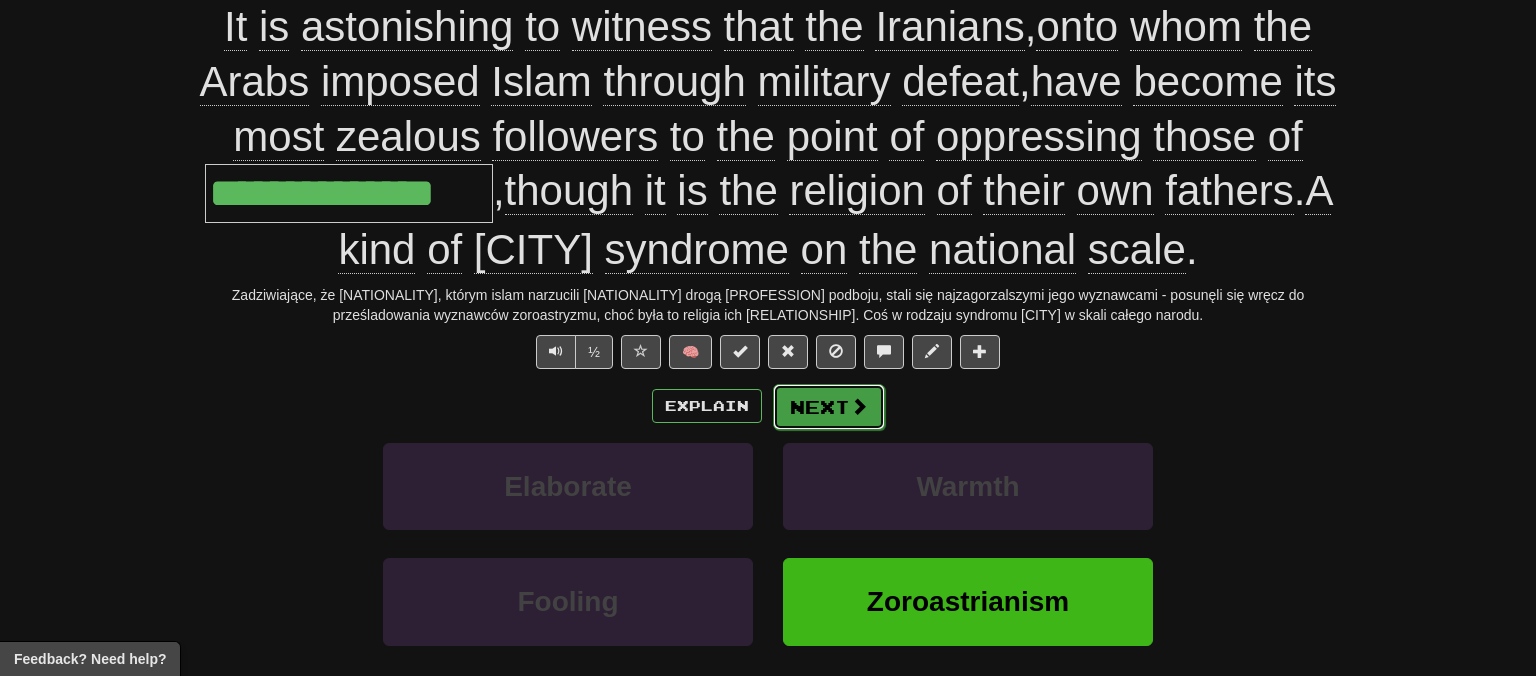 click on "Next" at bounding box center [829, 407] 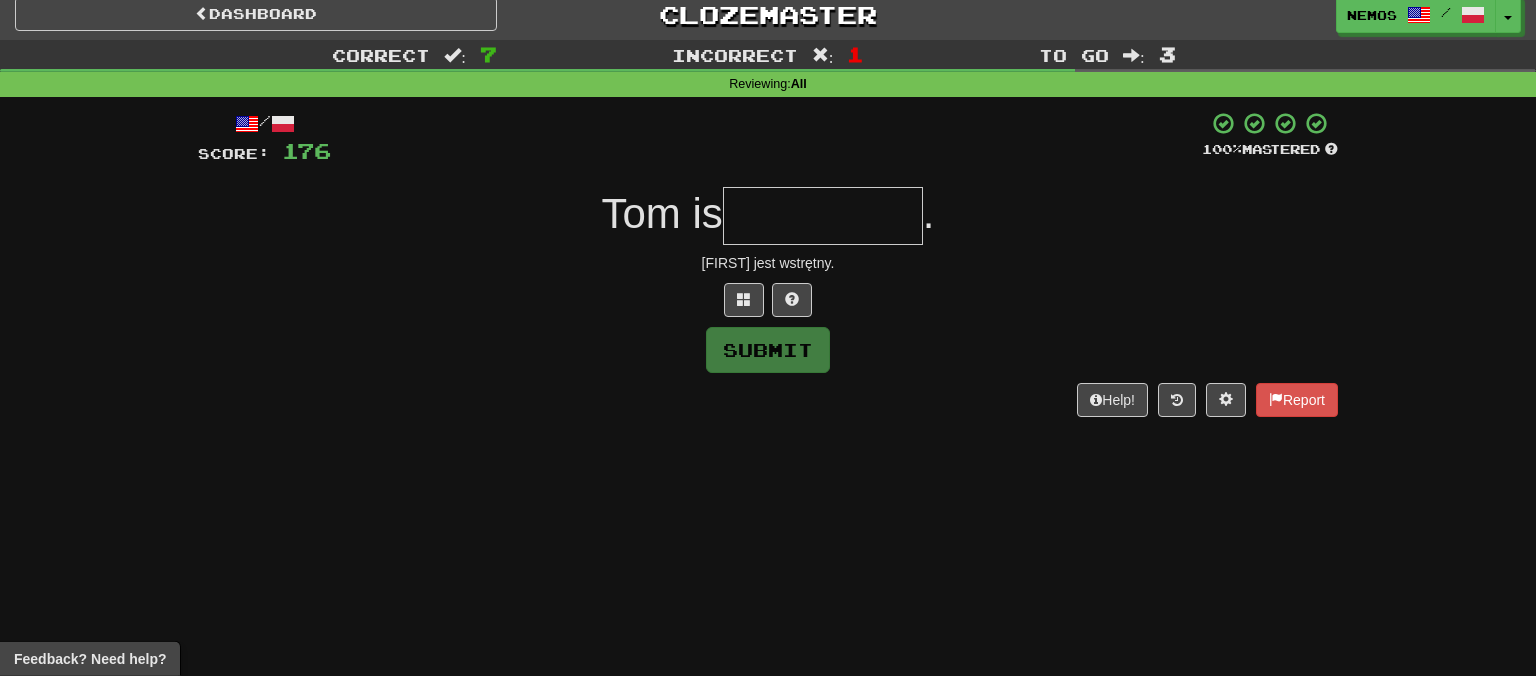 scroll, scrollTop: 0, scrollLeft: 0, axis: both 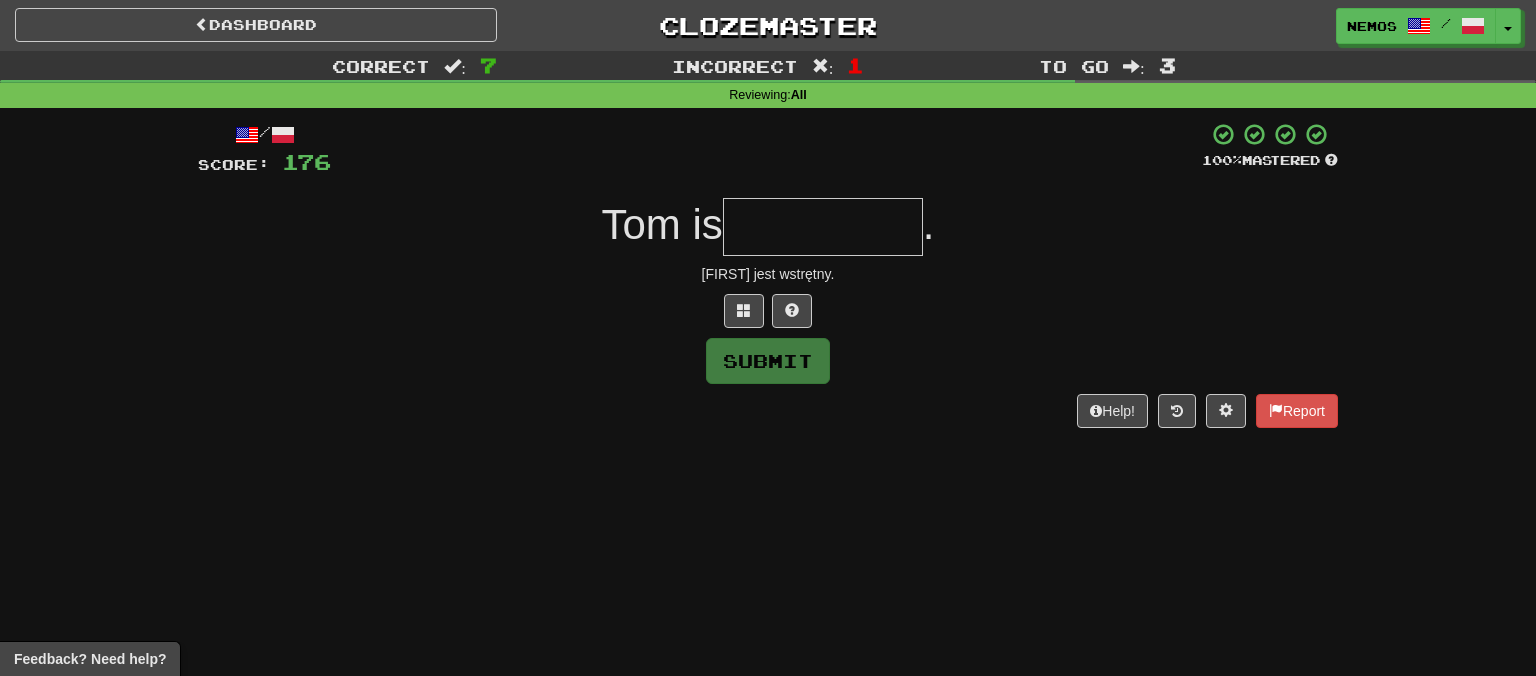 type on "*" 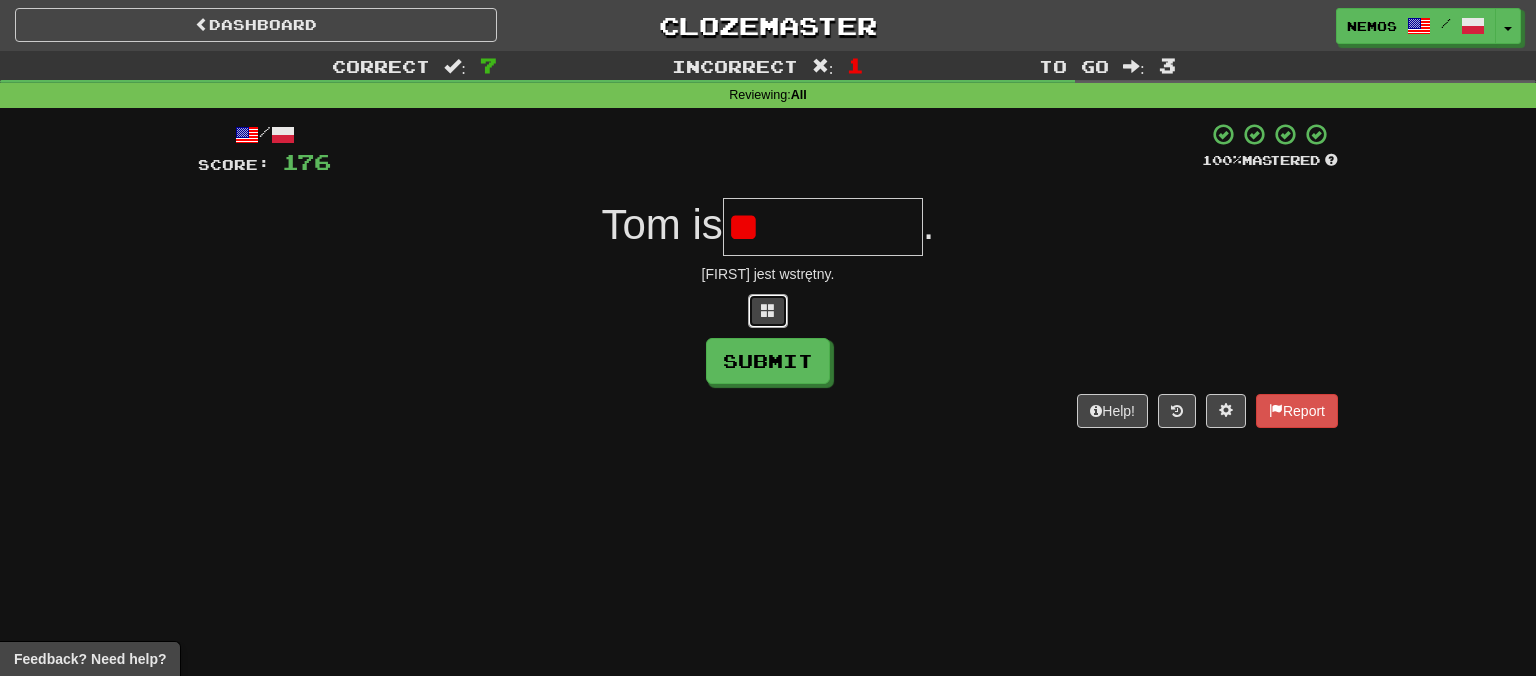 click at bounding box center (768, 310) 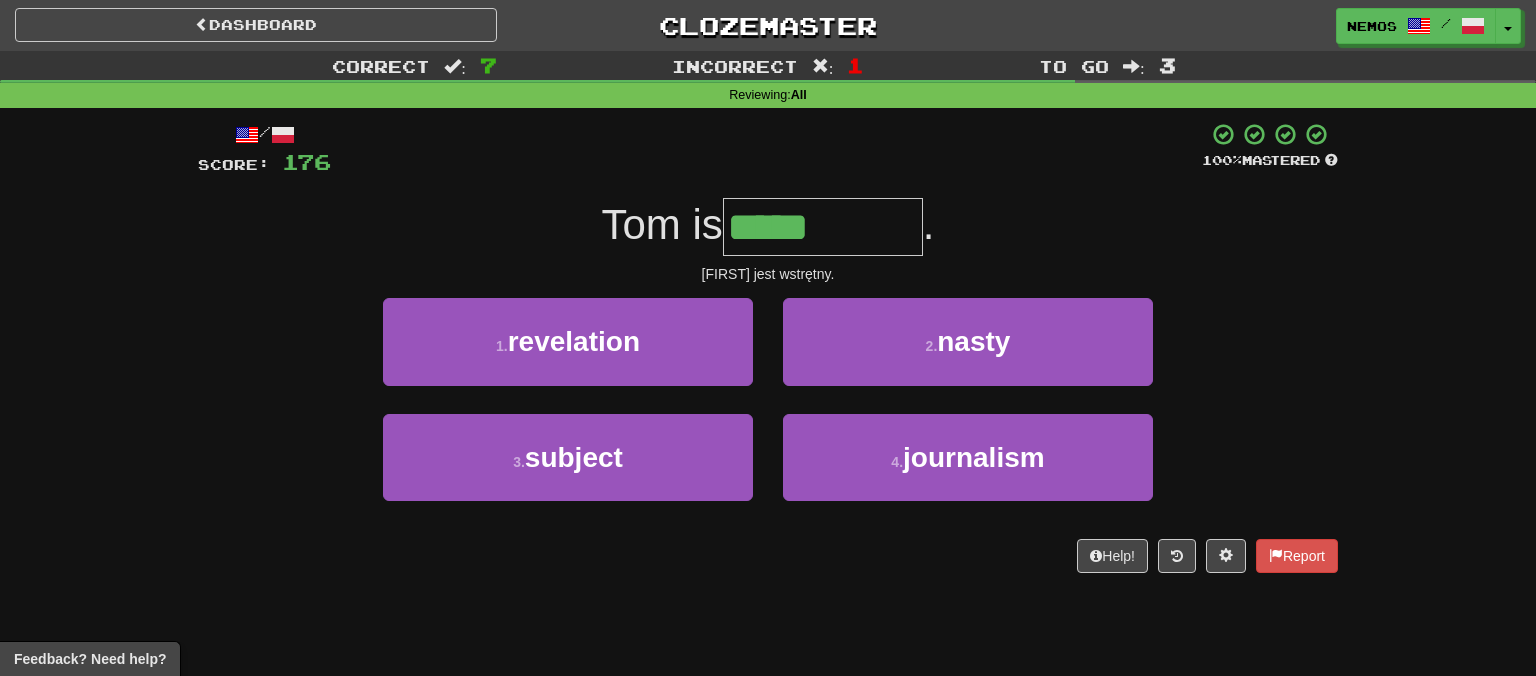 type on "*****" 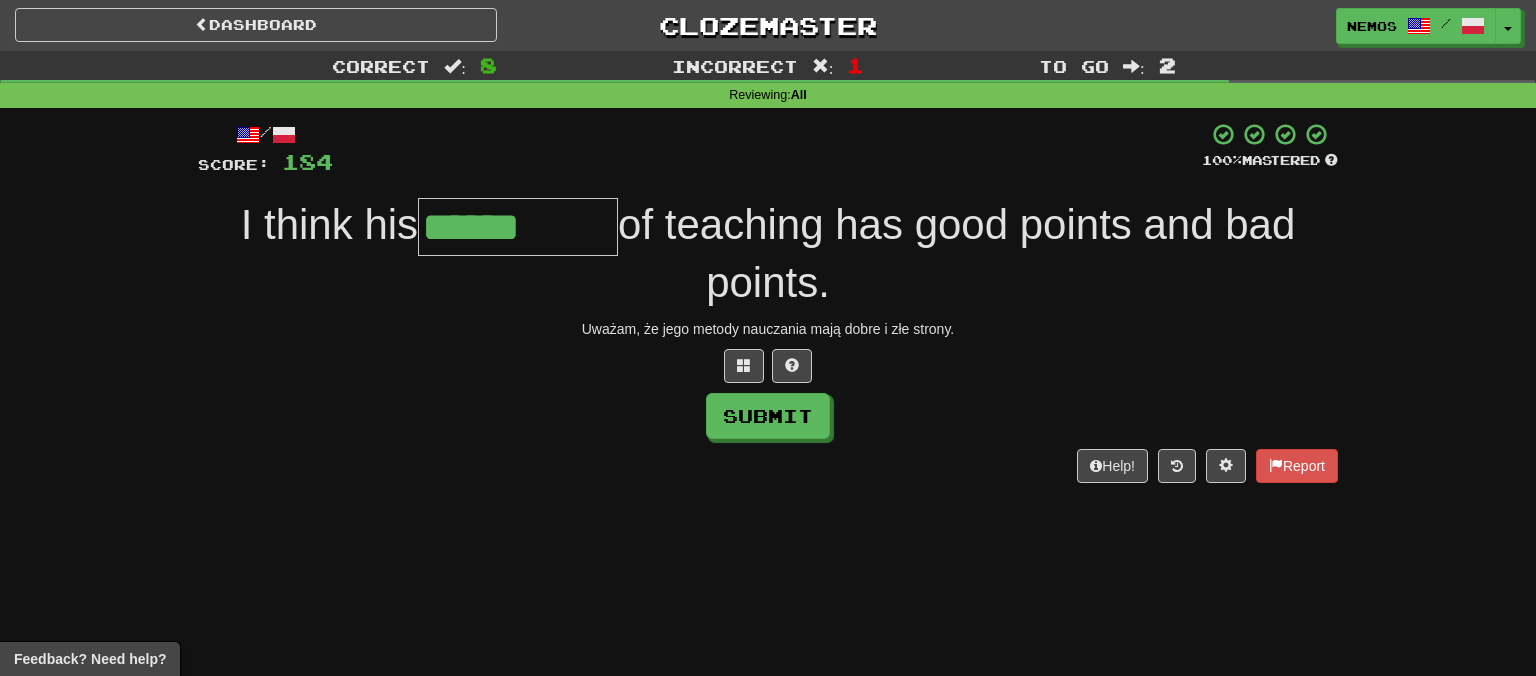 type on "******" 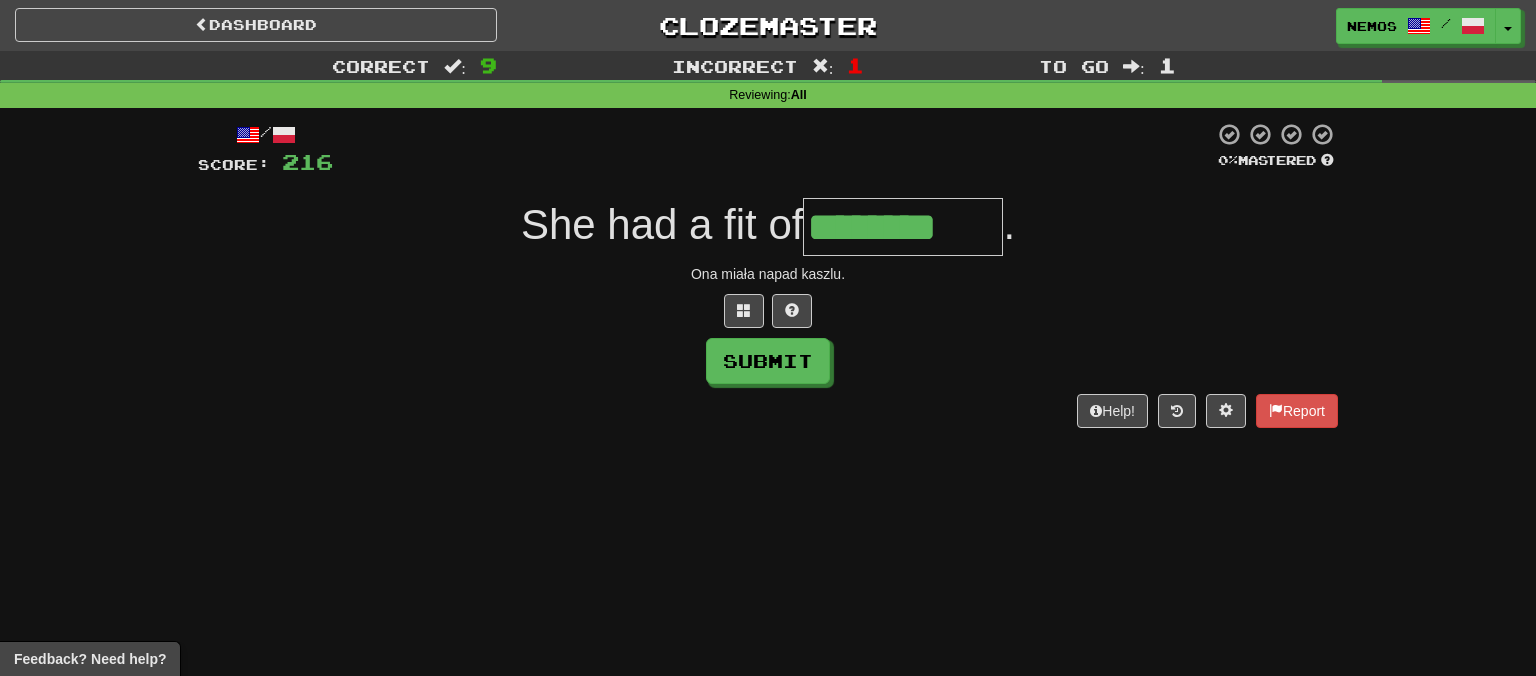 type on "********" 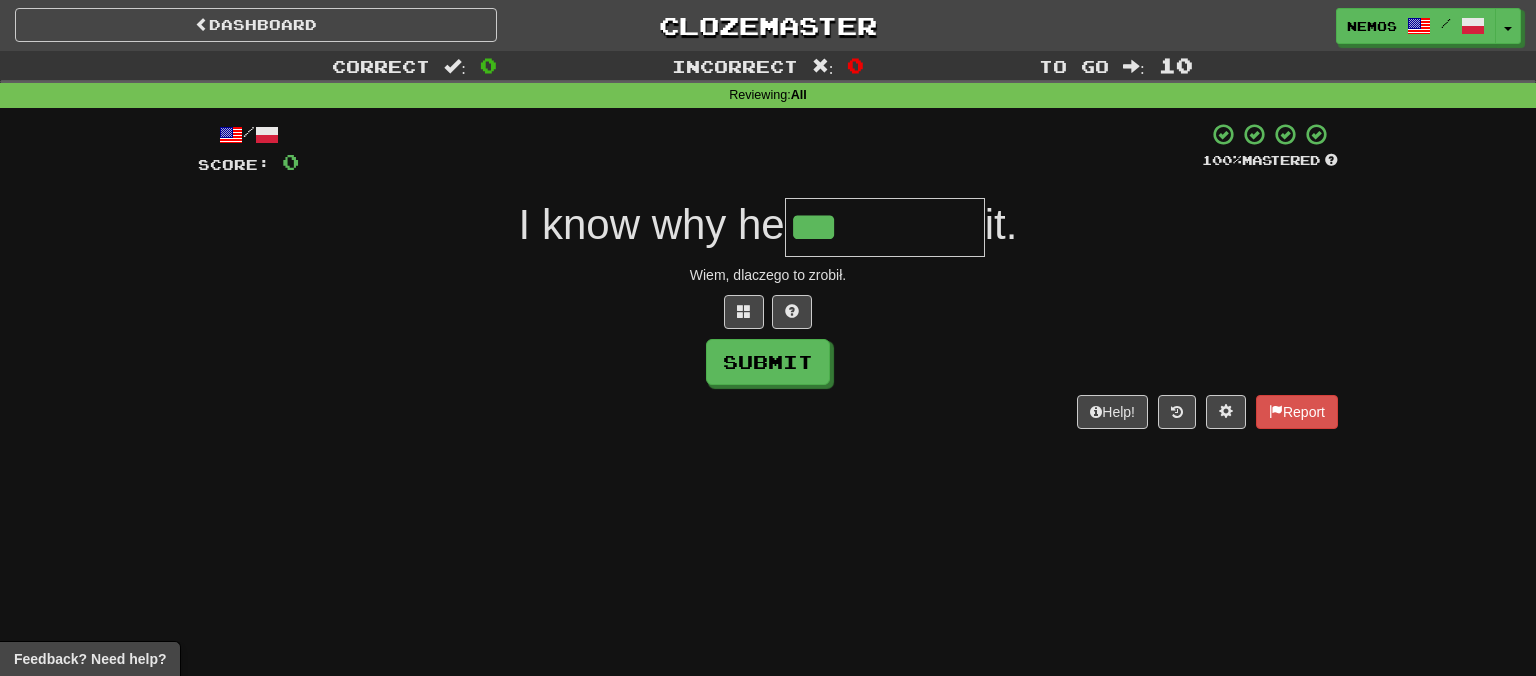 type on "***" 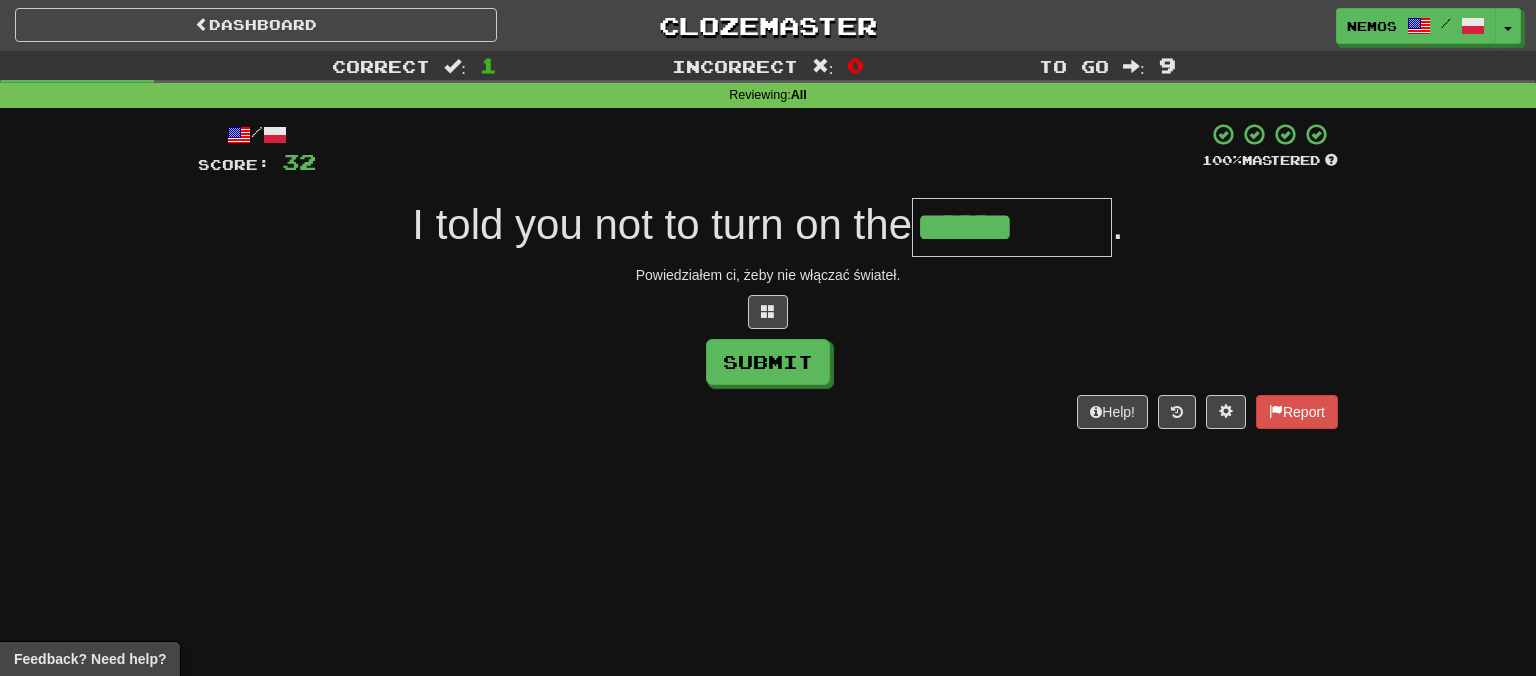 type on "******" 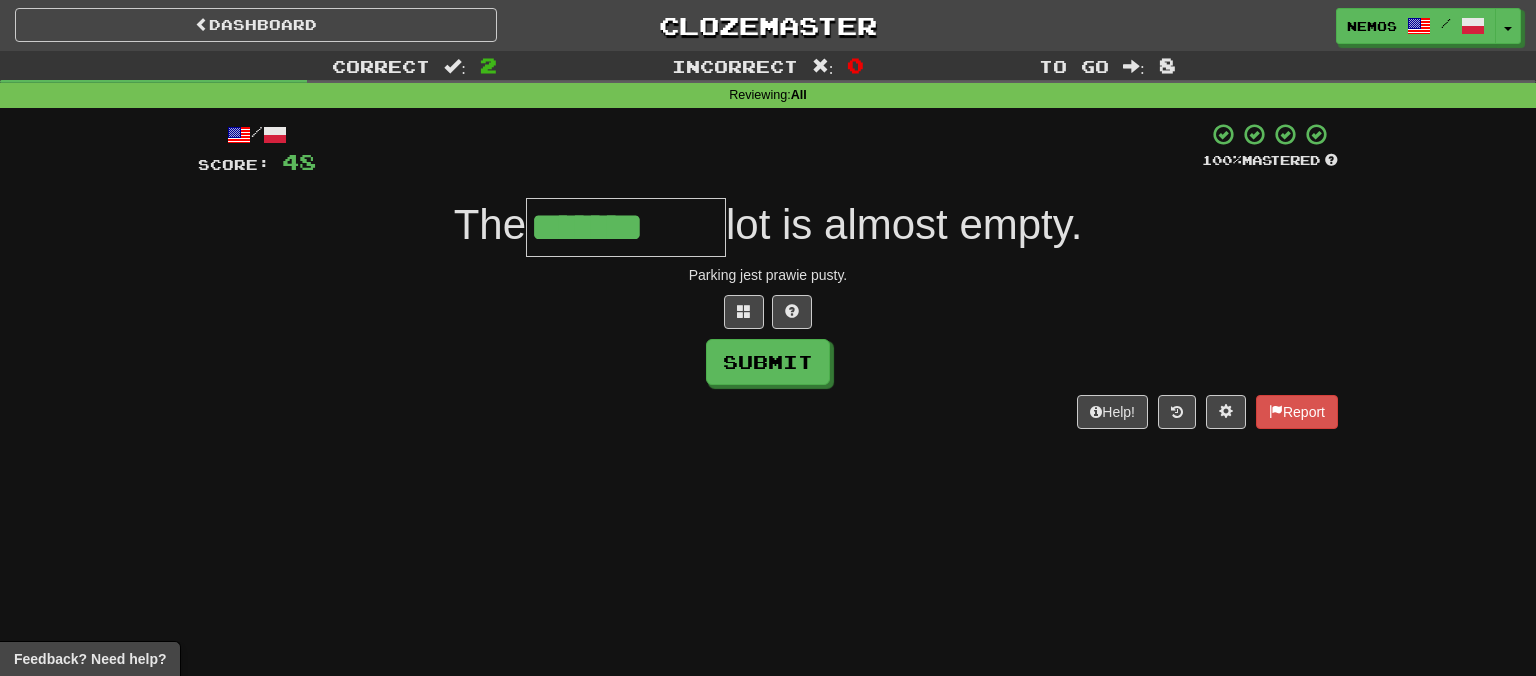 type on "*******" 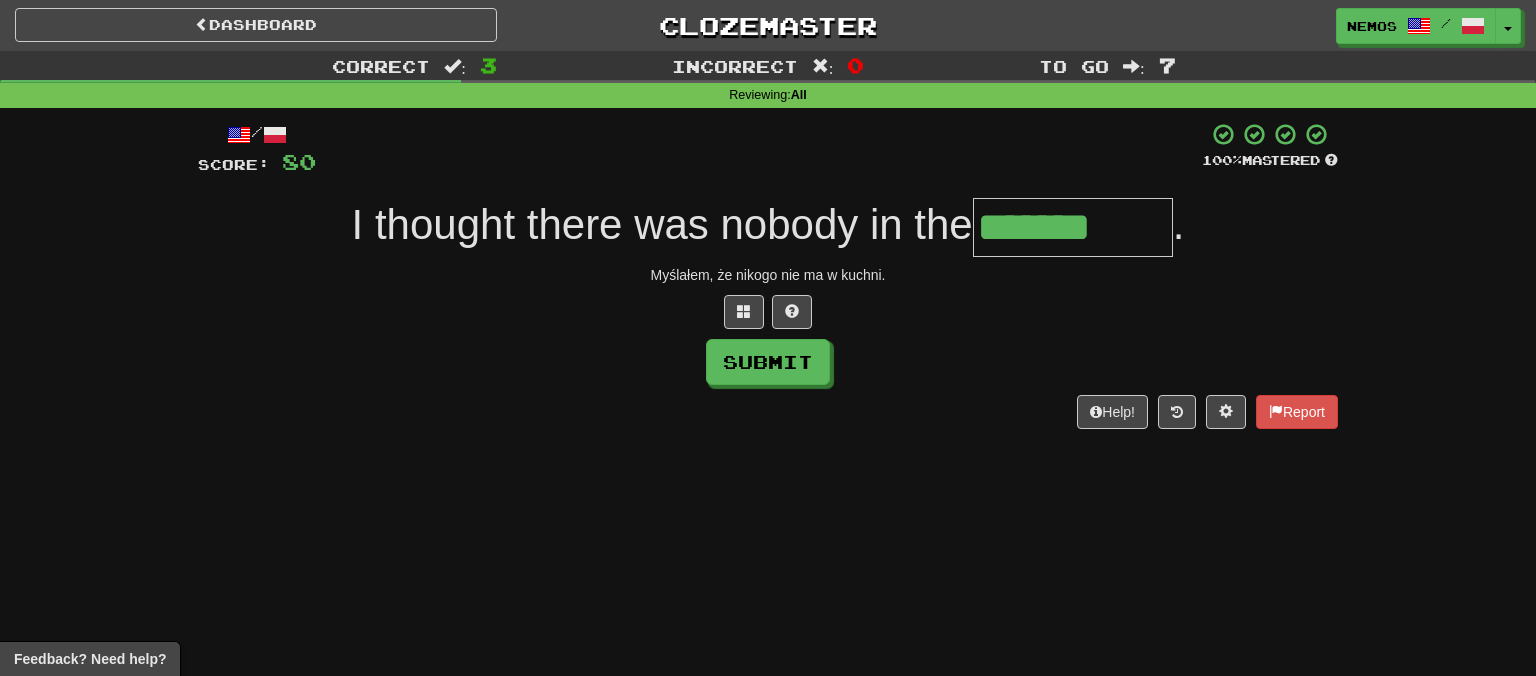 type on "*******" 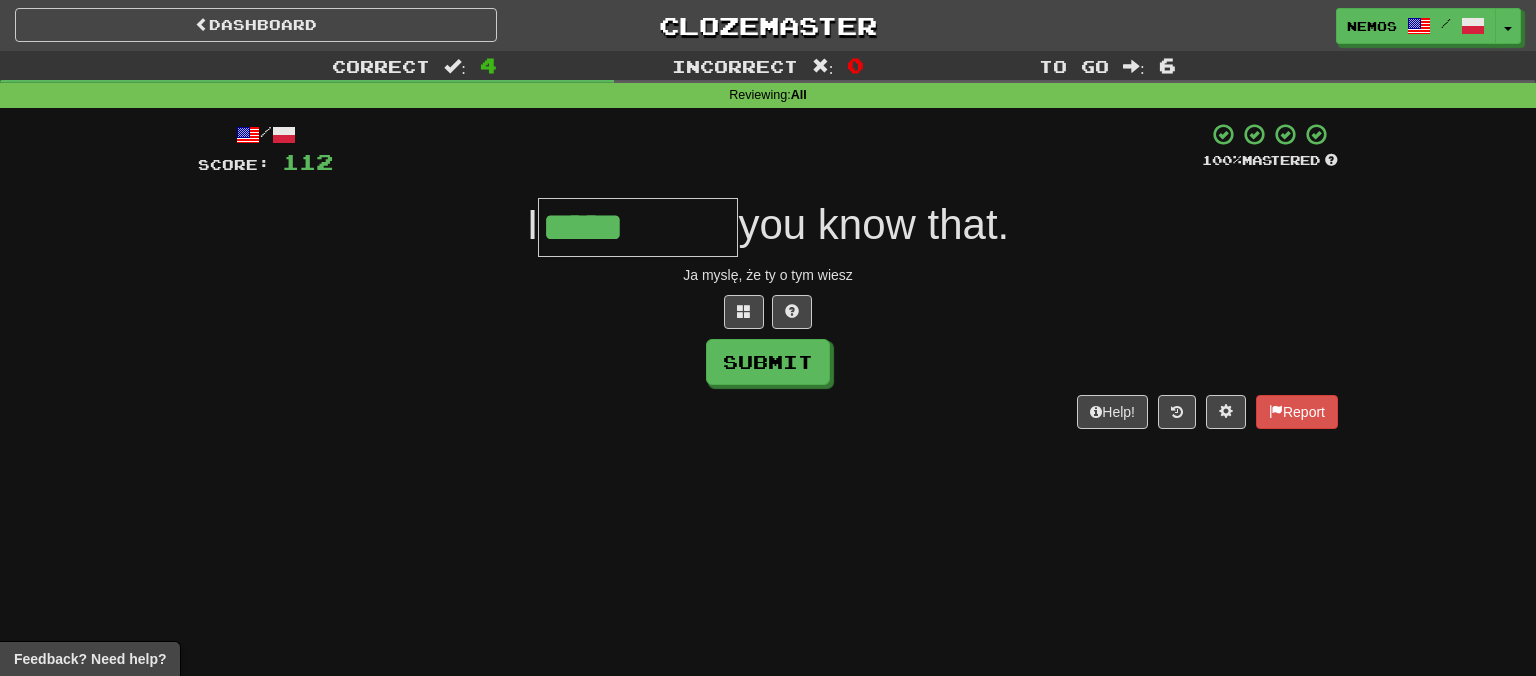 type on "*****" 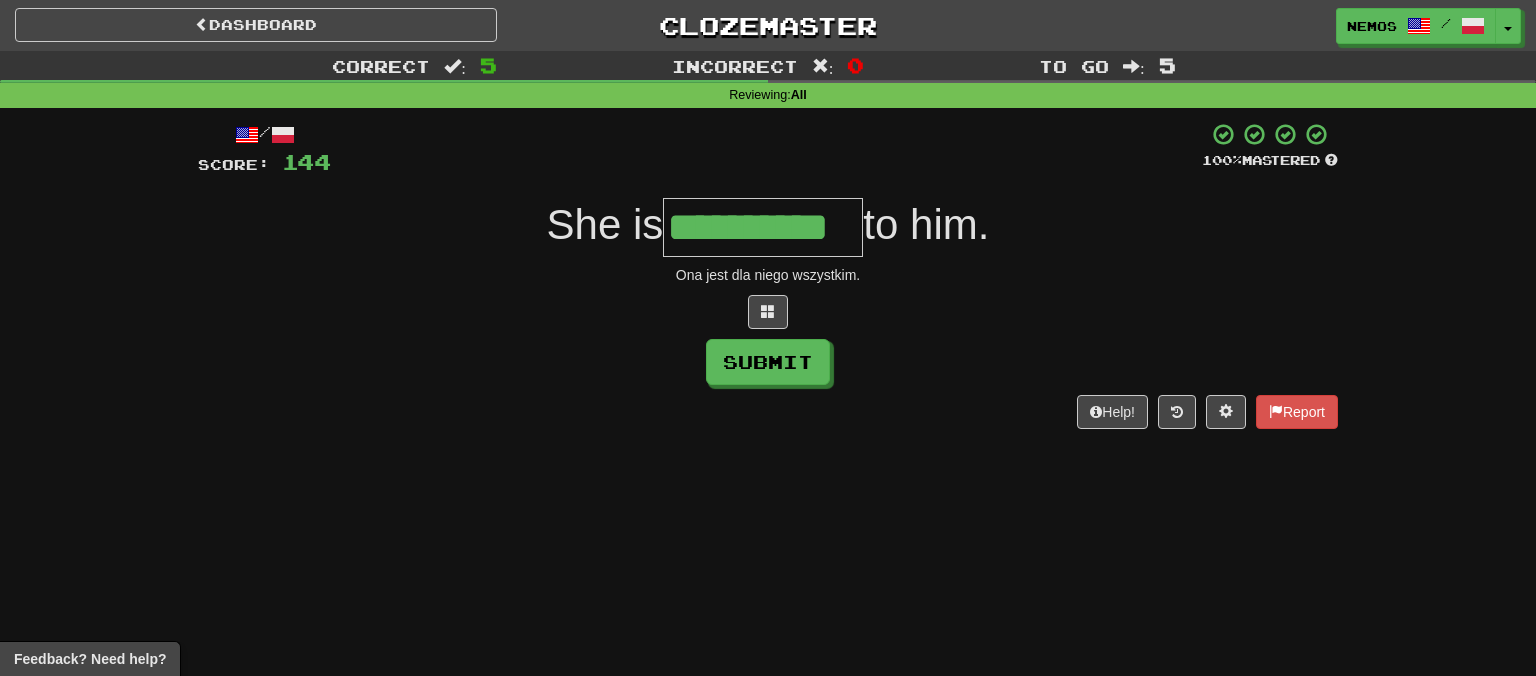 scroll, scrollTop: 0, scrollLeft: 2, axis: horizontal 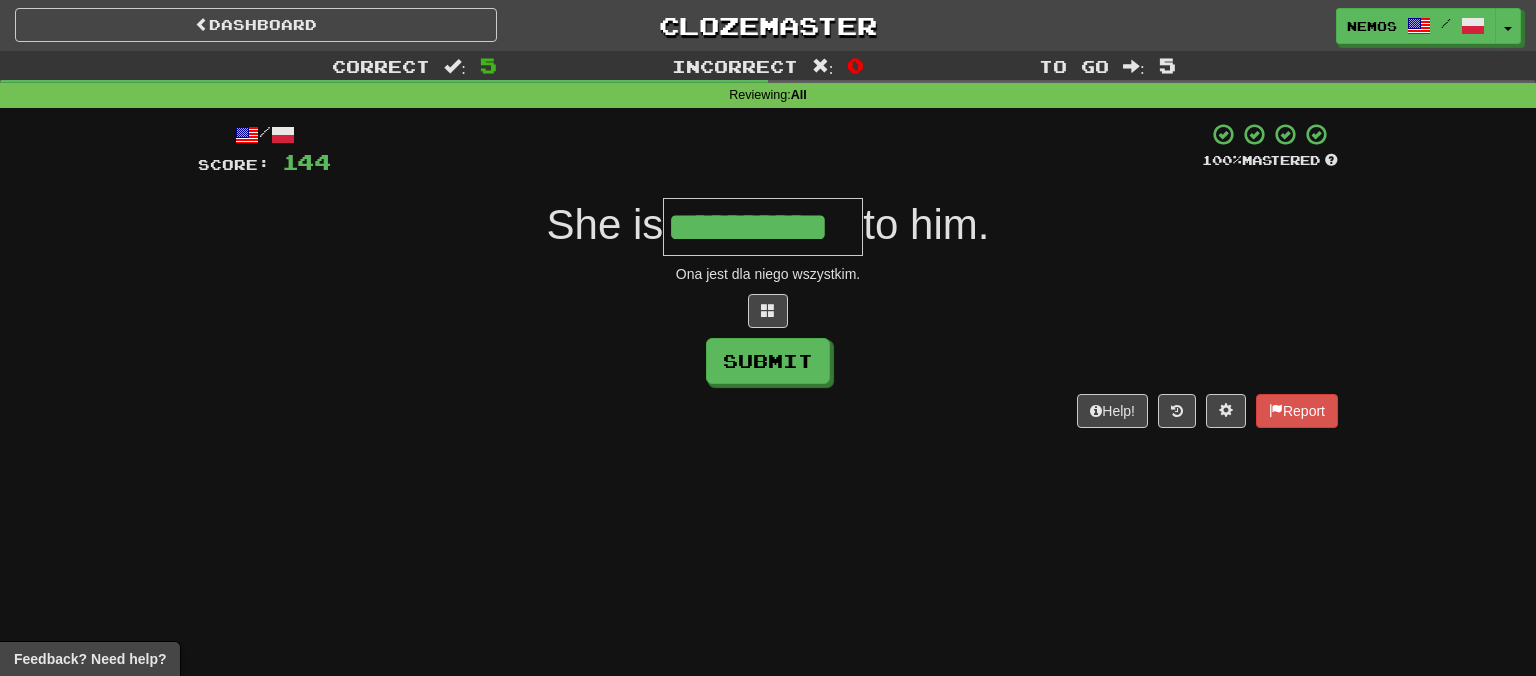 type on "**********" 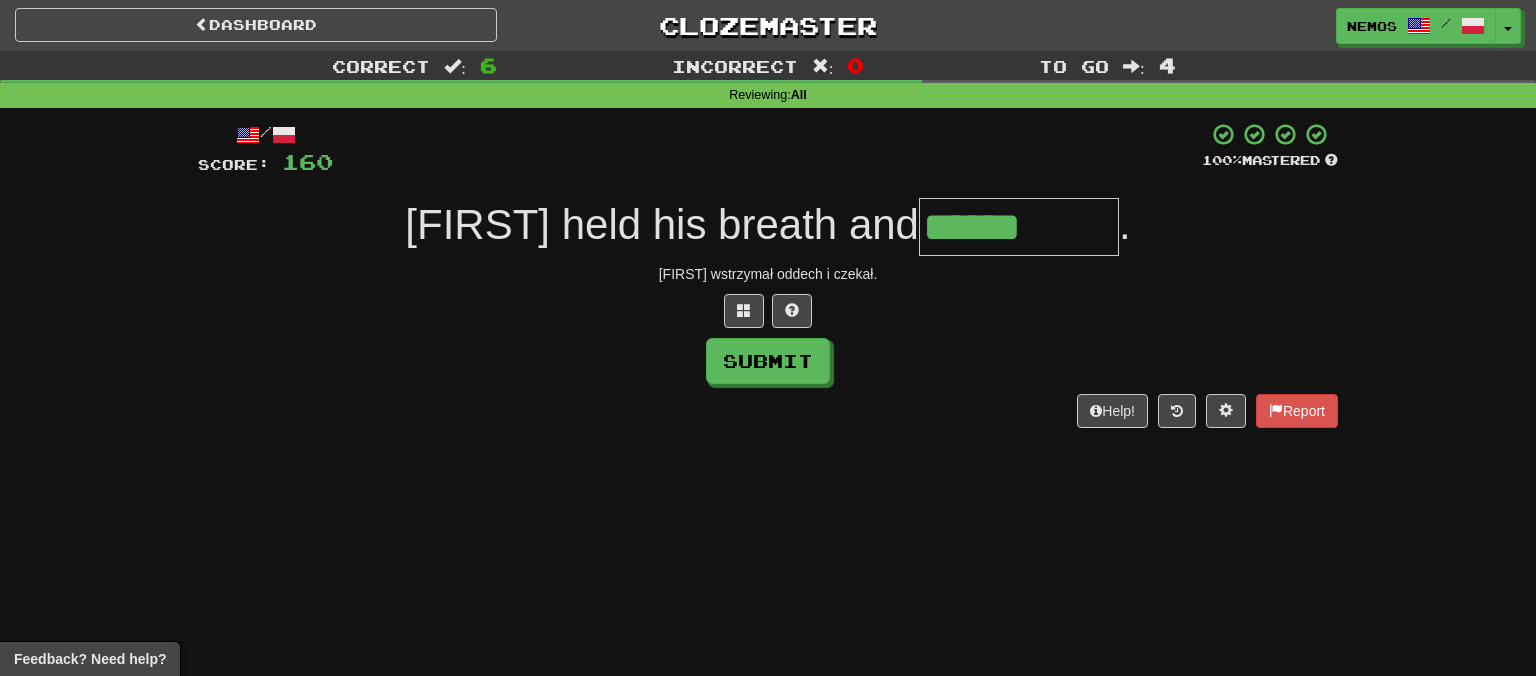 type on "******" 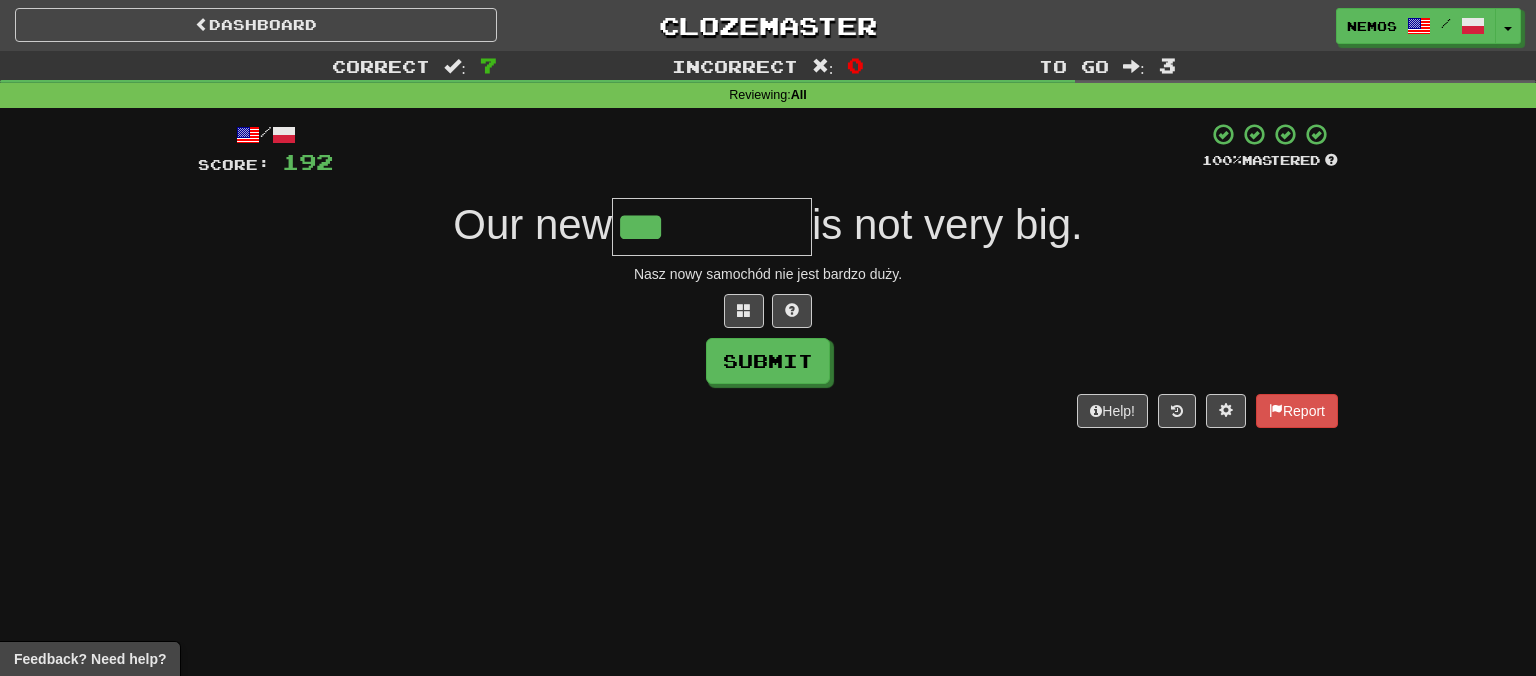 type on "***" 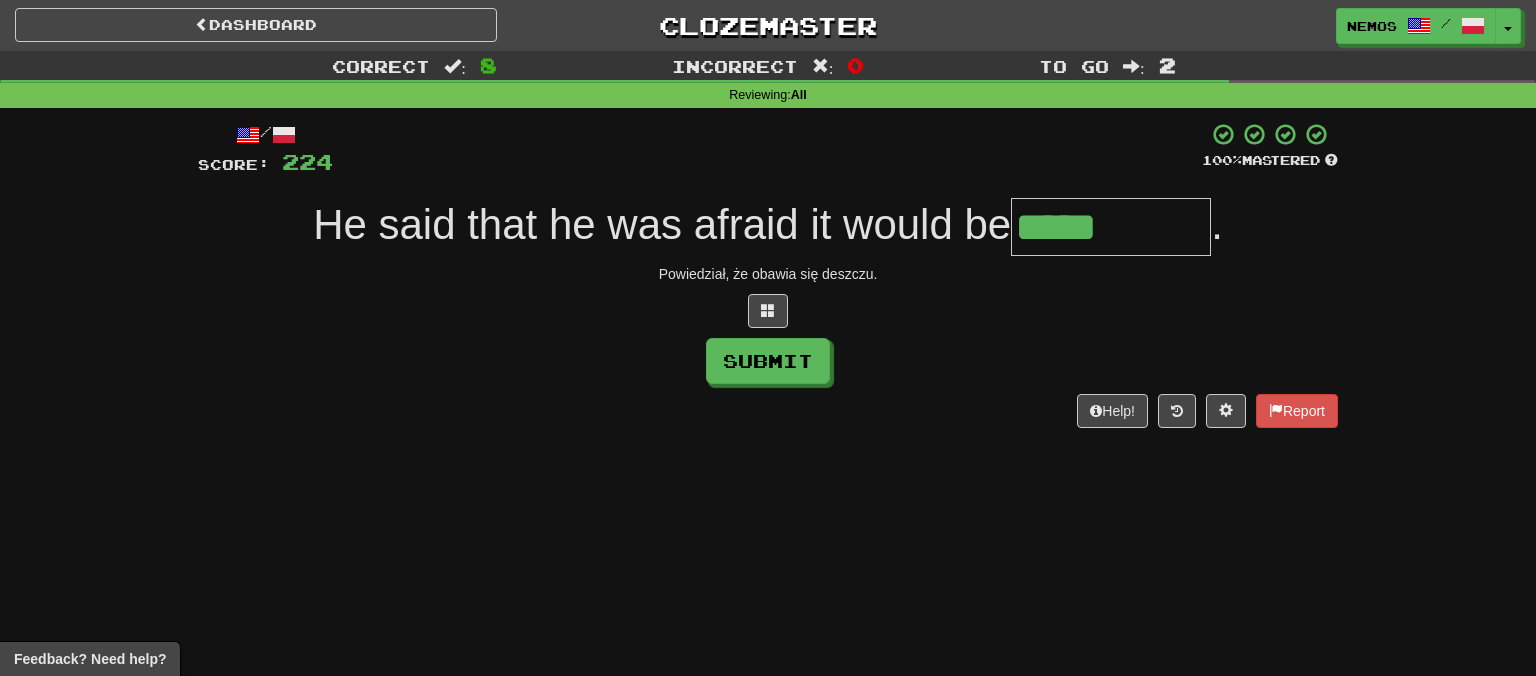 type on "*****" 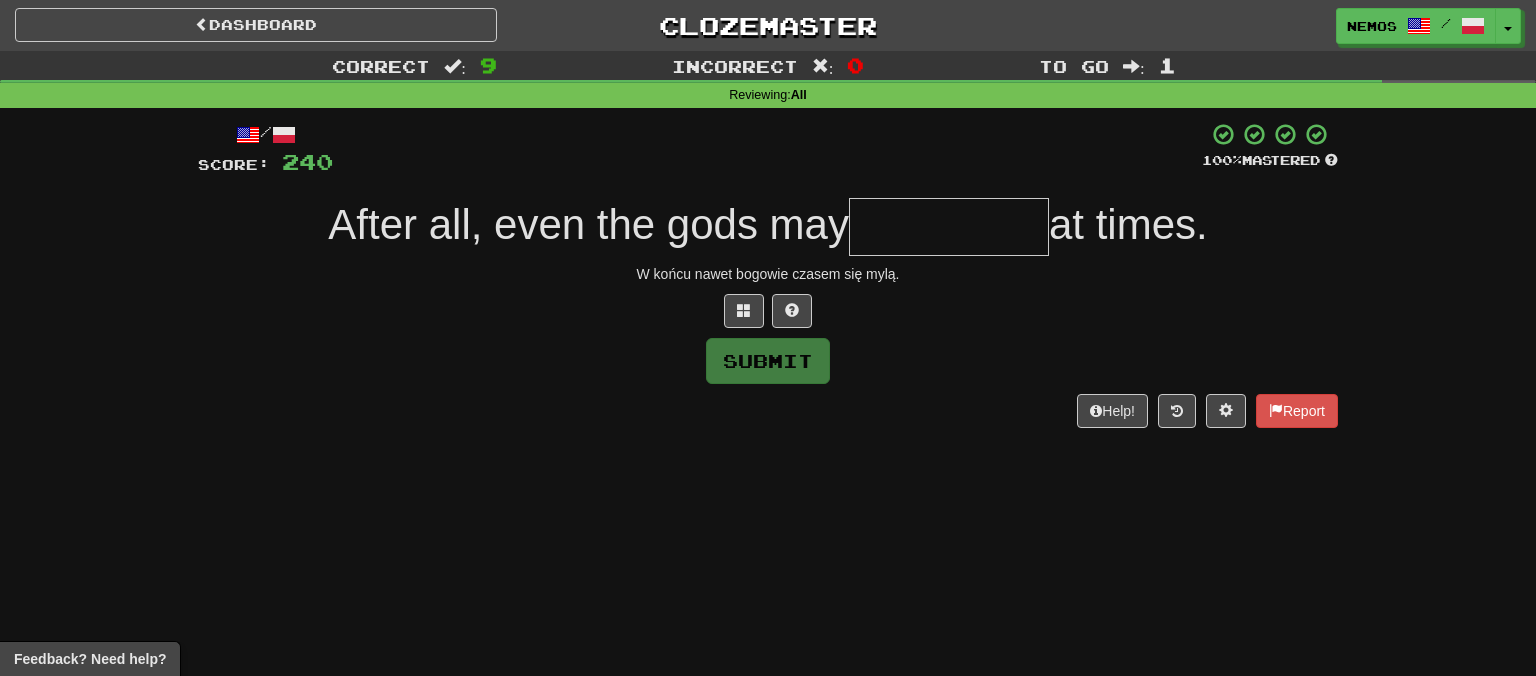 type on "*" 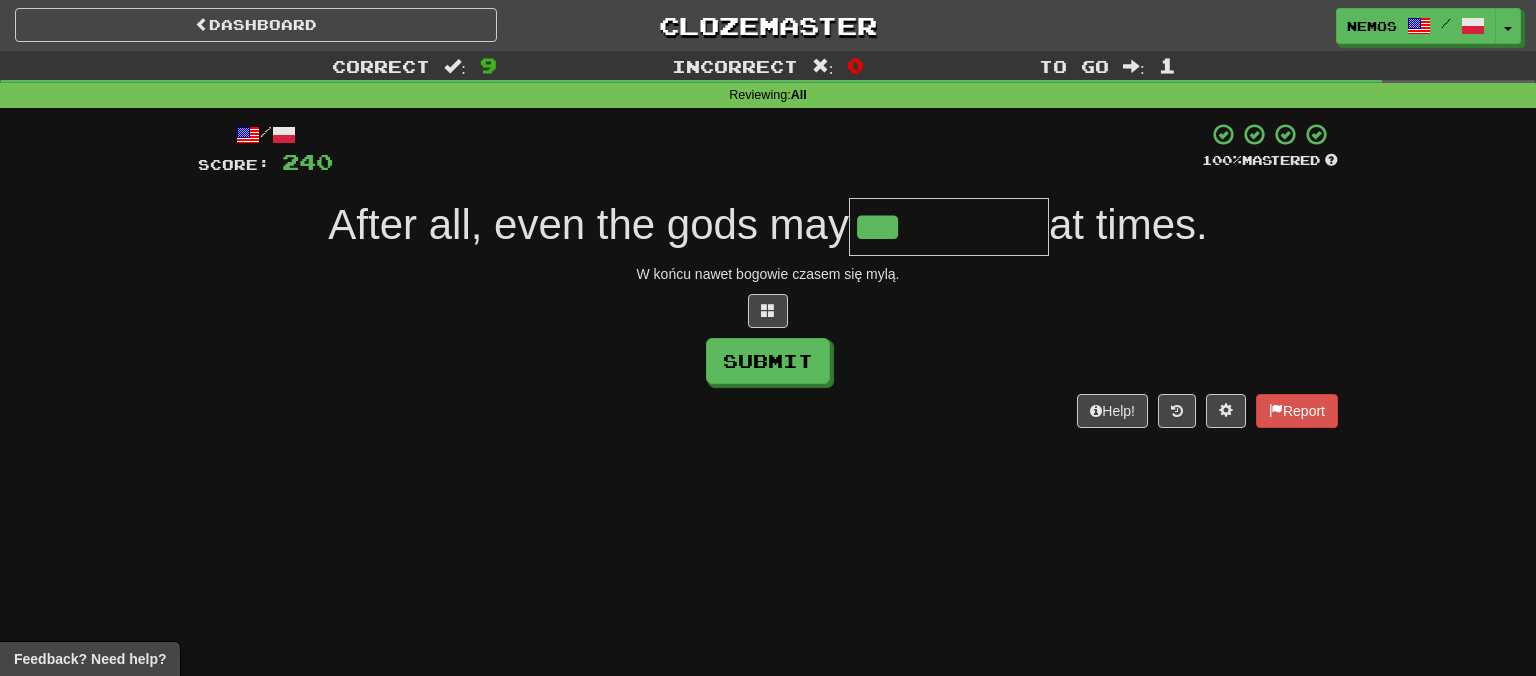 type on "***" 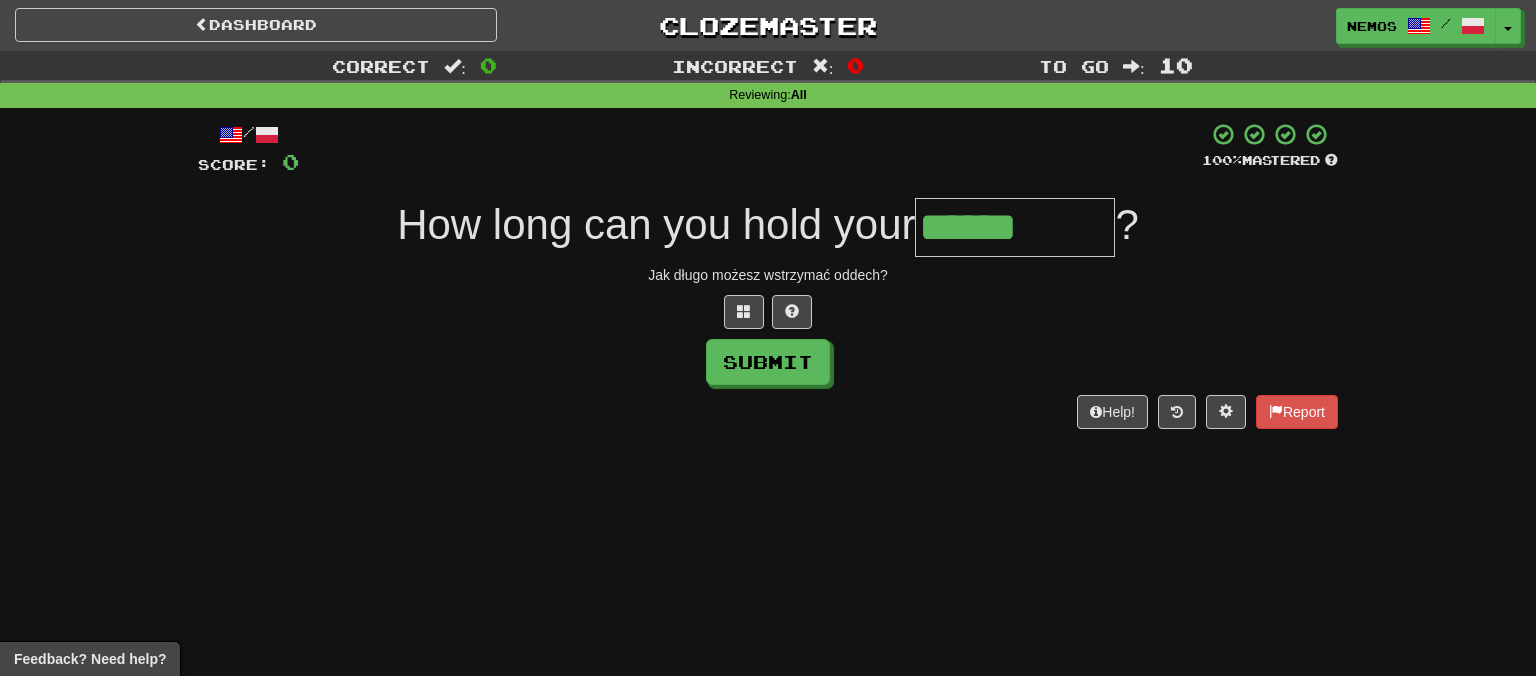type on "******" 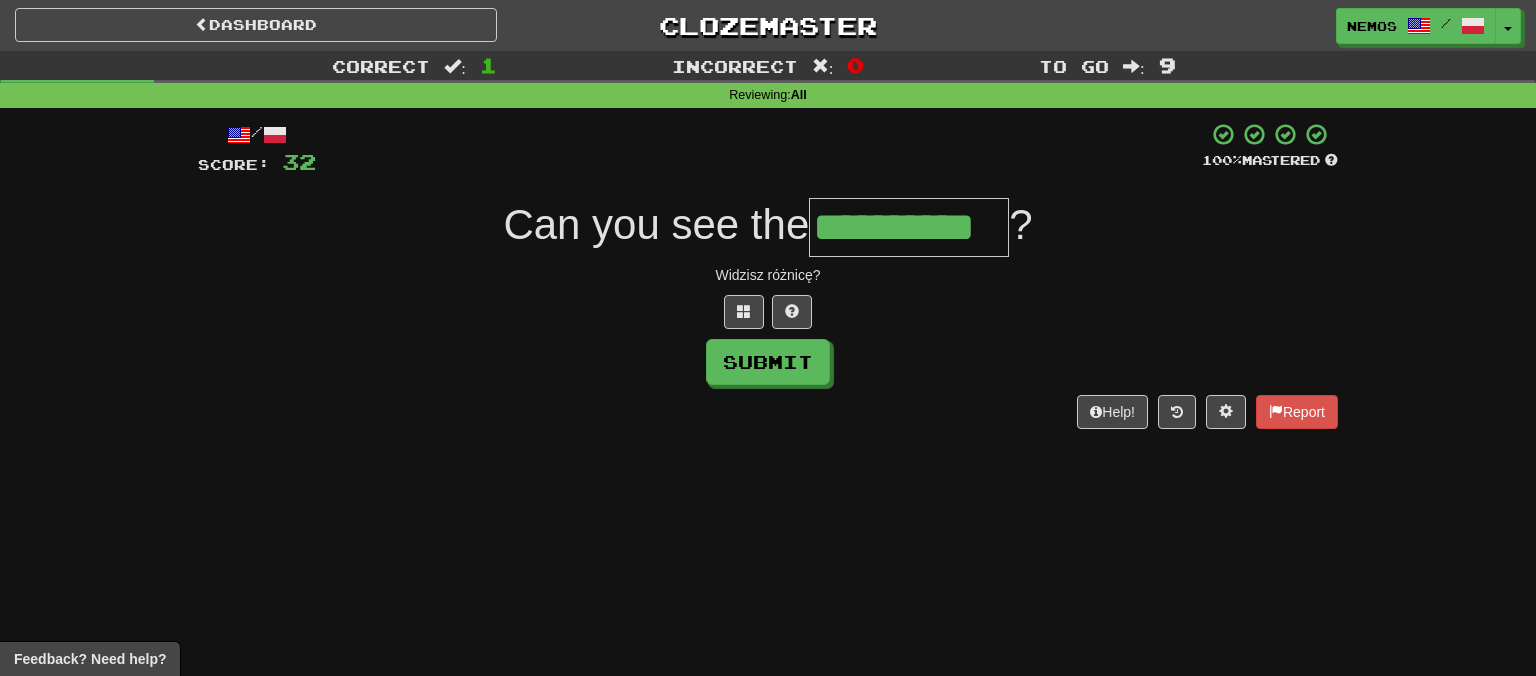 type on "**********" 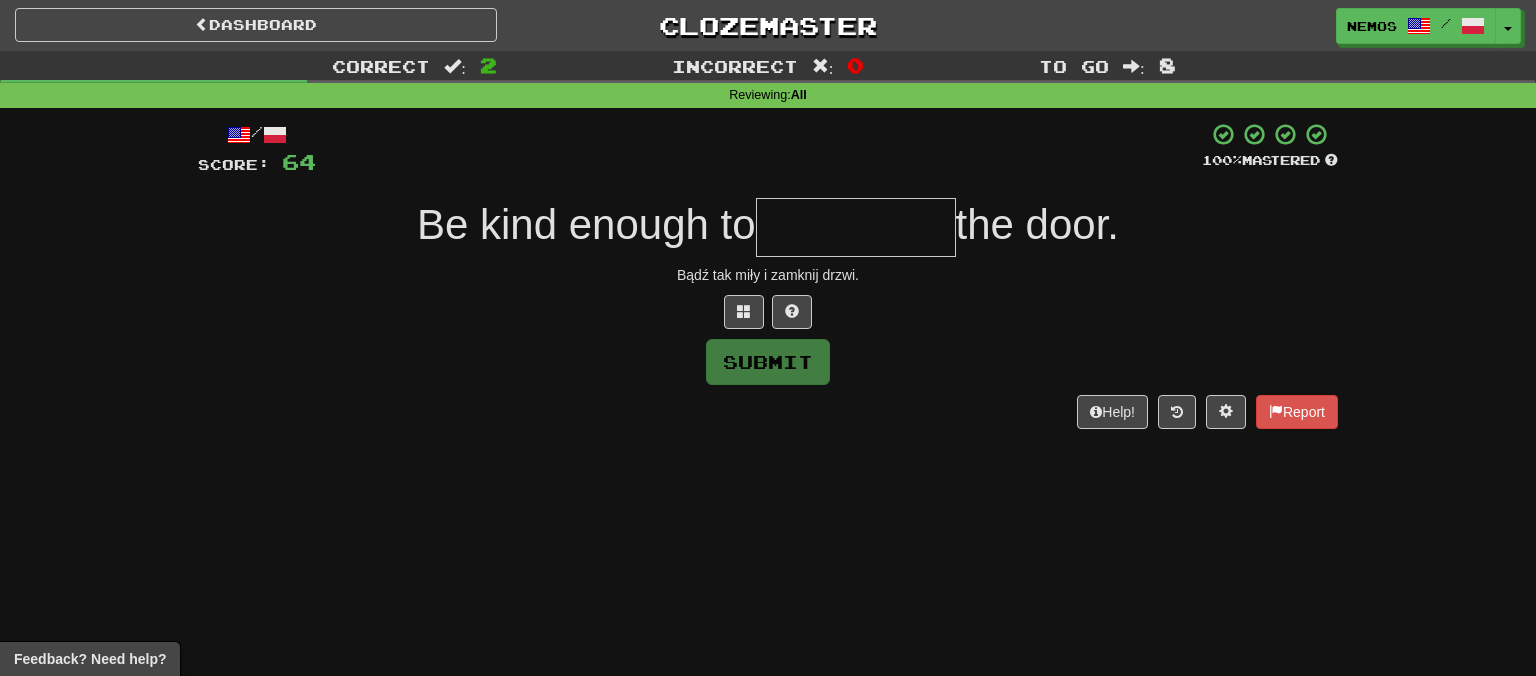 type on "*" 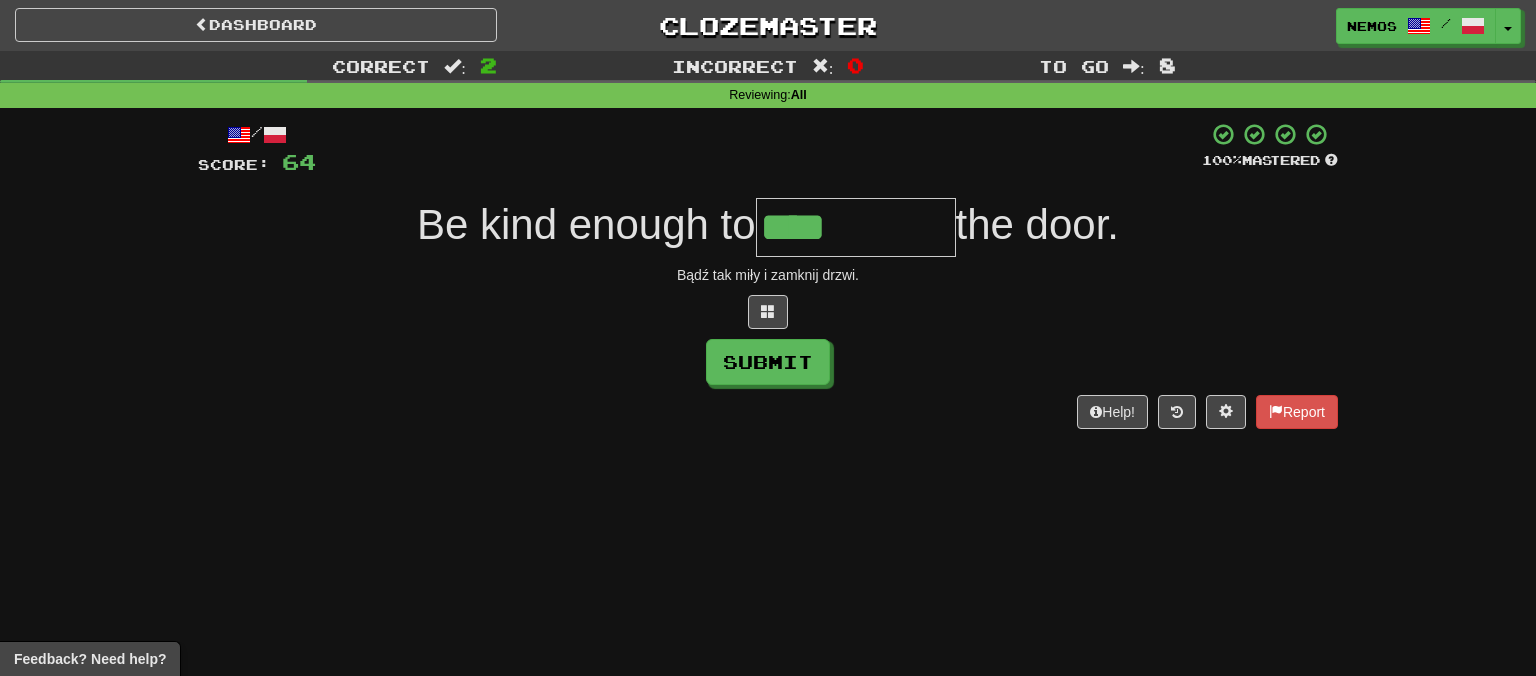 type on "****" 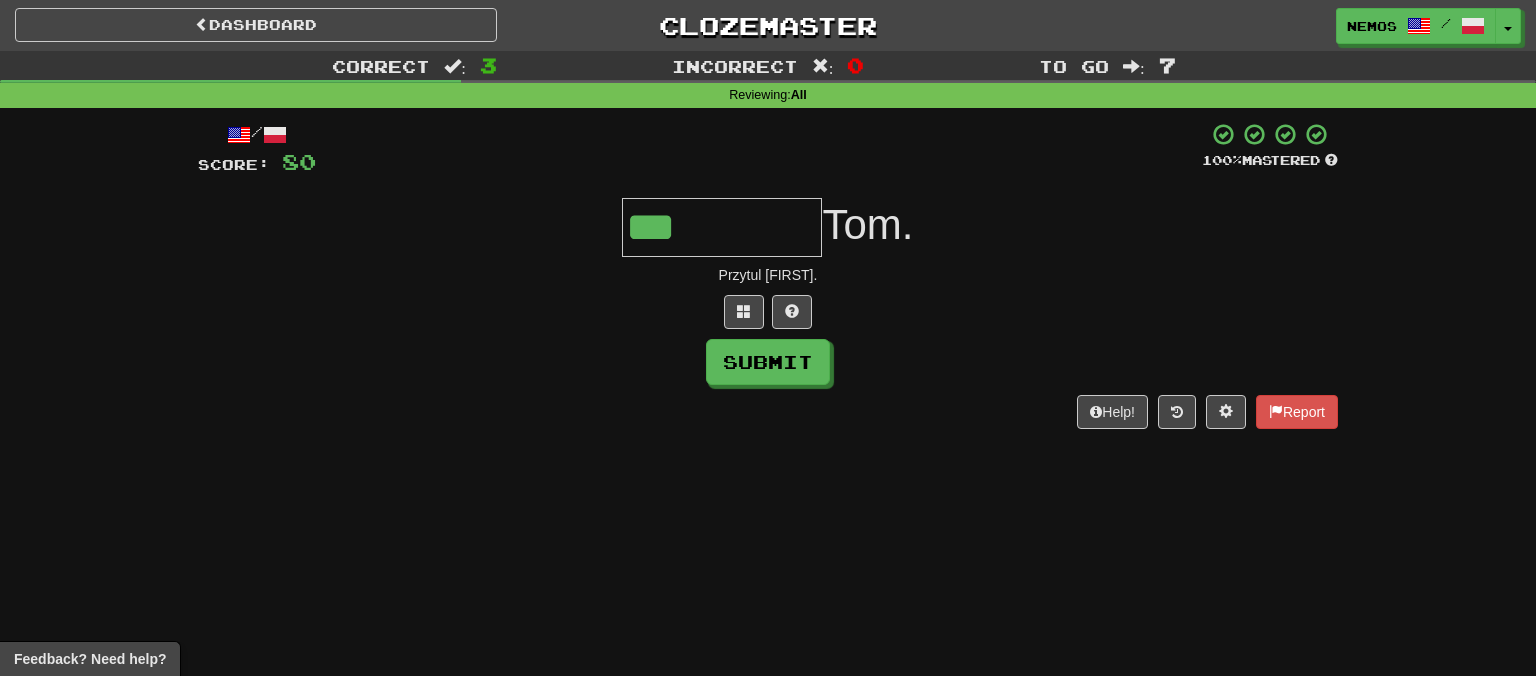 type on "***" 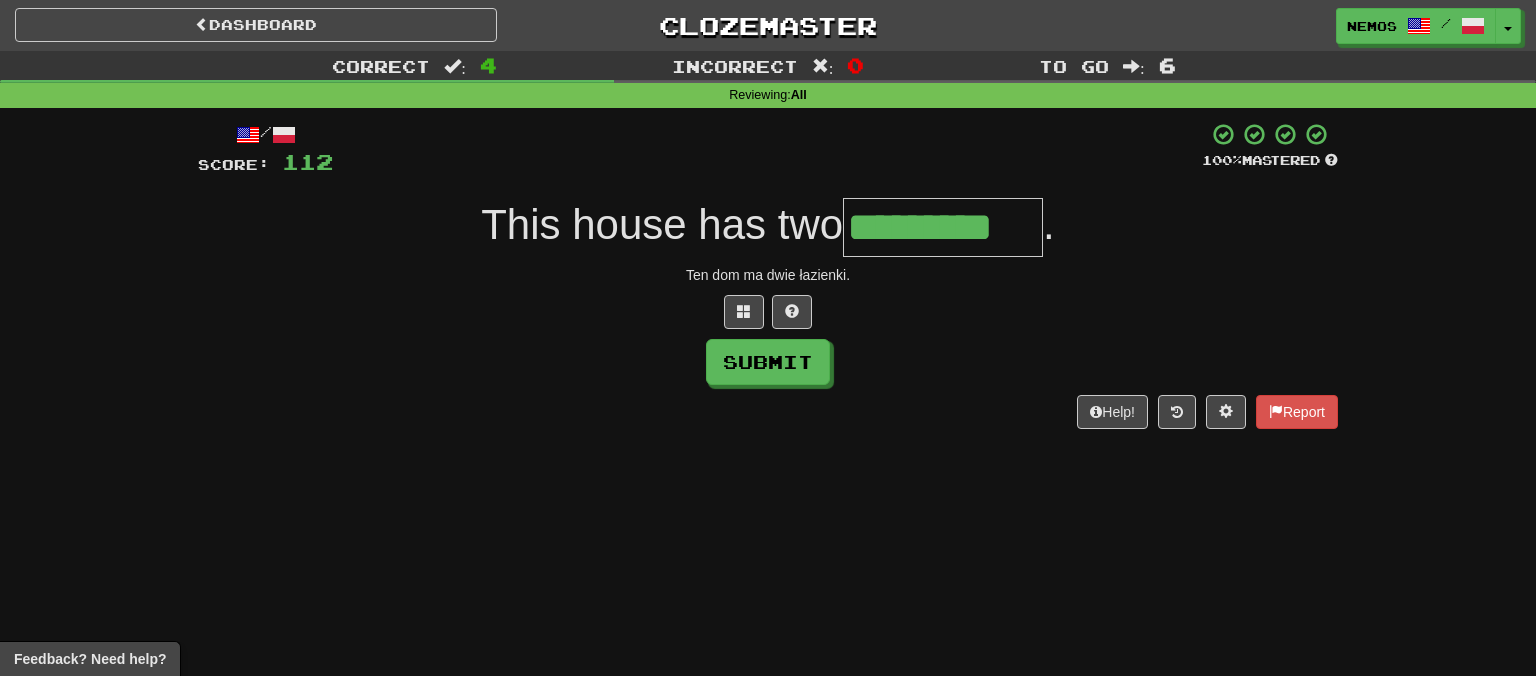 scroll, scrollTop: 0, scrollLeft: 6, axis: horizontal 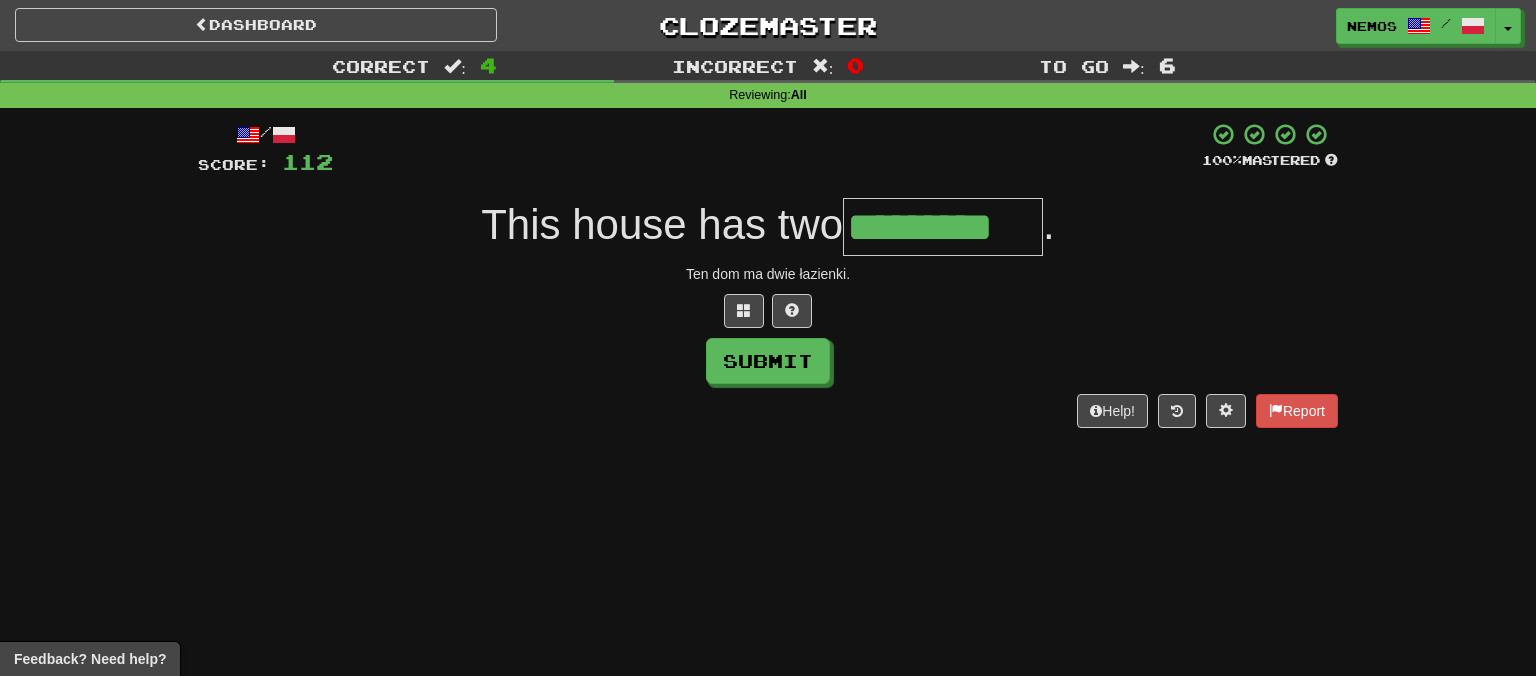 type on "*********" 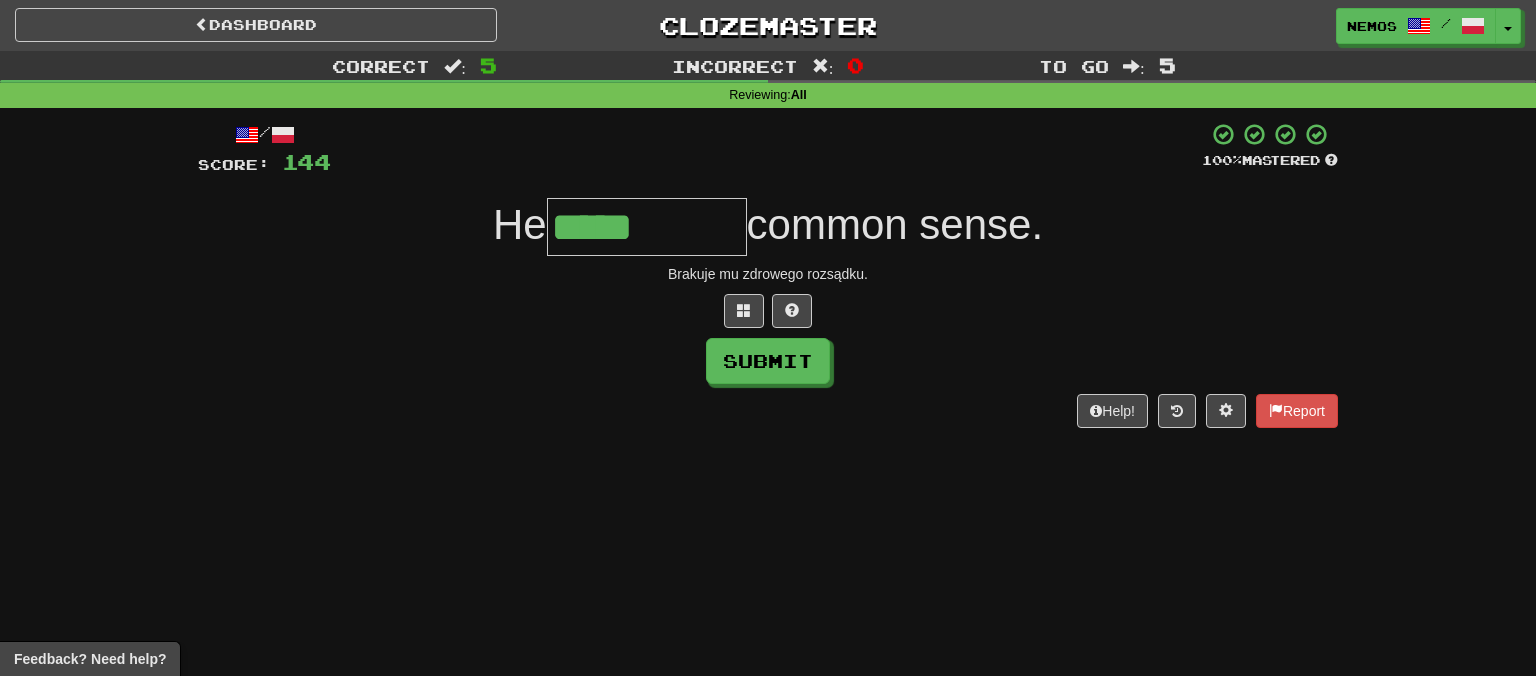 type on "*****" 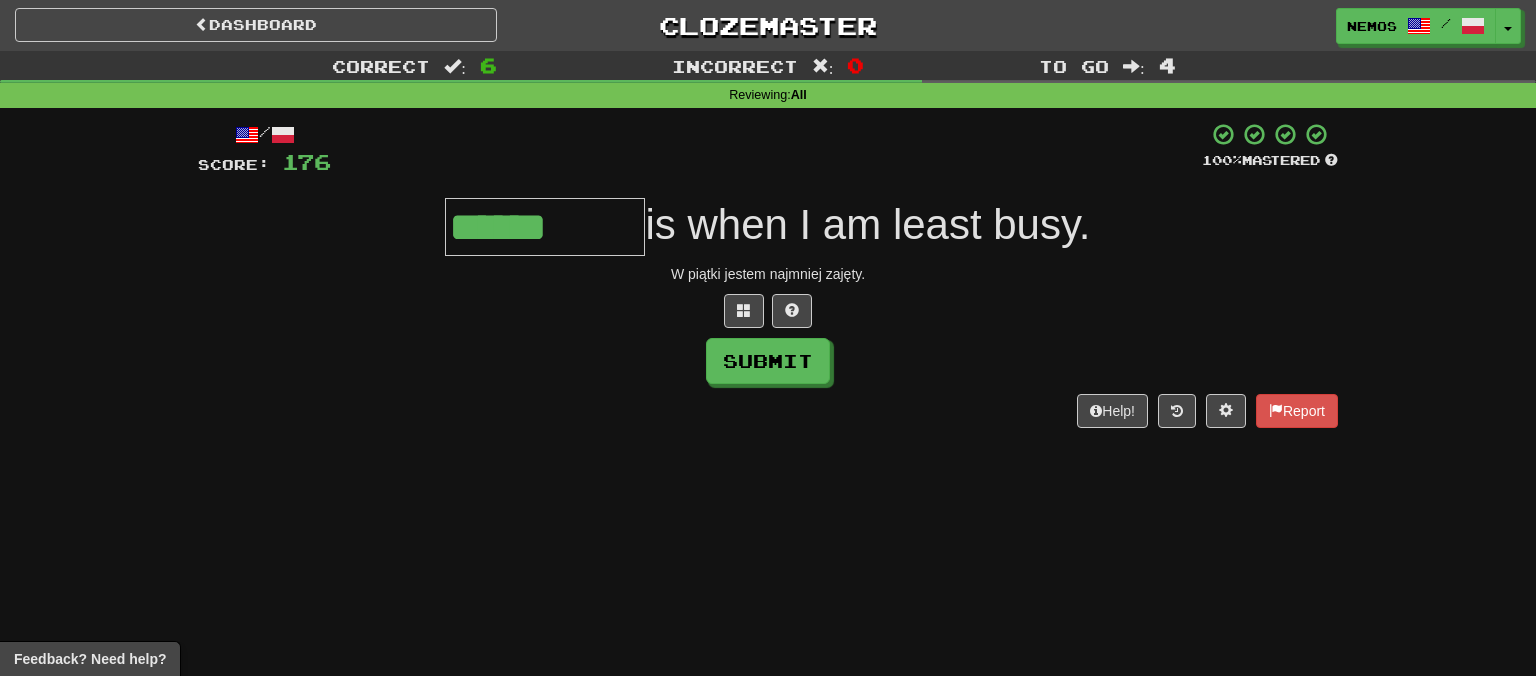 type on "******" 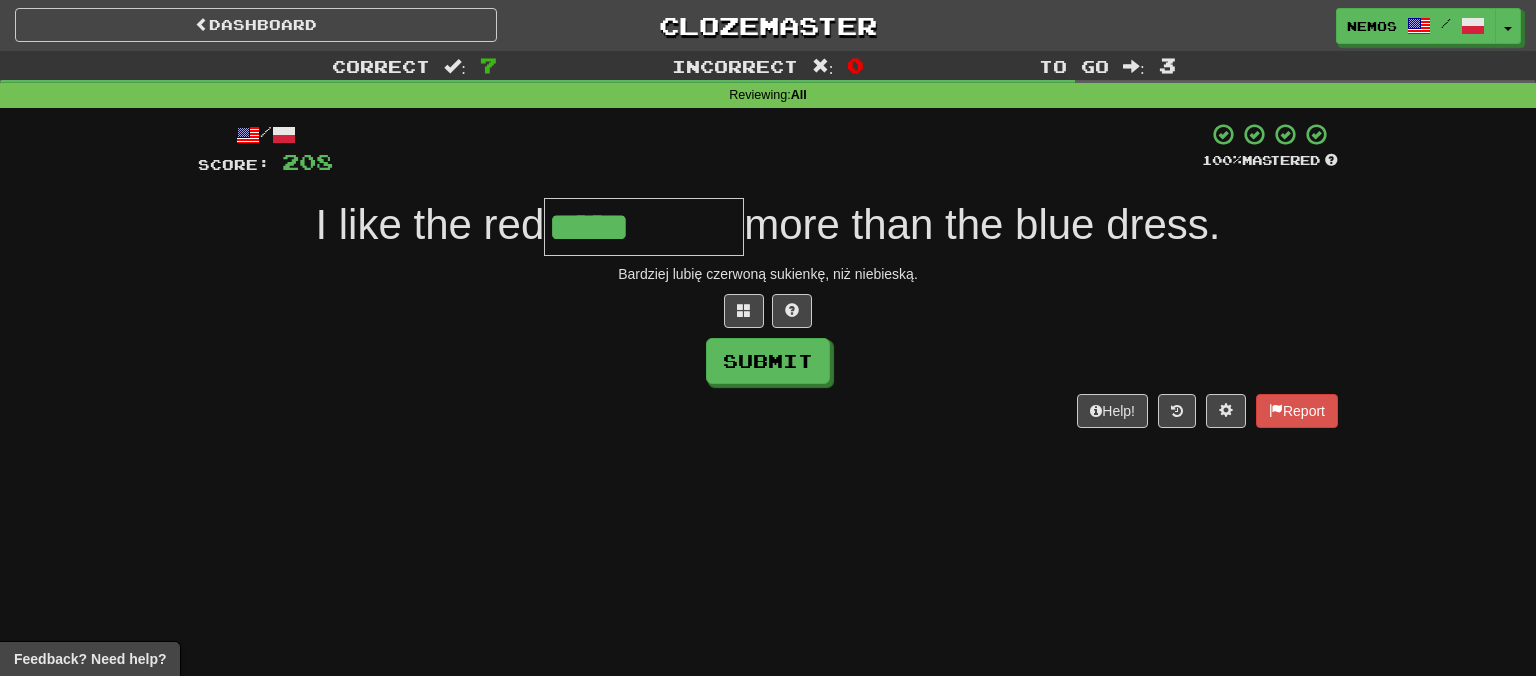type on "*****" 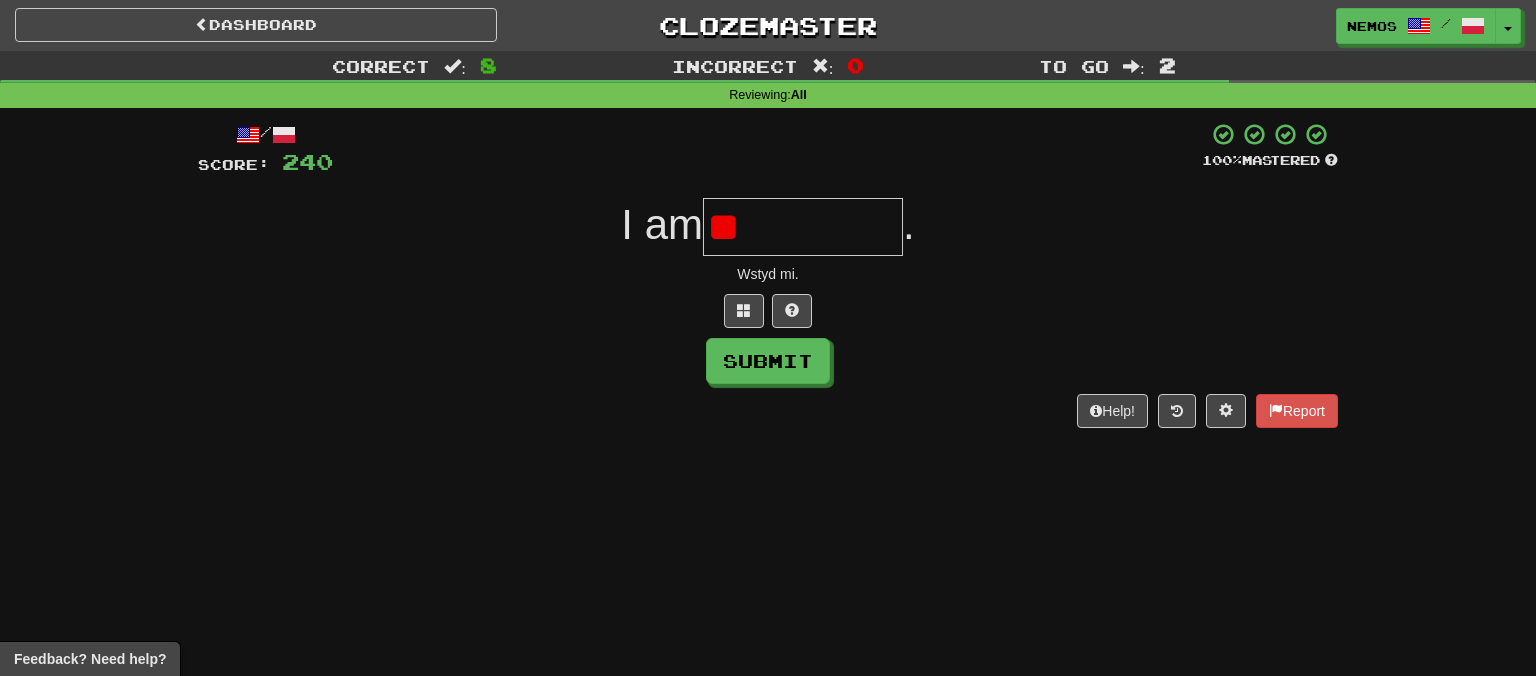 type on "*" 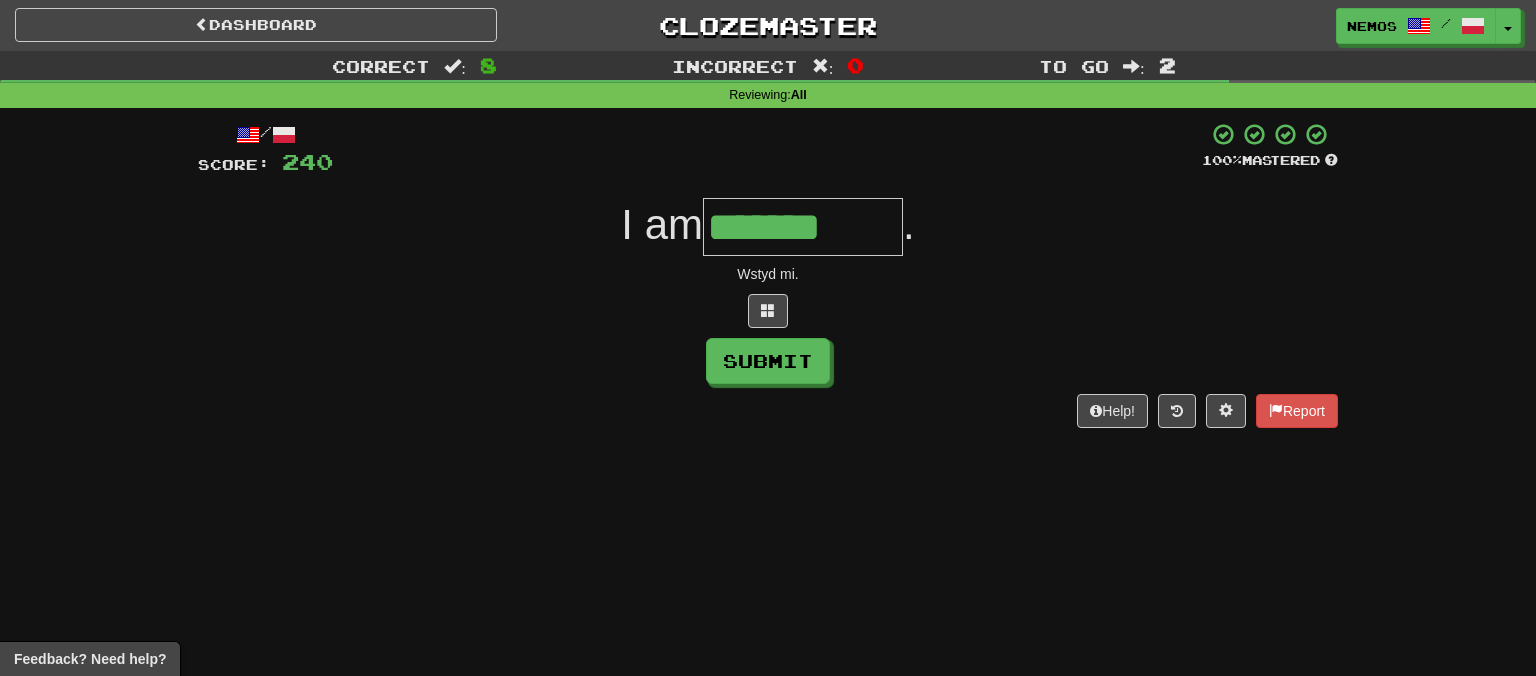 type on "*******" 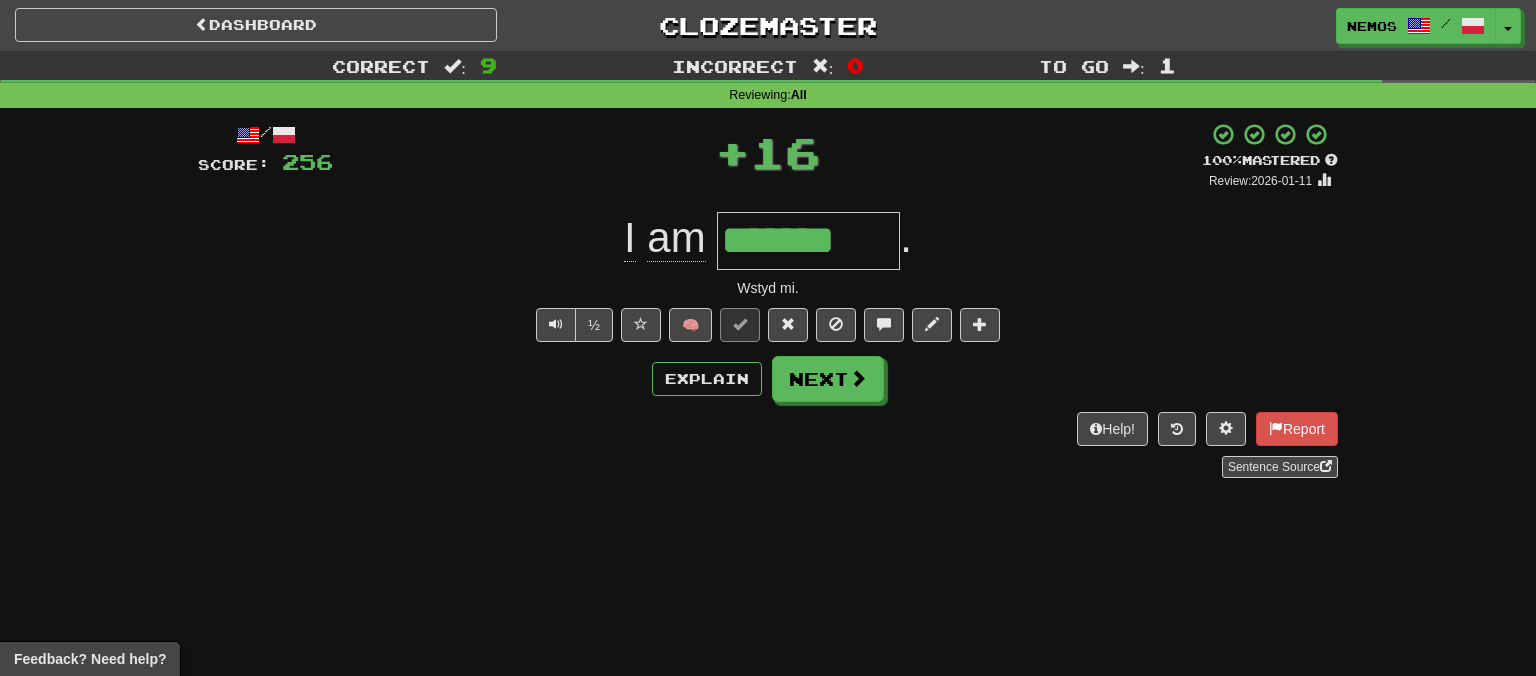 type 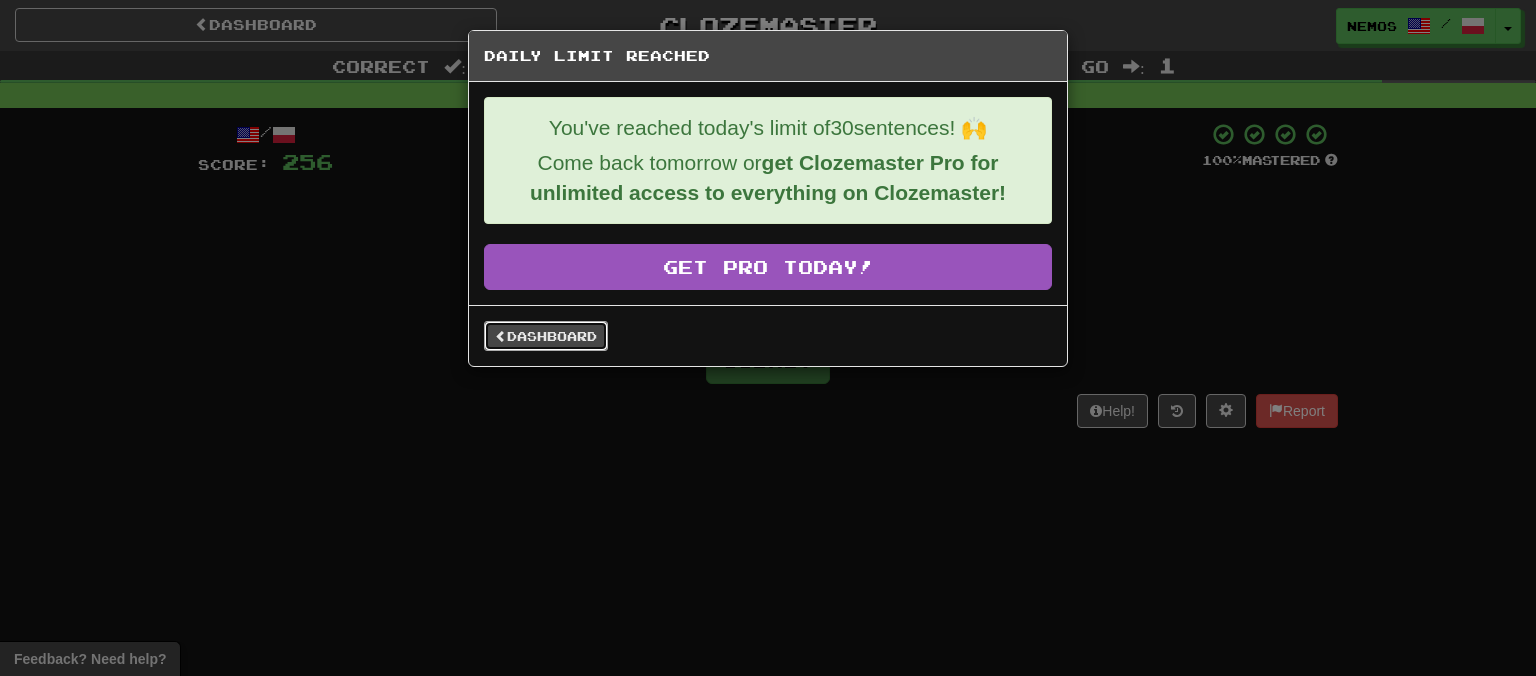 click on "Dashboard" at bounding box center [546, 336] 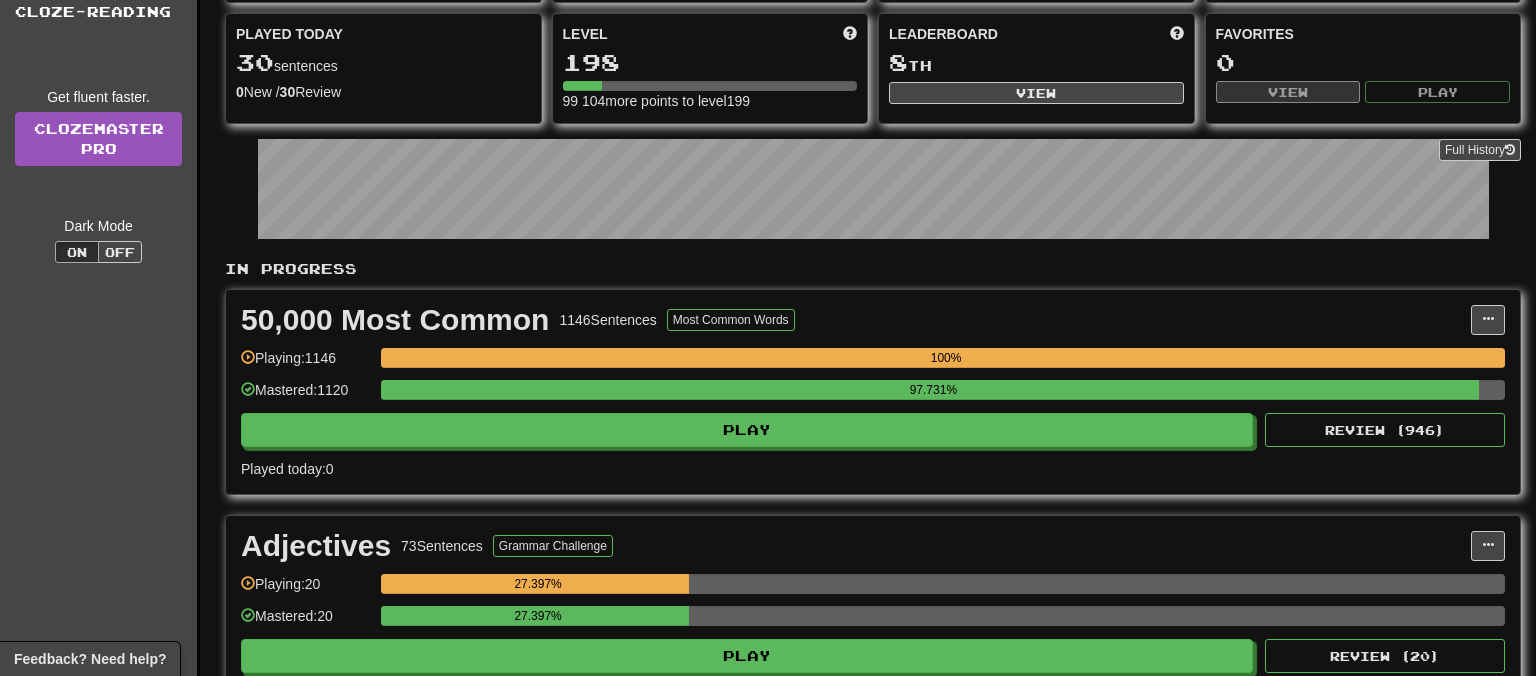 scroll, scrollTop: 0, scrollLeft: 0, axis: both 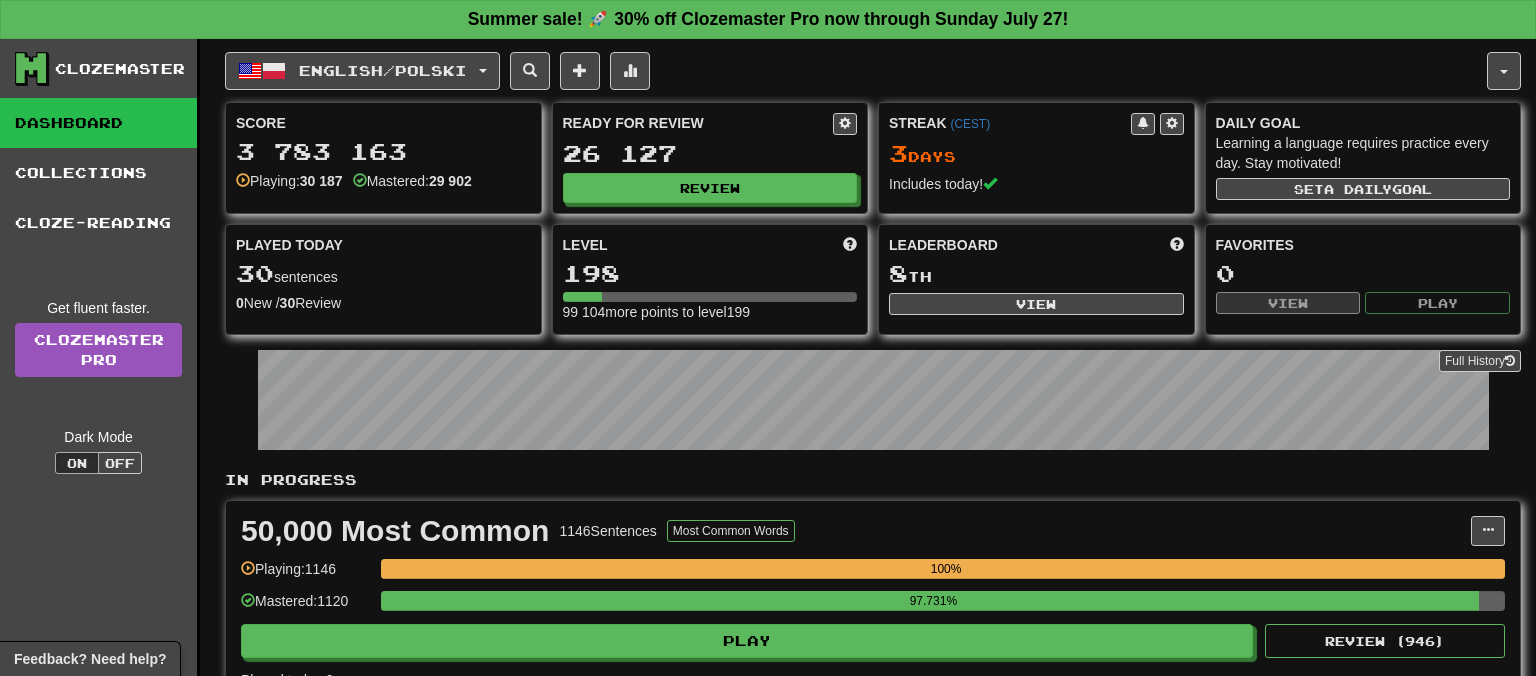 click on "Clozemaster Dashboard Collections Cloze-Reading Get fluent faster. Clozemaster Pro Dark Mode On Off Dashboard Collections Pro Cloze-Reading English  /  Polski English  /  Polski Streak:  3   Review:  26 127 Points today:  736 Polski  /  English Streak:  0   Review:  2 Points today:  0  Language Pairing Username: [USERNAME] Edit  Account  Notifications 25  Activity Feed  Profile  Leaderboard  Forum  Logout Score 3 783 163  Playing:  30 187  Mastered:  29 902 Ready for Review 26 127   Review Streak   ( CEST ) 3  Day s Includes today!  Daily Goal Learning a language requires practice every day. Stay motivated! Set  a daily  goal Played Today 30  sentences 0  New /  30  Review Full History  Level 198 99 104  more points to level  199 Leaderboard 8 th View Favorites 0 View Play Full History  In Progress 50,000 Most Common 1146  Sentences Most Common Words Manage Sentences Unpin from Dashboard  Playing:  1146 100%  Mastered:  1120 97.731% Play Review ( 946 ) Played today:  0 Adjectives 73  Sentences  Playing:  20" at bounding box center [768, 744] 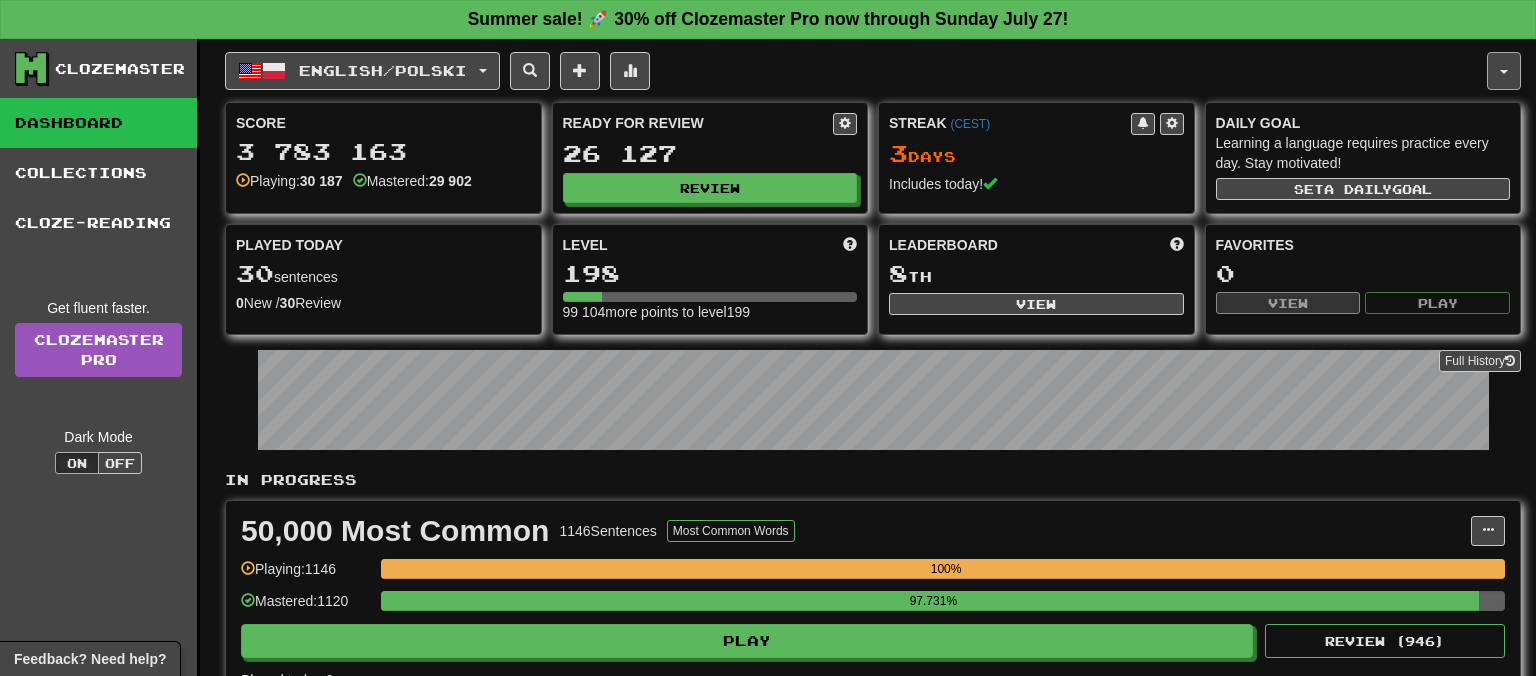 click at bounding box center (1504, 71) 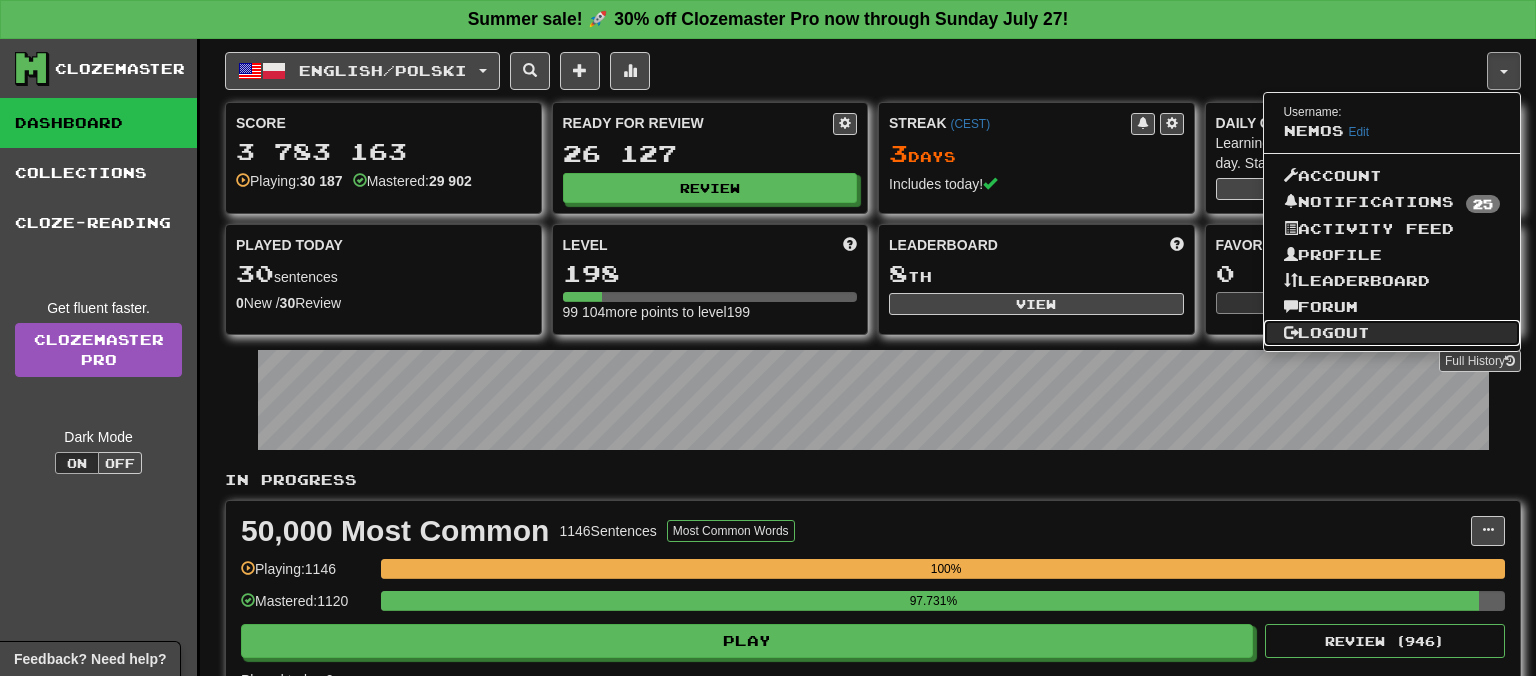 click on "Logout" at bounding box center (1392, 333) 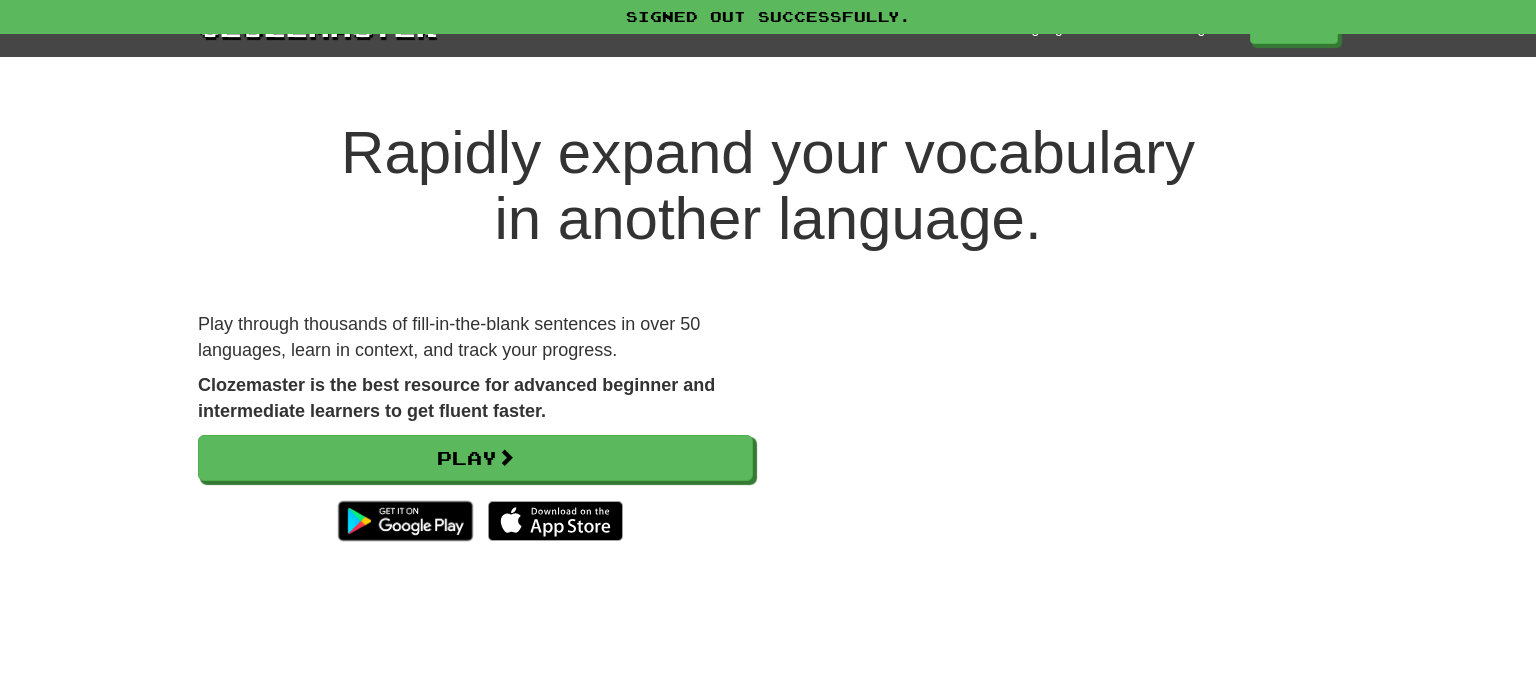 scroll, scrollTop: 0, scrollLeft: 0, axis: both 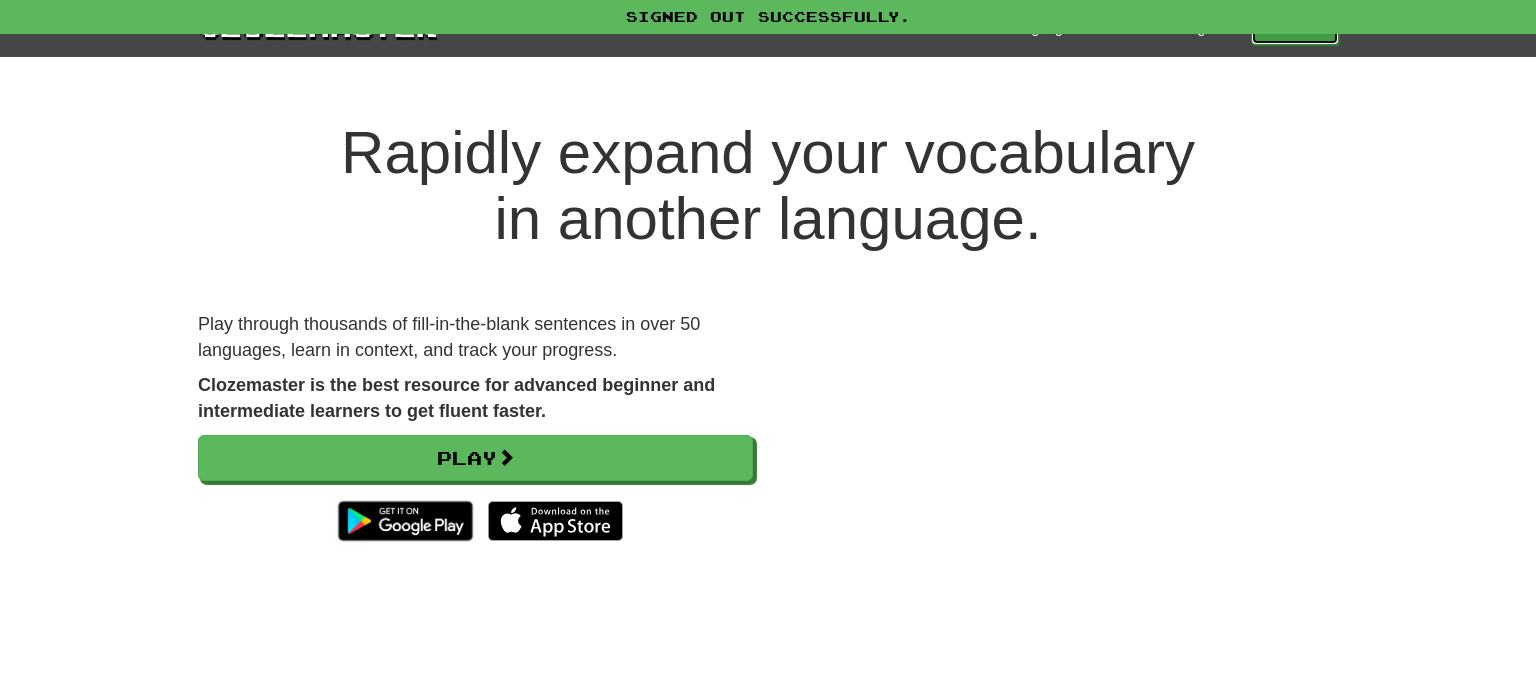 click on "Play" at bounding box center (1295, 28) 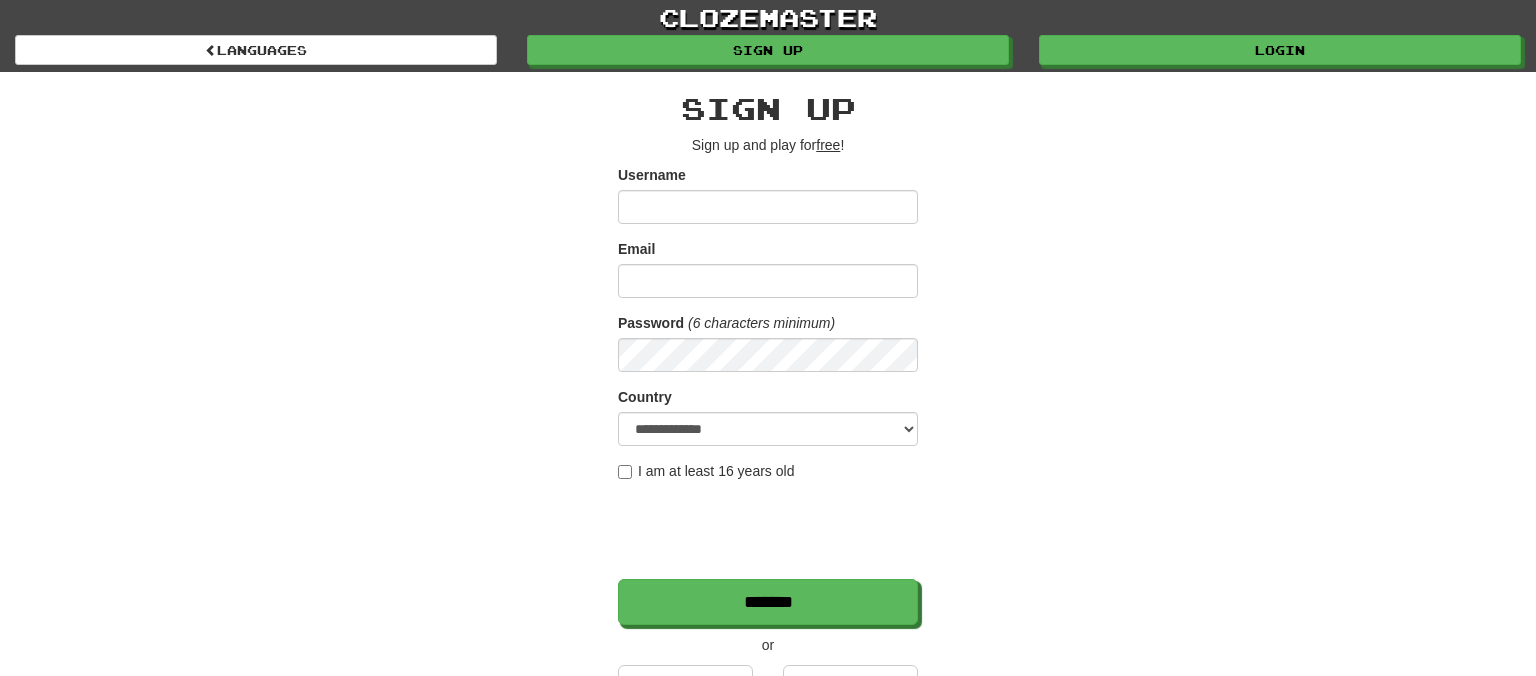 scroll, scrollTop: 0, scrollLeft: 0, axis: both 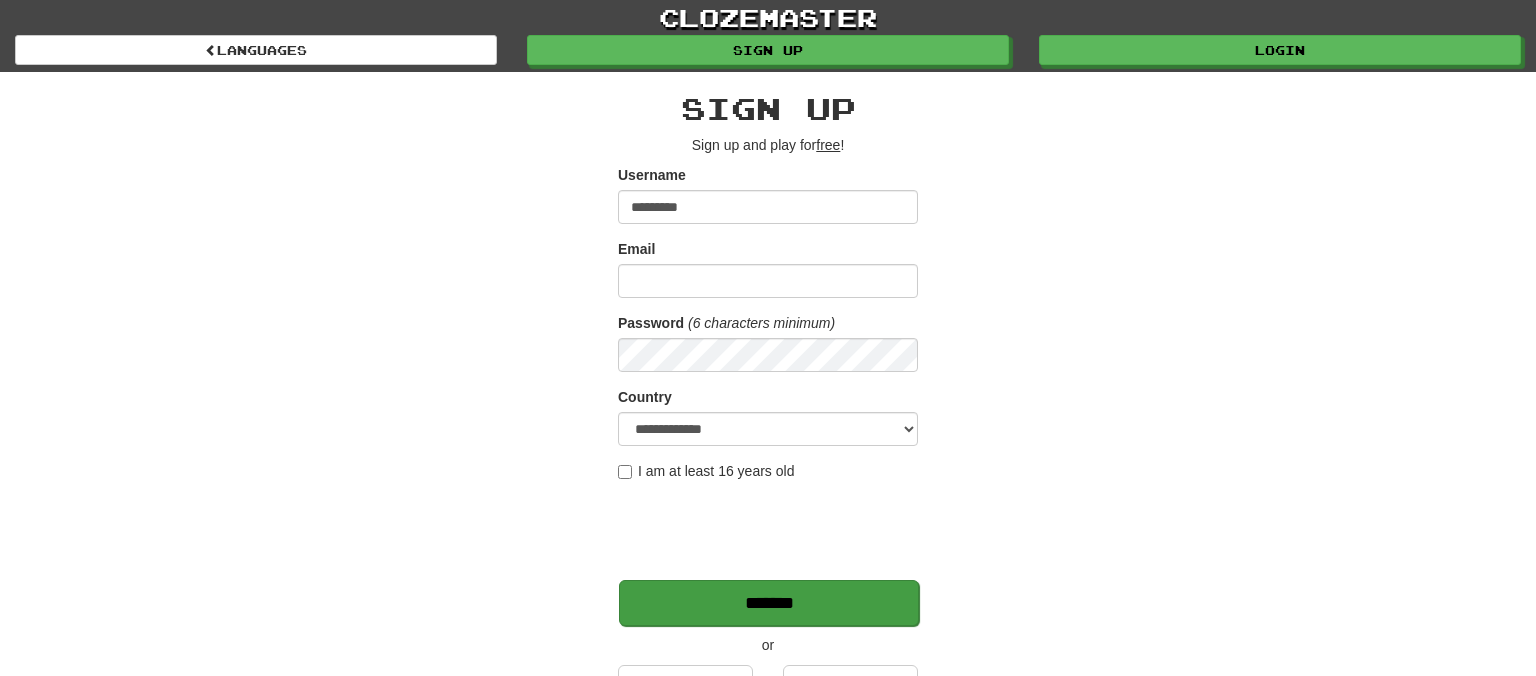 type on "*********" 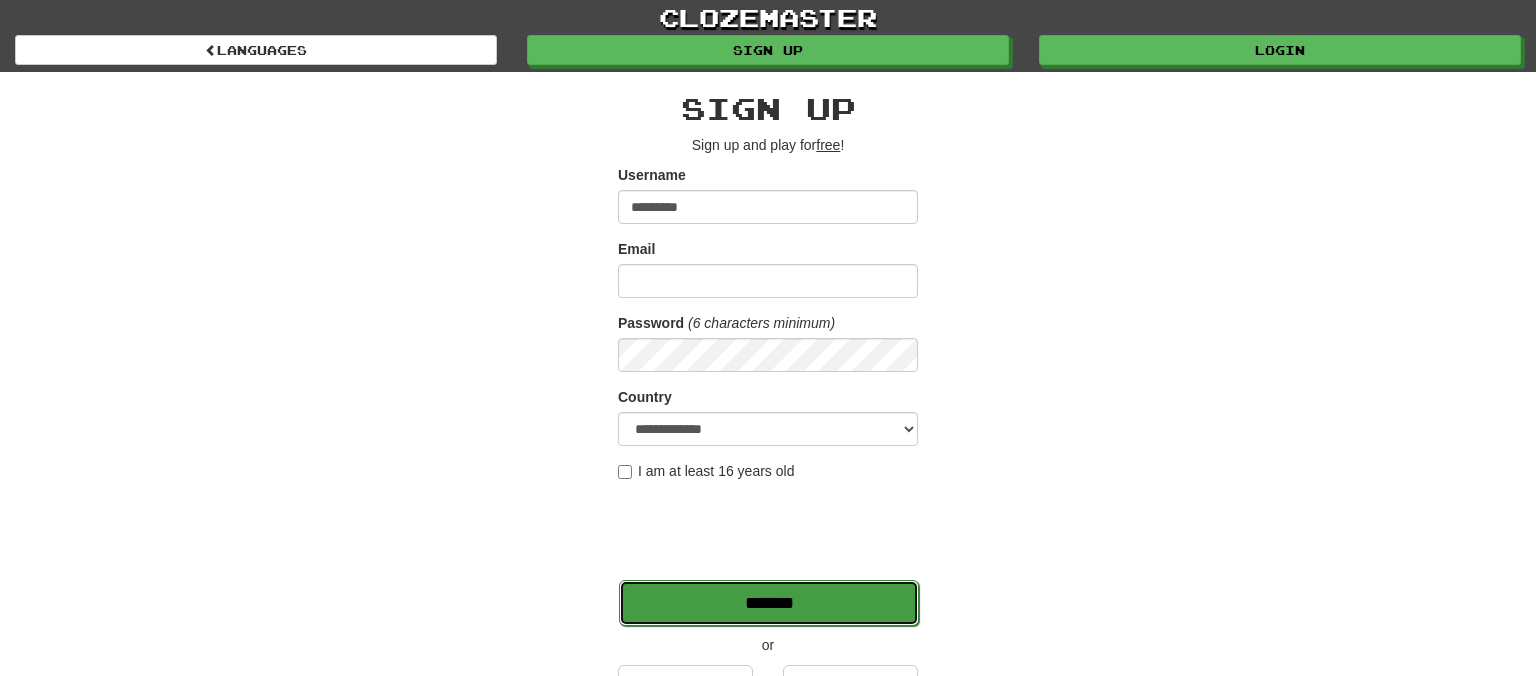 click on "*******" at bounding box center (769, 603) 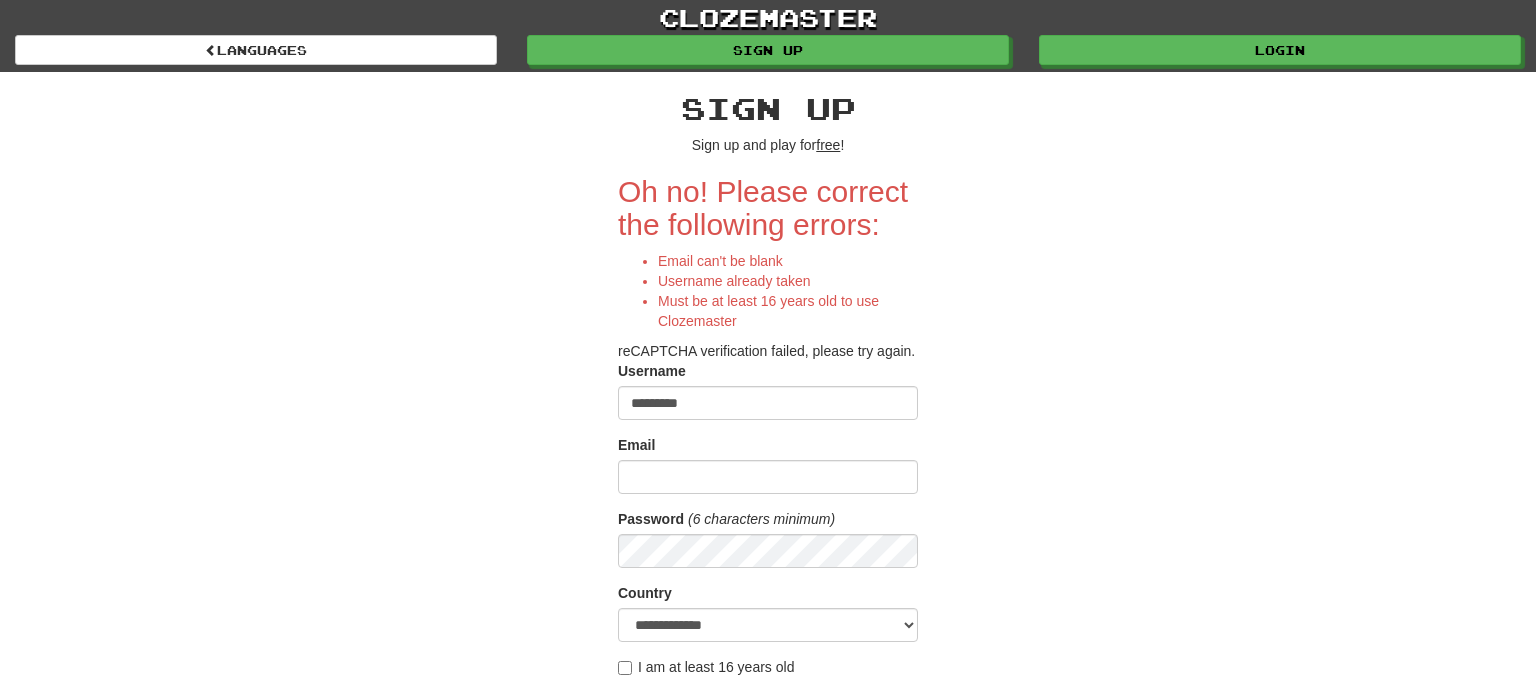 scroll, scrollTop: 0, scrollLeft: 0, axis: both 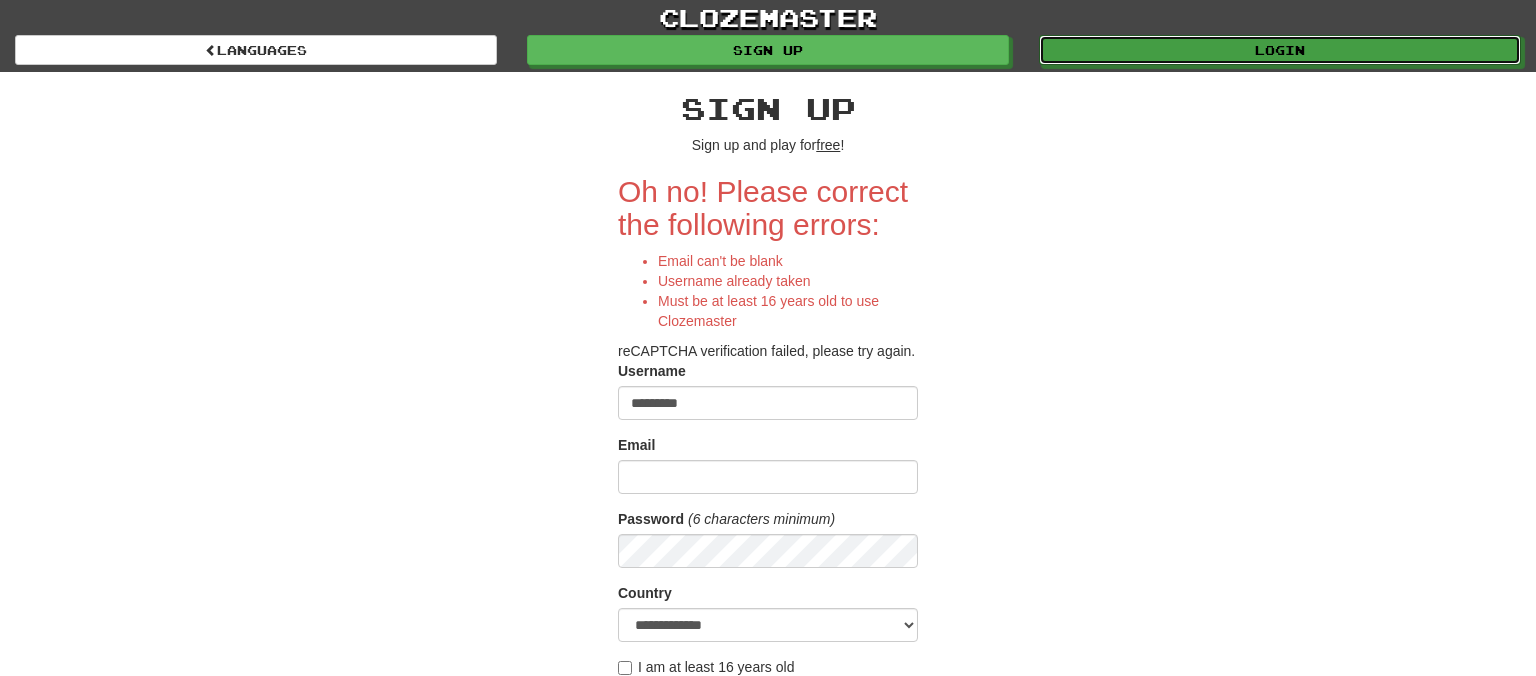 click on "Login" at bounding box center (1280, 50) 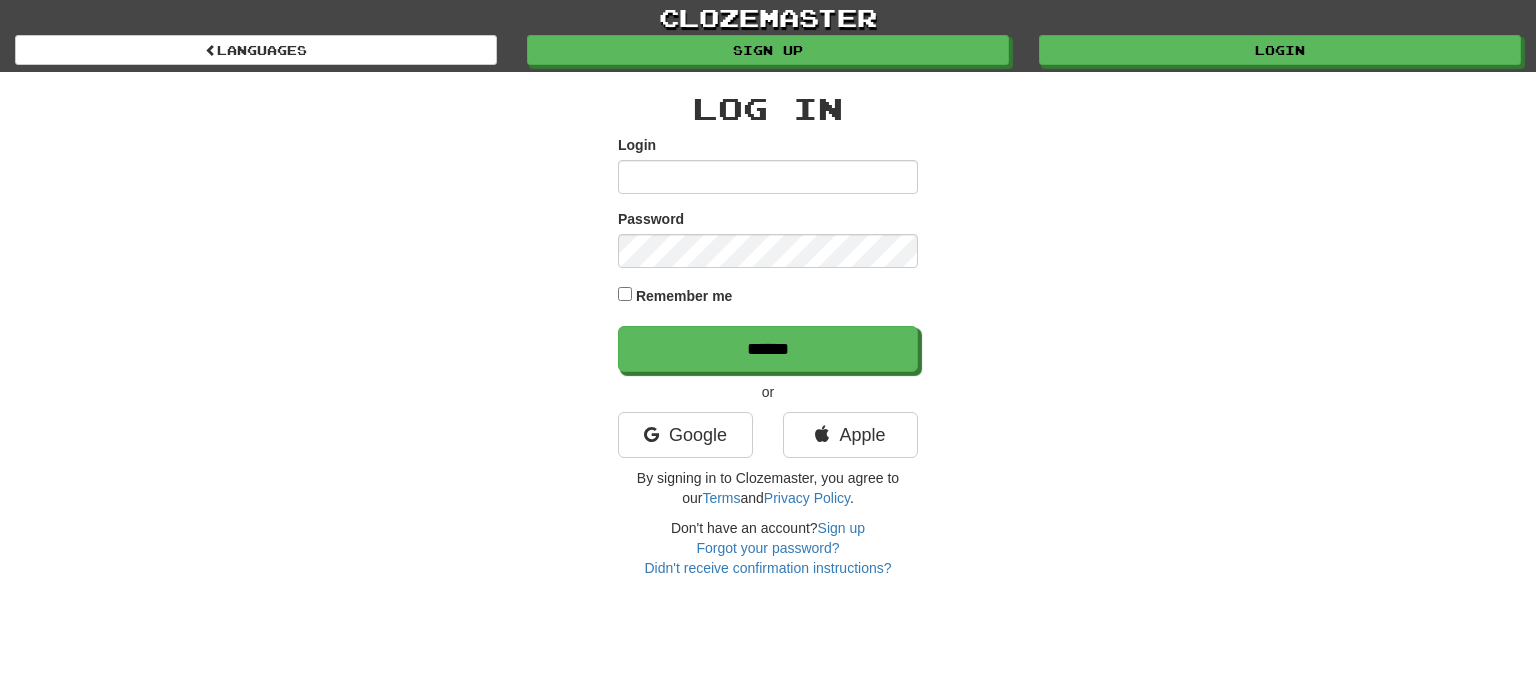 scroll, scrollTop: 0, scrollLeft: 0, axis: both 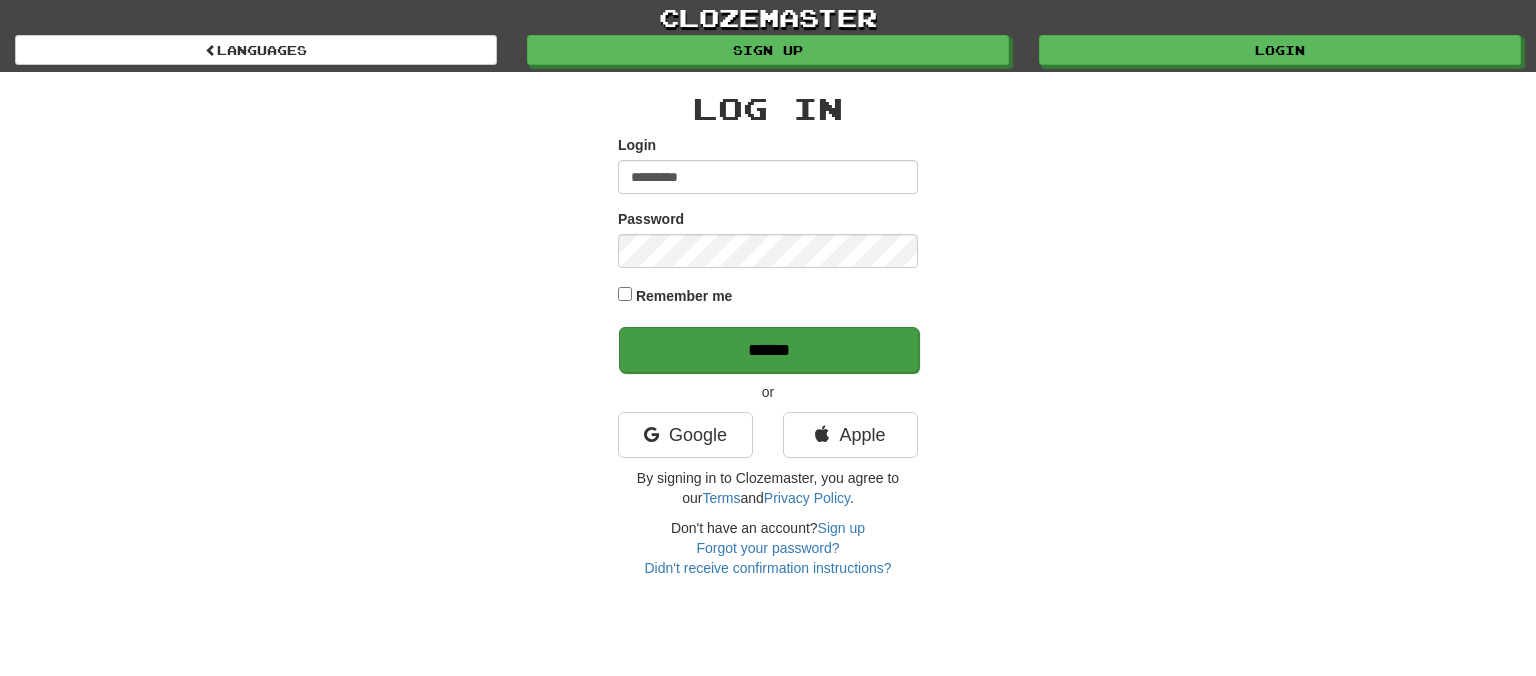 type on "*********" 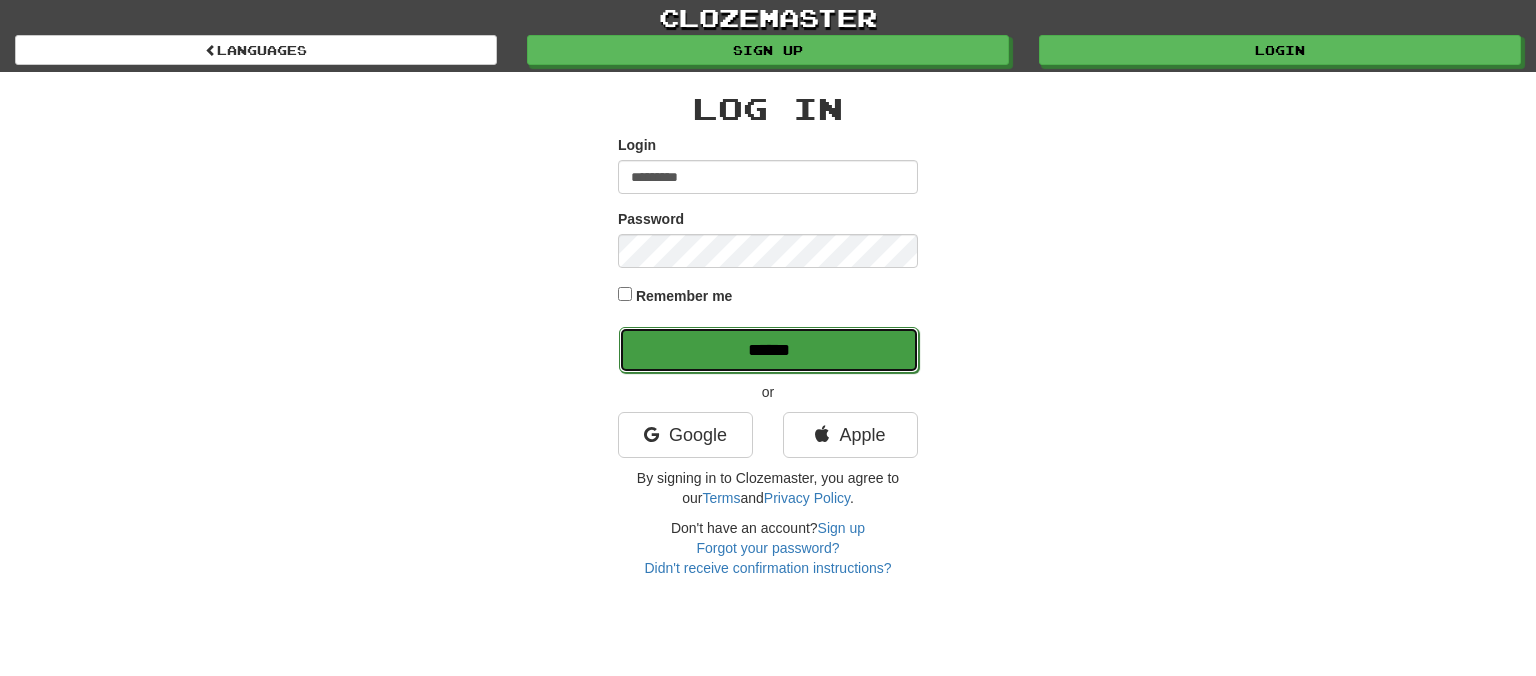 click on "******" at bounding box center (769, 350) 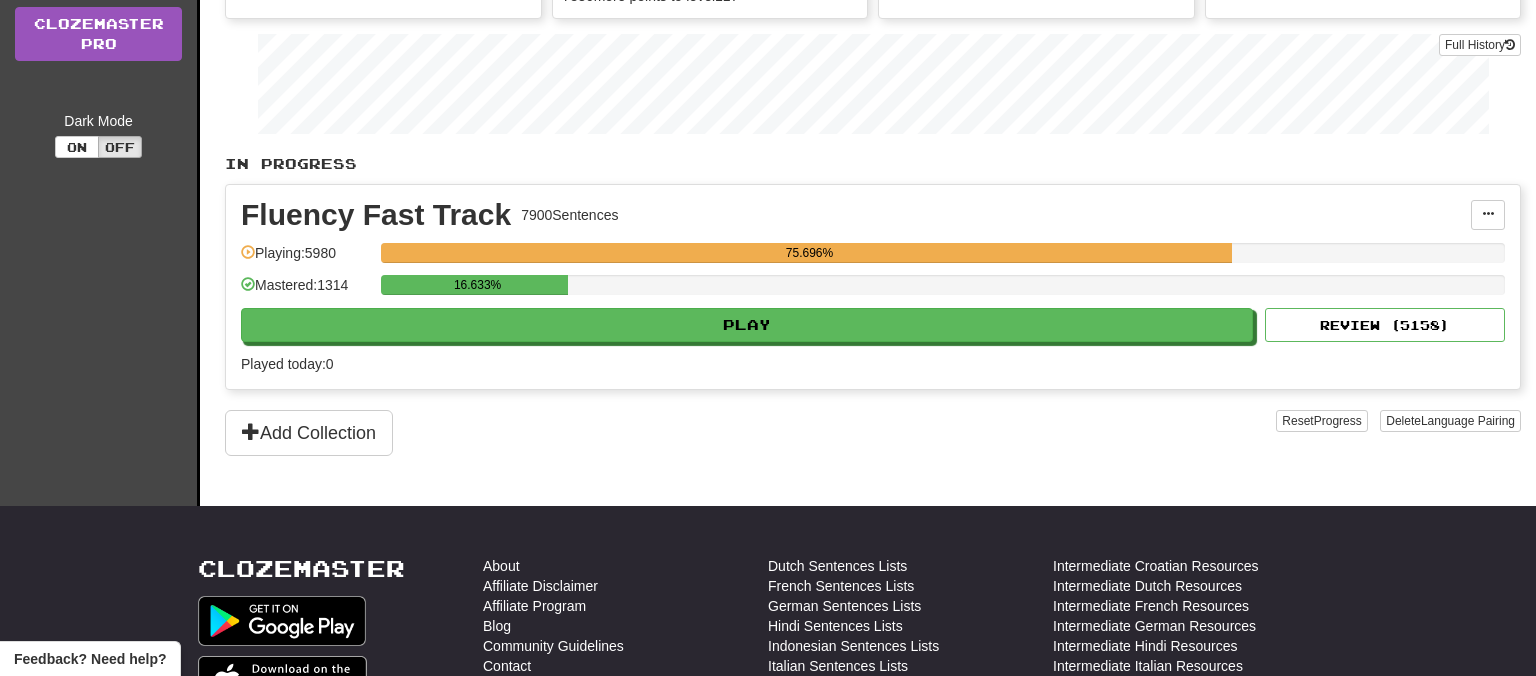scroll, scrollTop: 211, scrollLeft: 0, axis: vertical 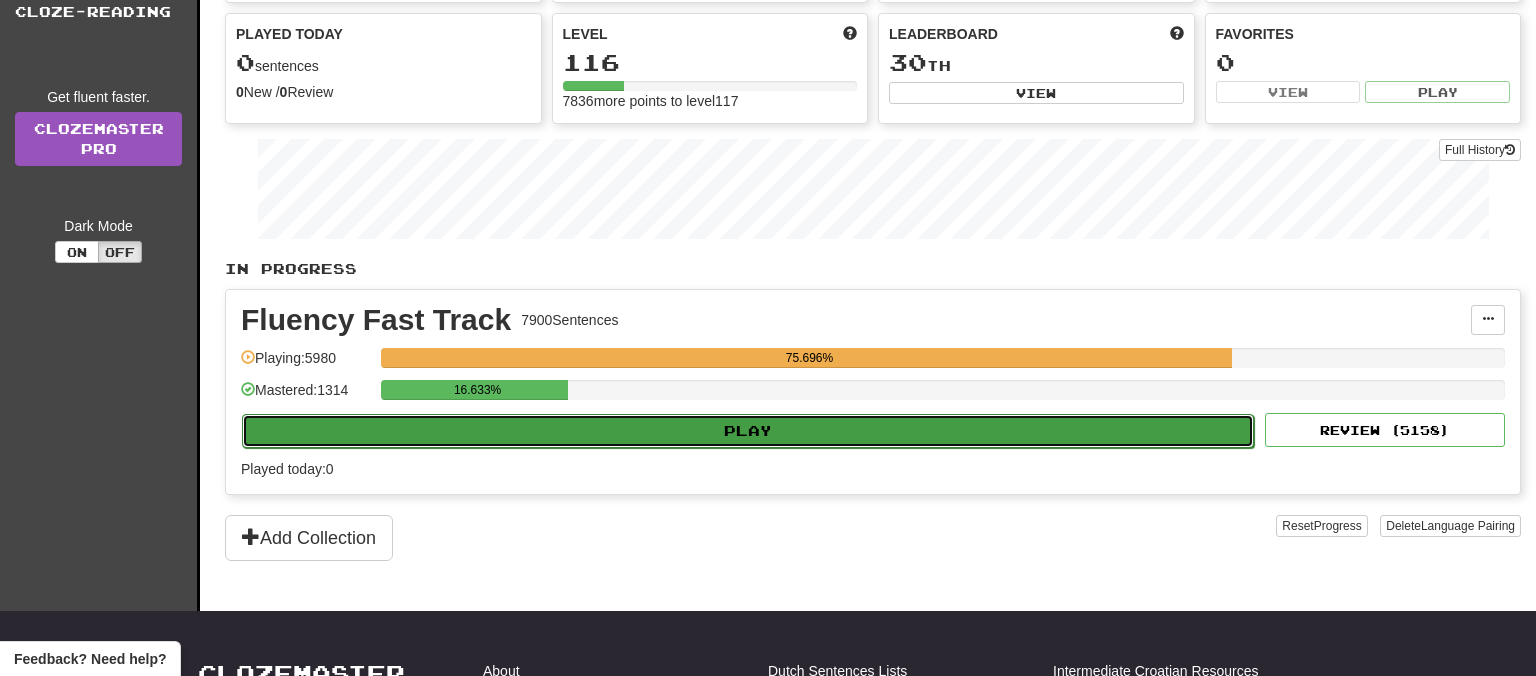 click on "Play" at bounding box center [748, 431] 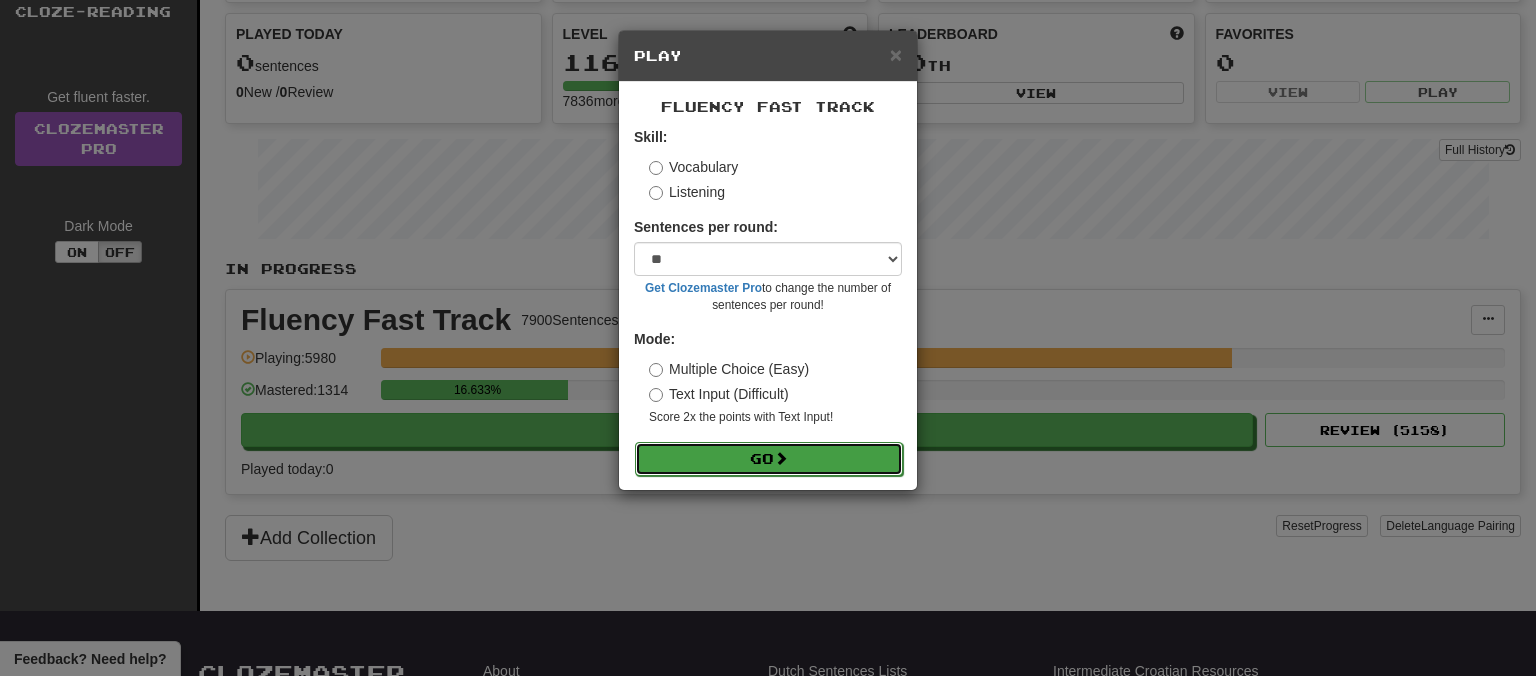 click on "Go" at bounding box center [769, 459] 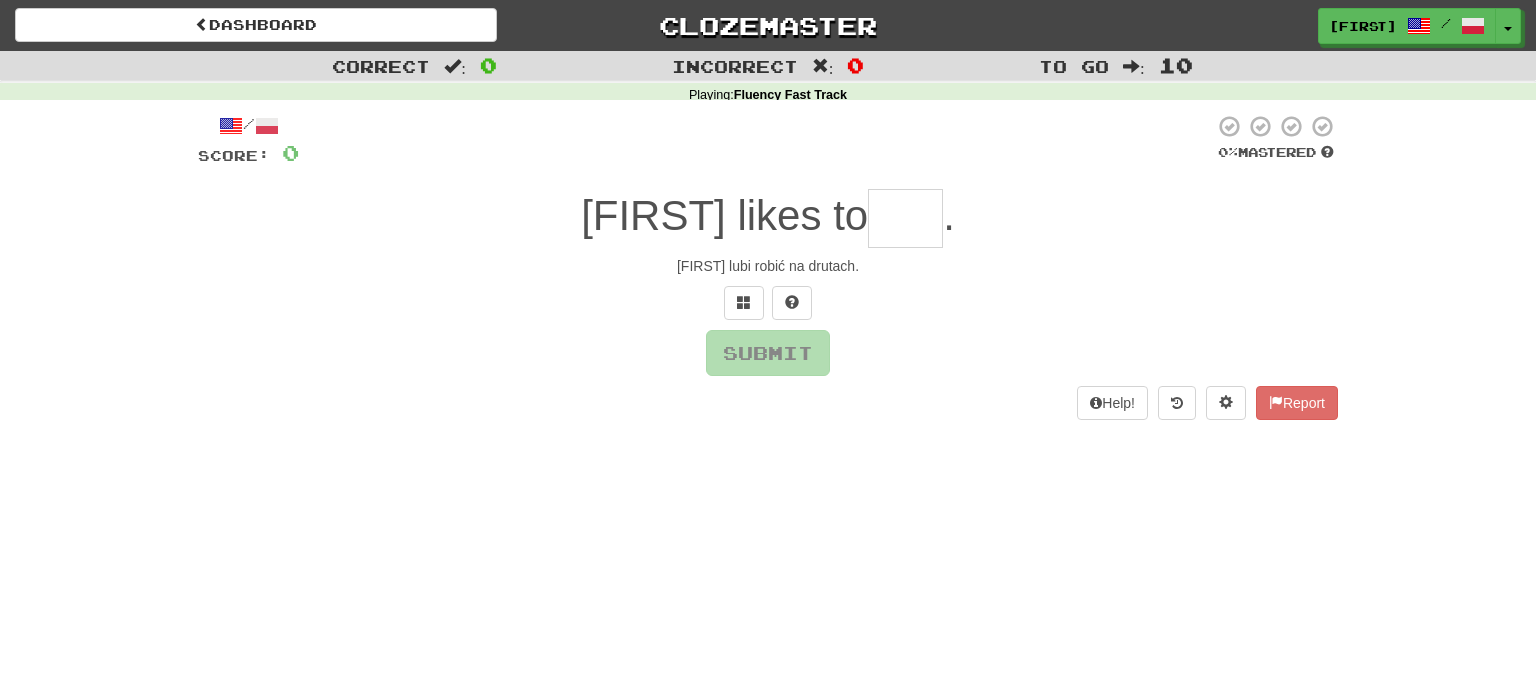 scroll, scrollTop: 0, scrollLeft: 0, axis: both 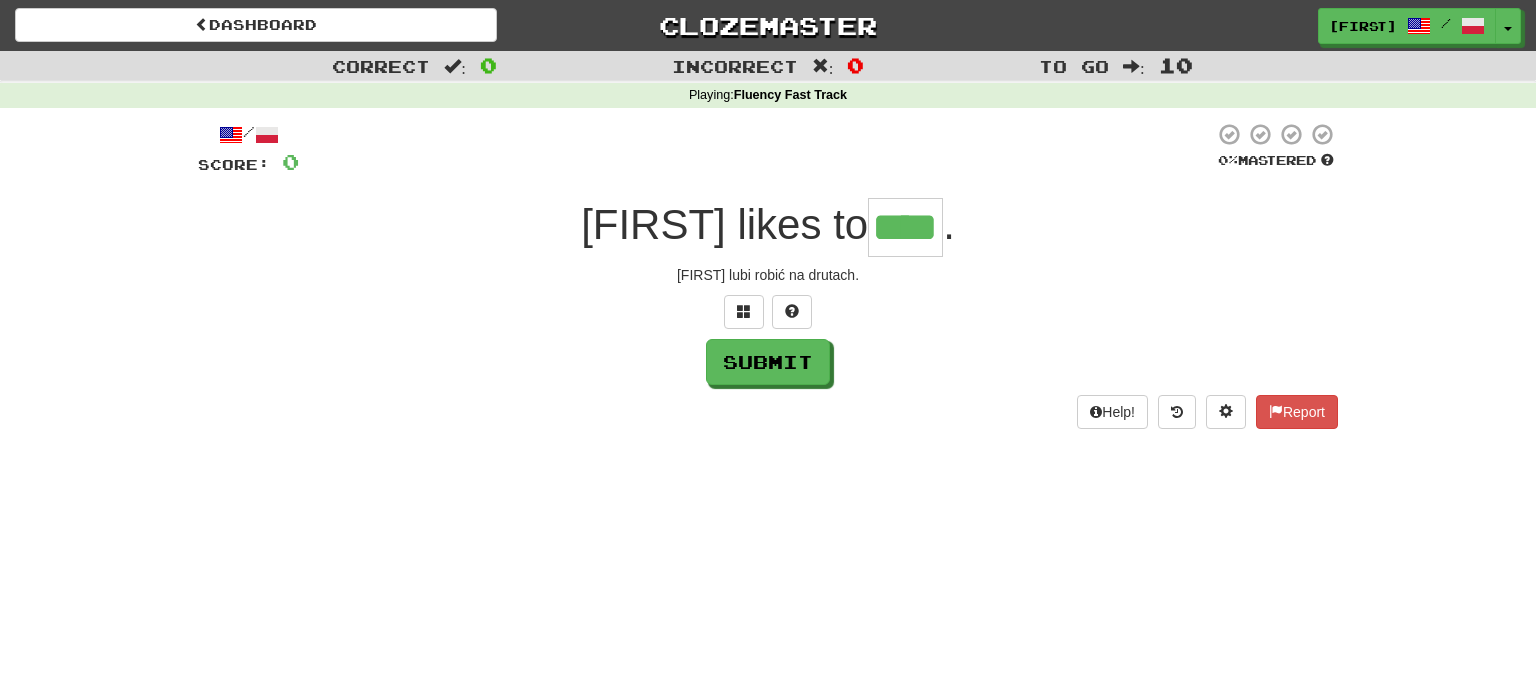 type on "****" 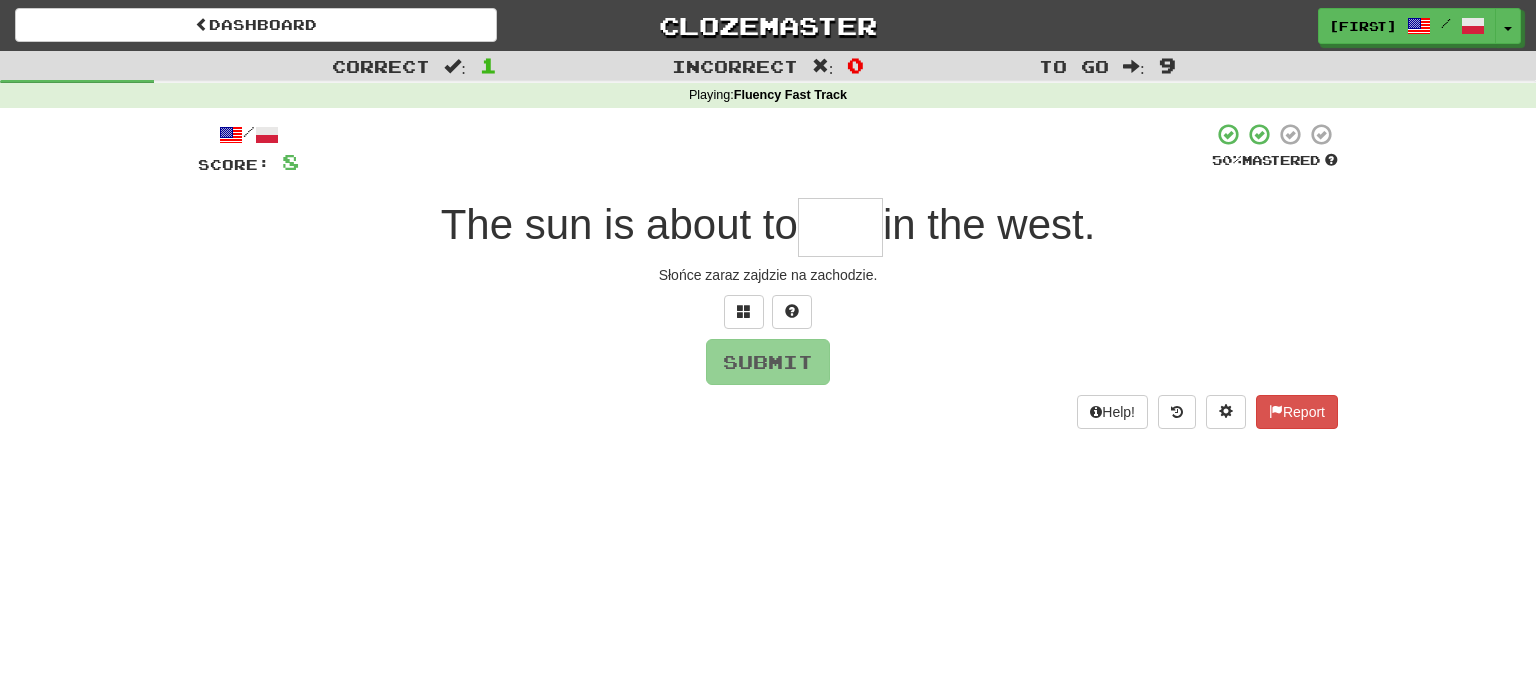 type on "*" 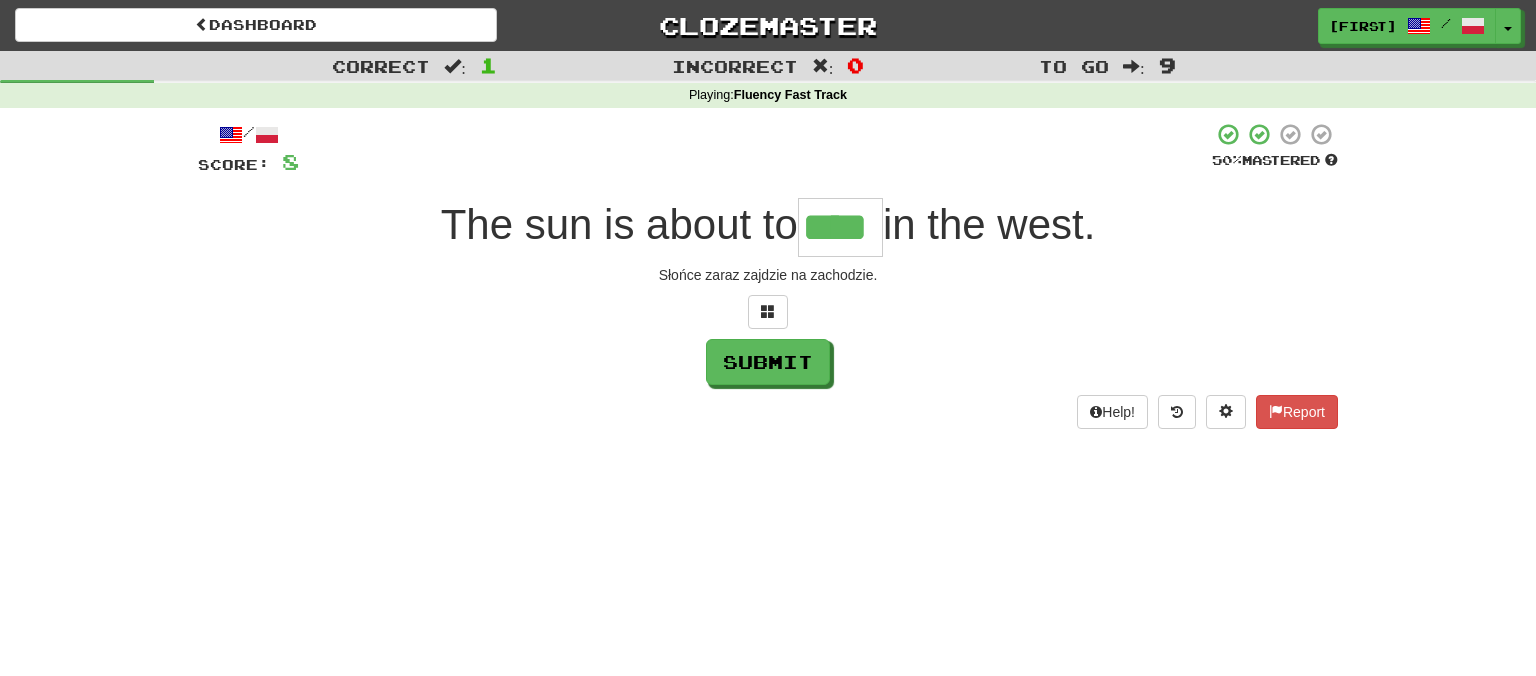 type on "****" 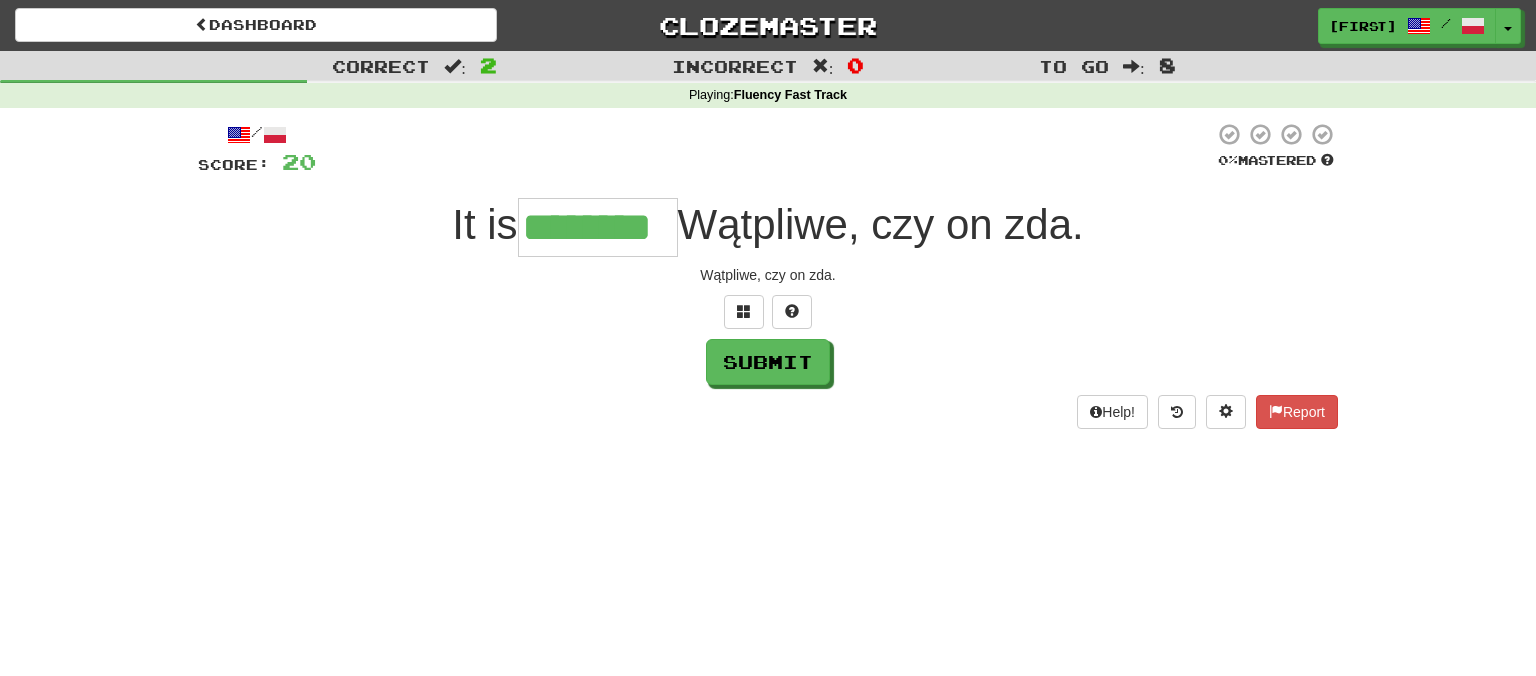 type on "********" 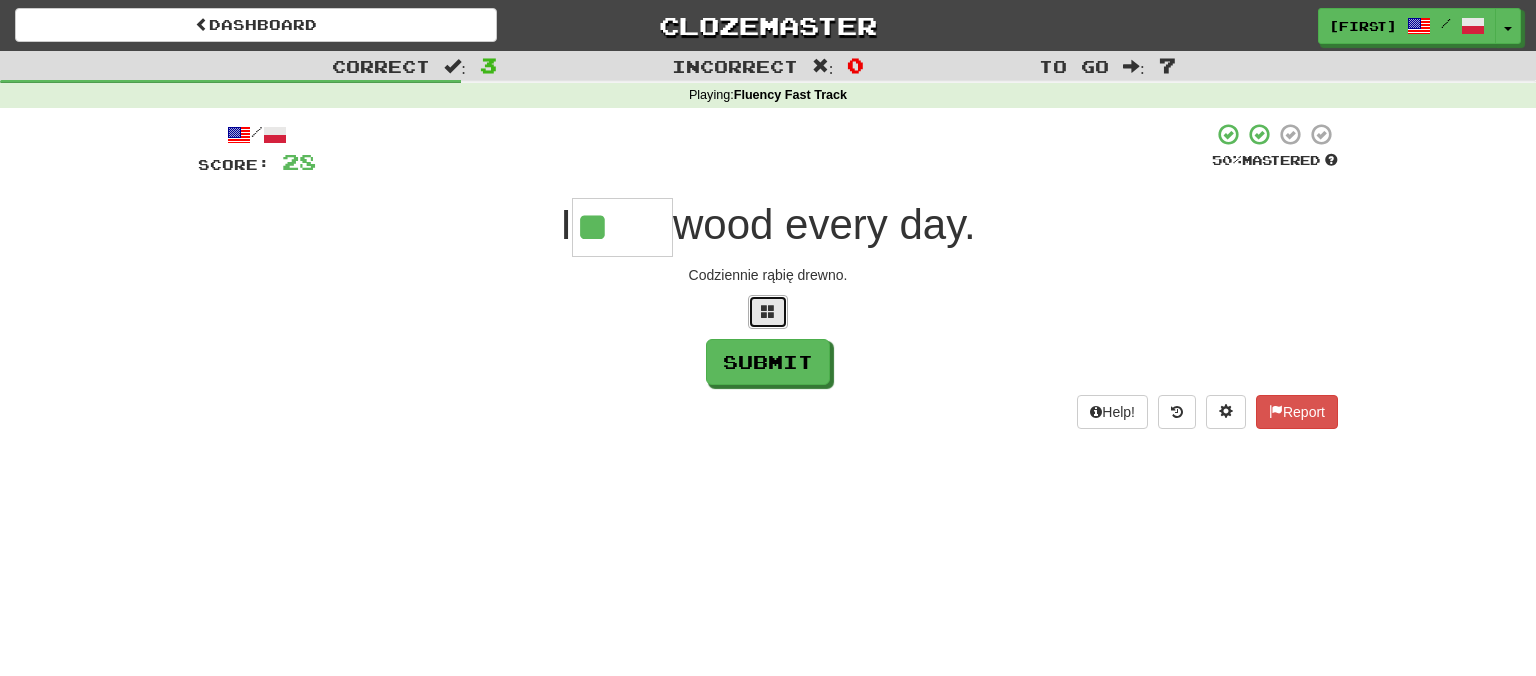 click at bounding box center [768, 312] 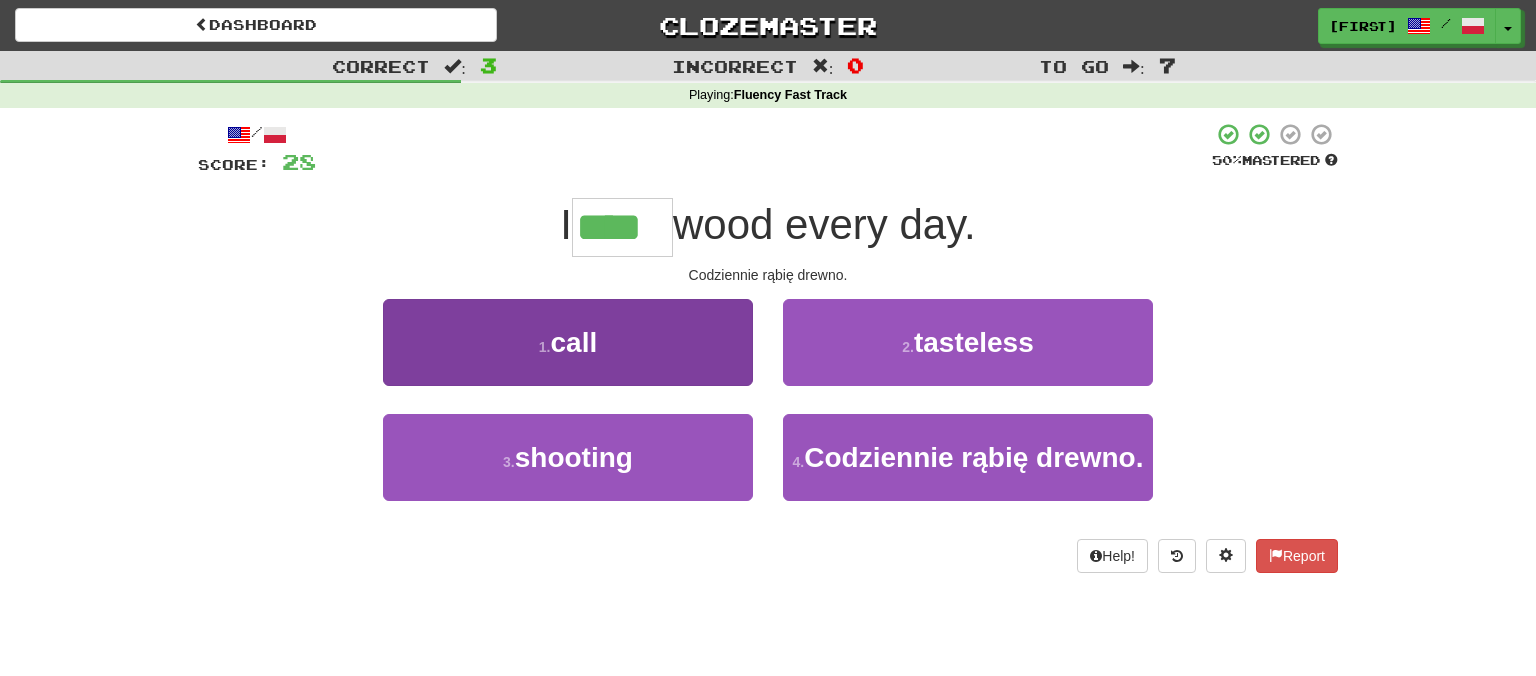 type on "****" 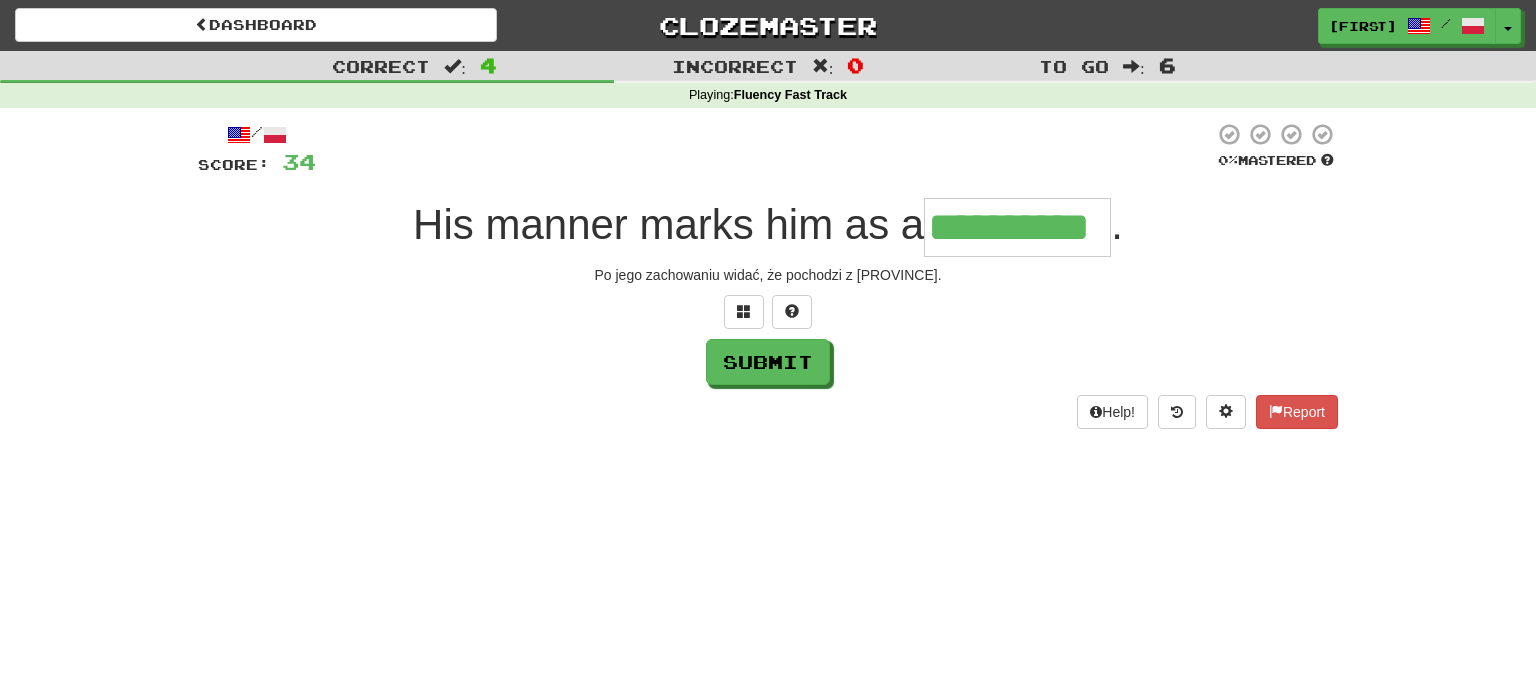 type on "**********" 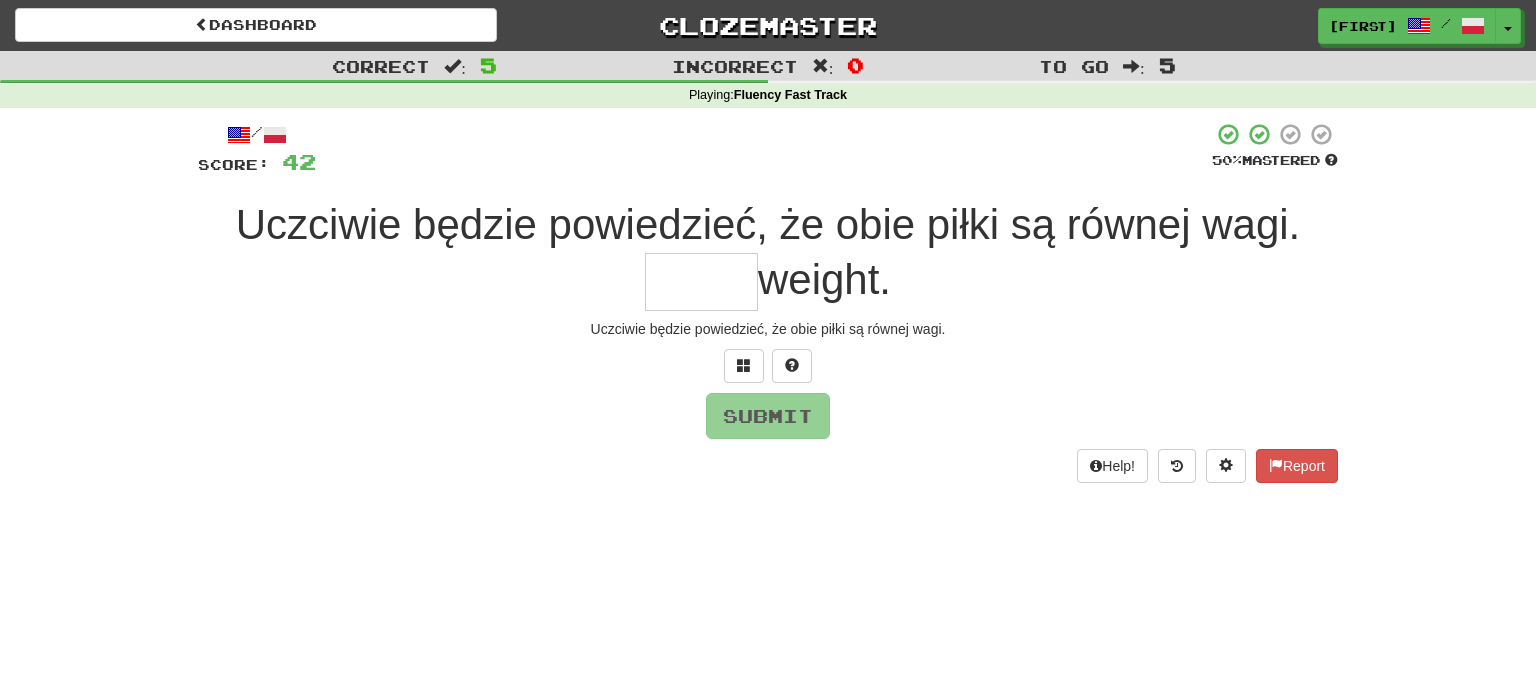 type on "*" 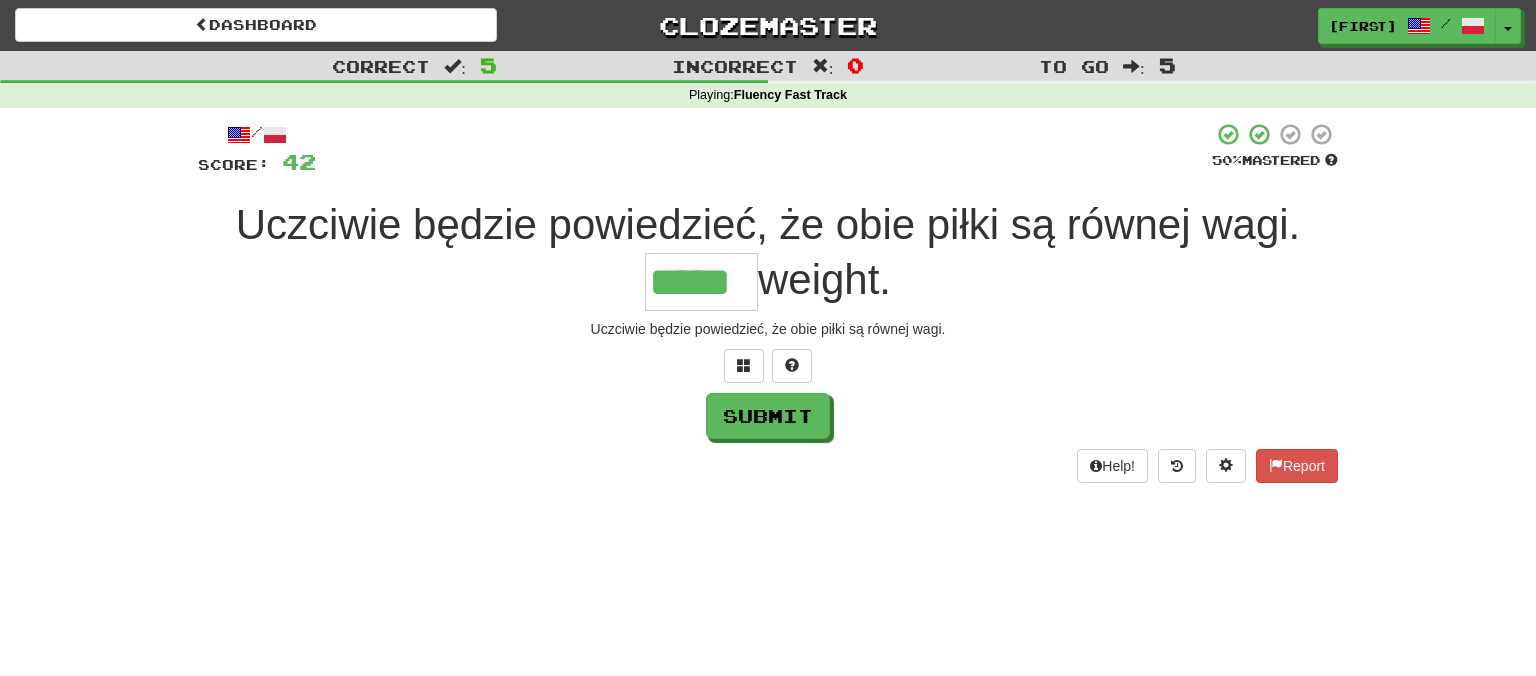 type on "*****" 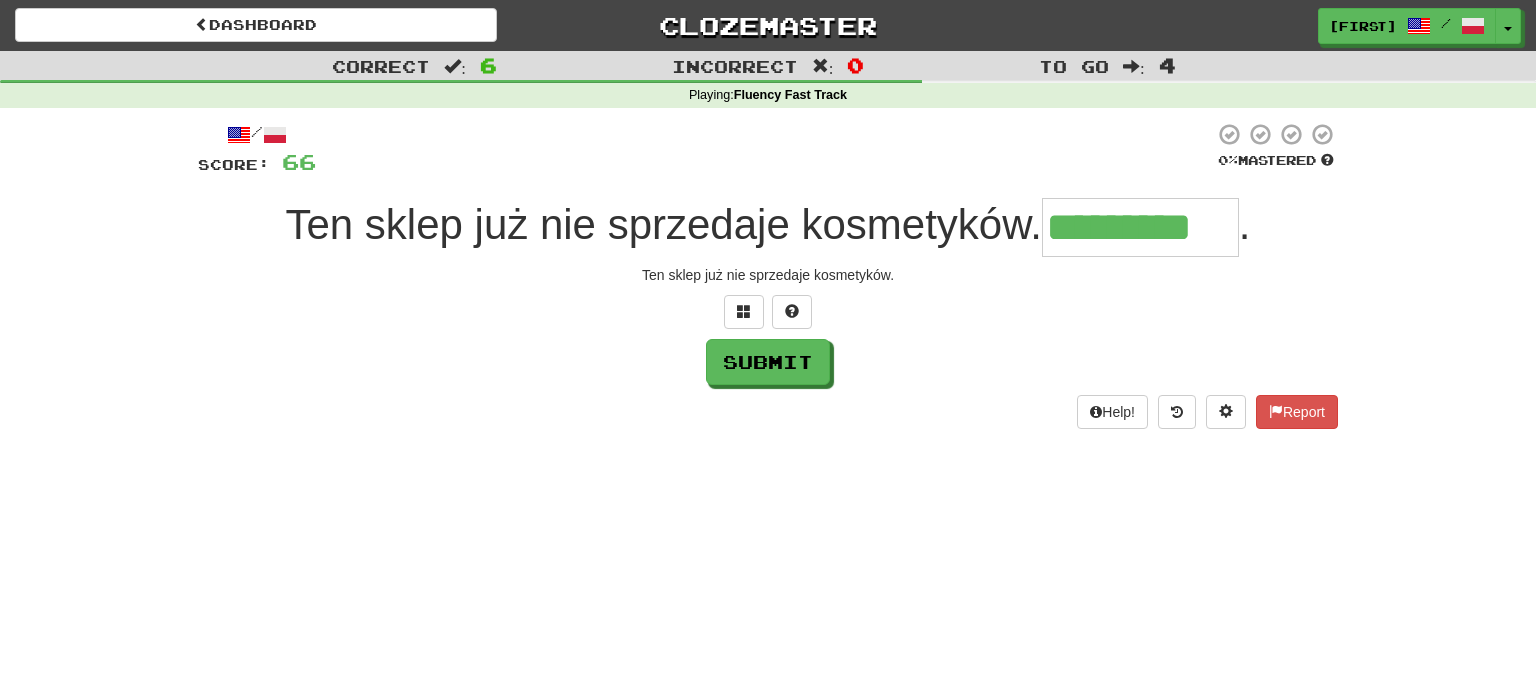 type on "*********" 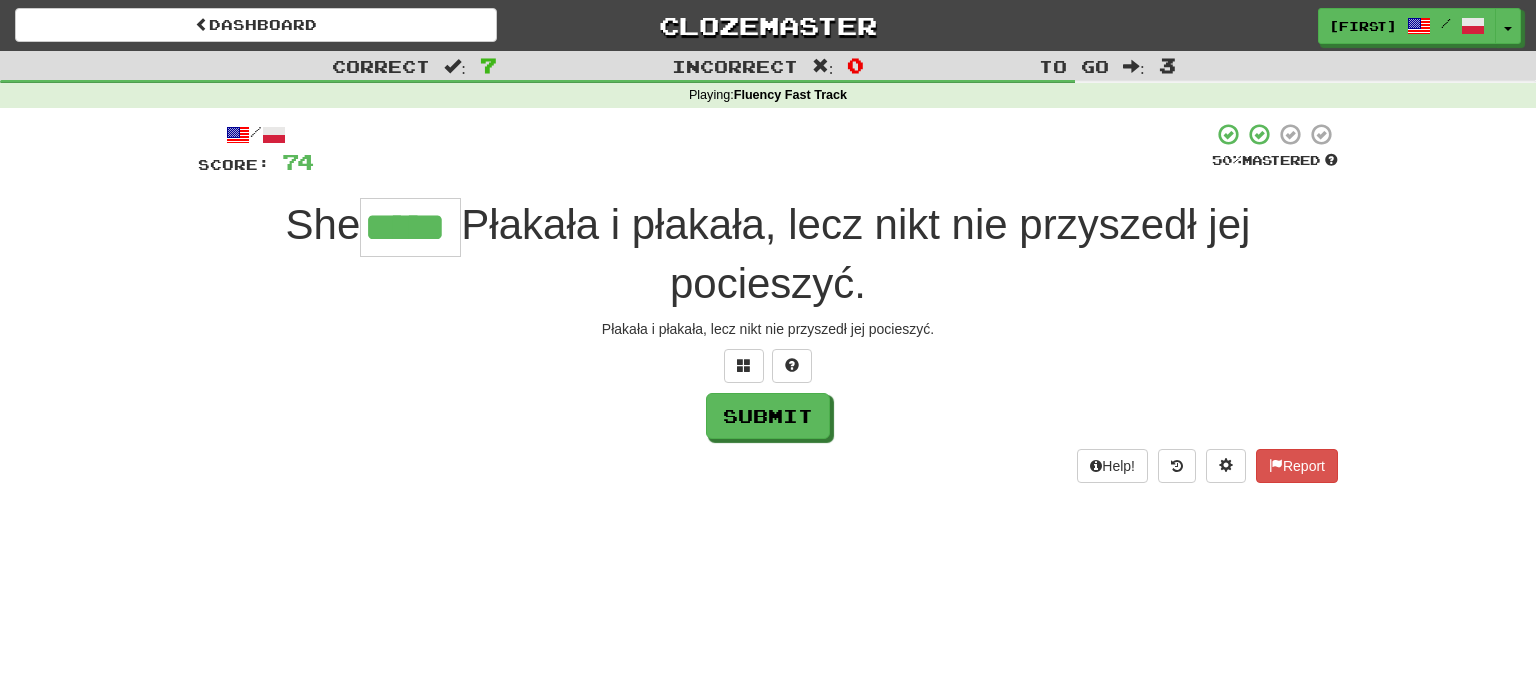 type on "*****" 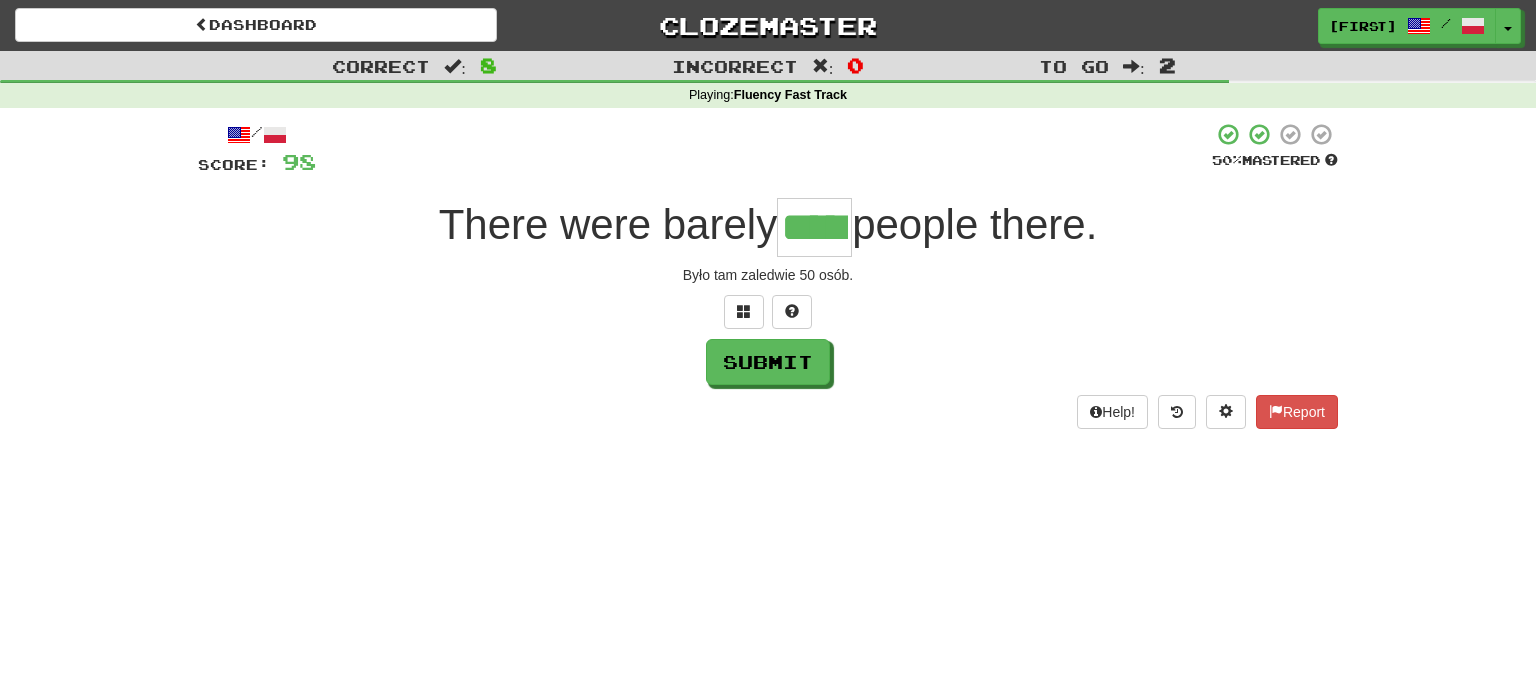 type on "*****" 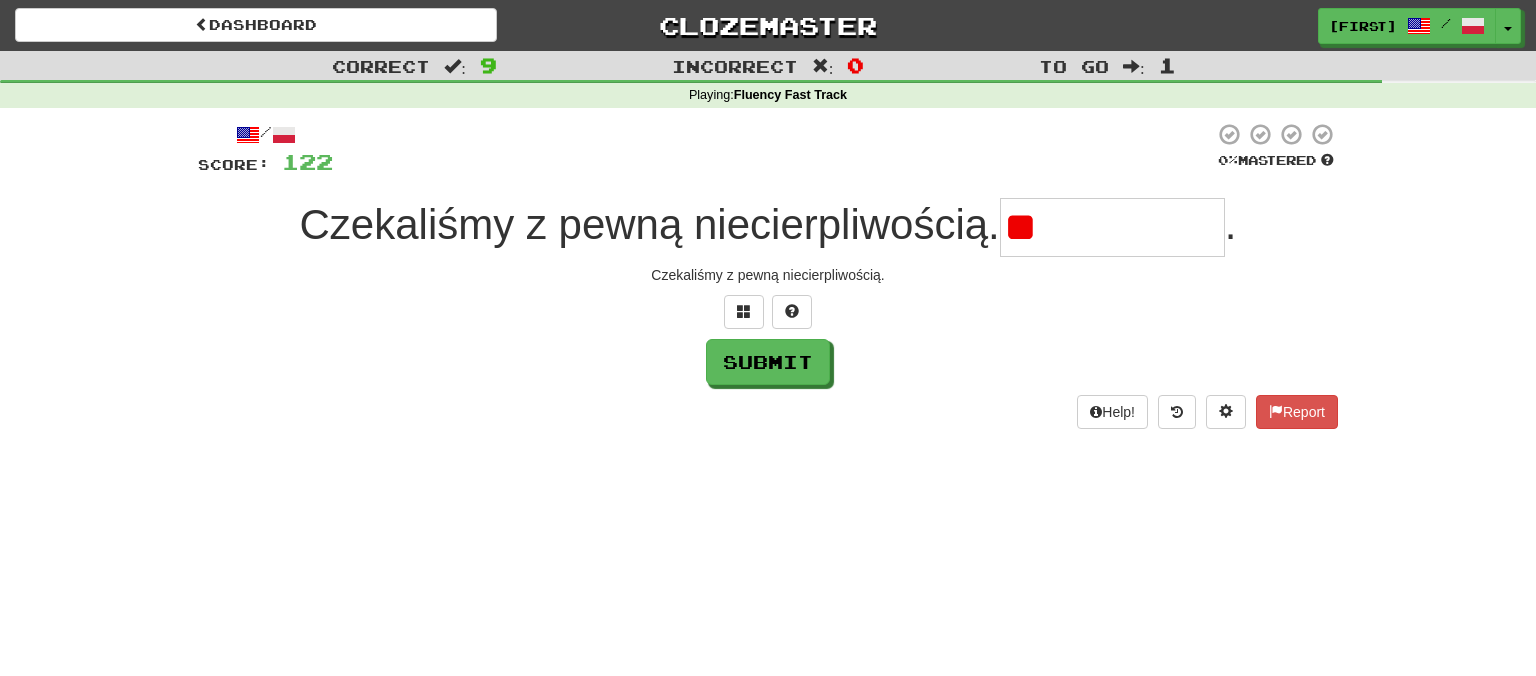 type on "*" 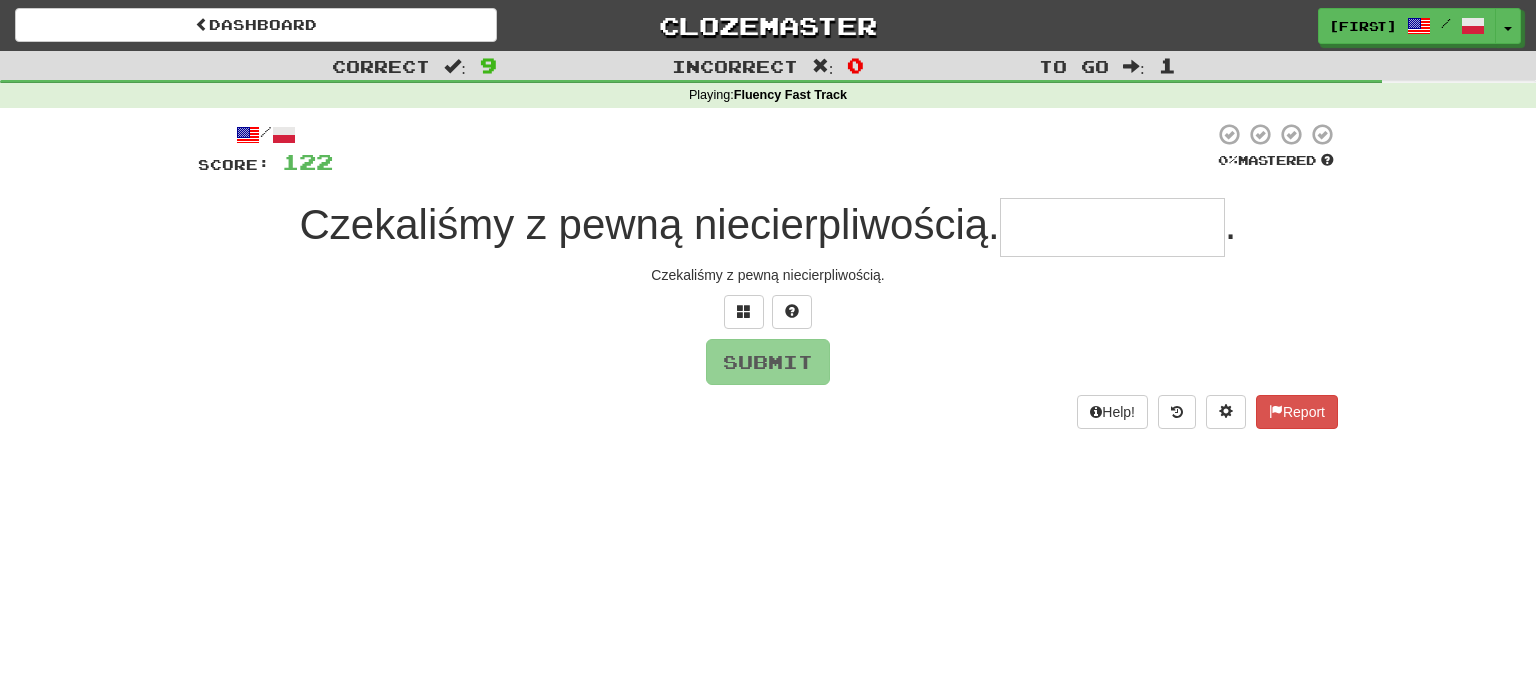 type on "*" 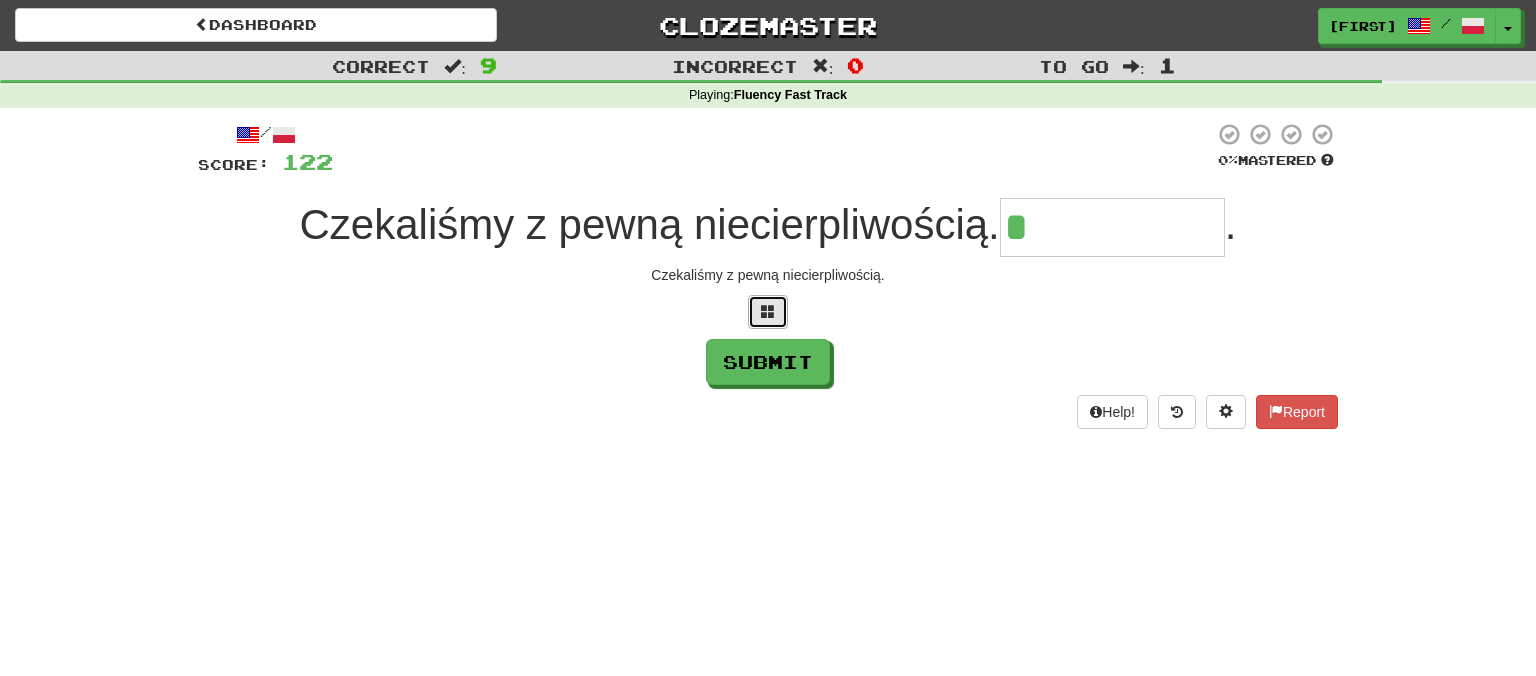 click at bounding box center [768, 311] 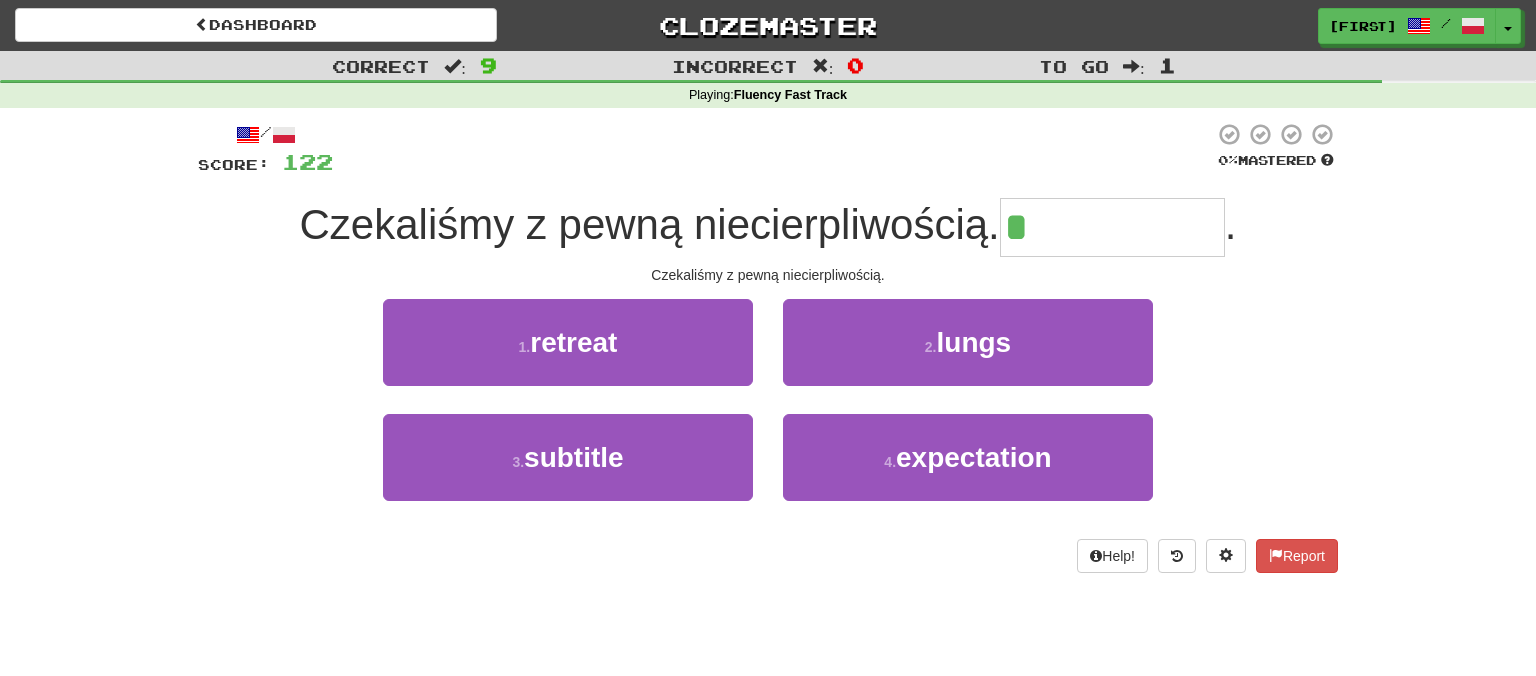click on "4 .  expectation" at bounding box center (968, 471) 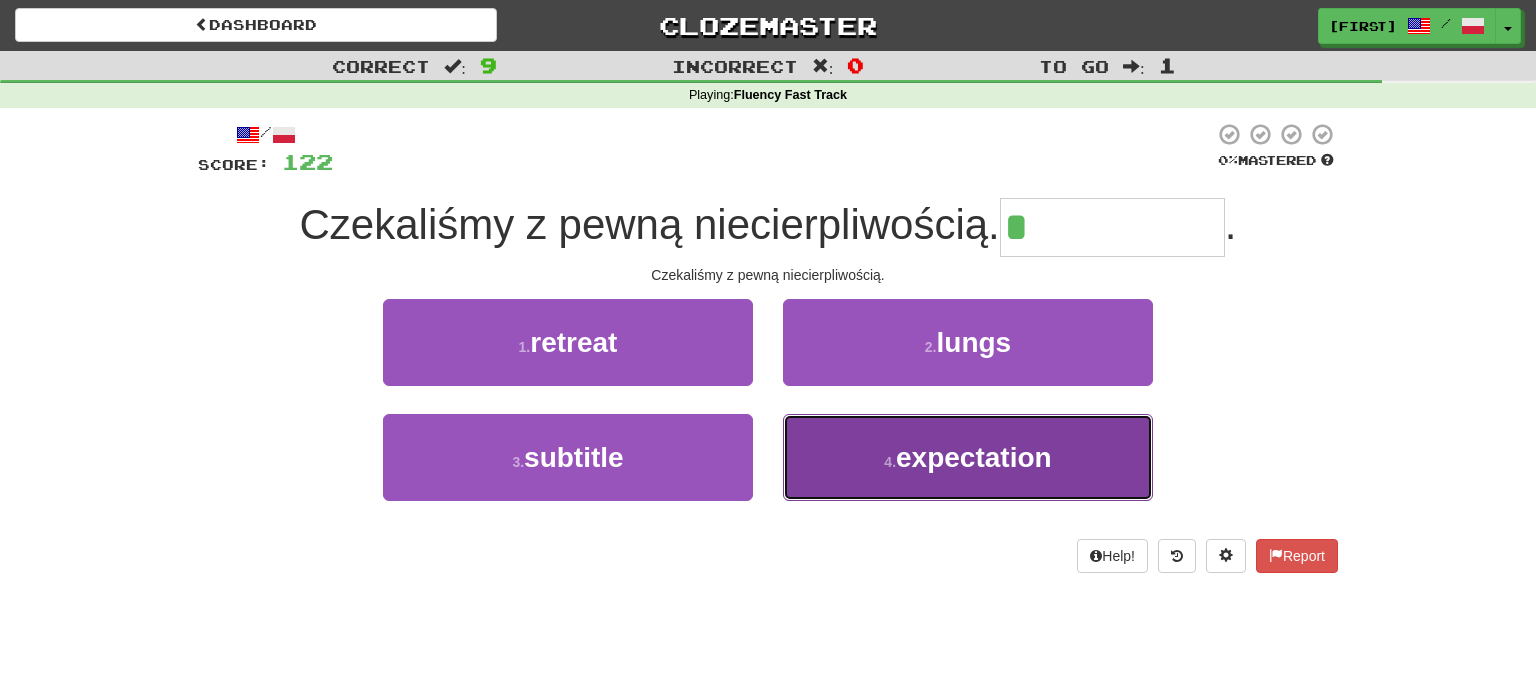 click on "expectation" at bounding box center [974, 457] 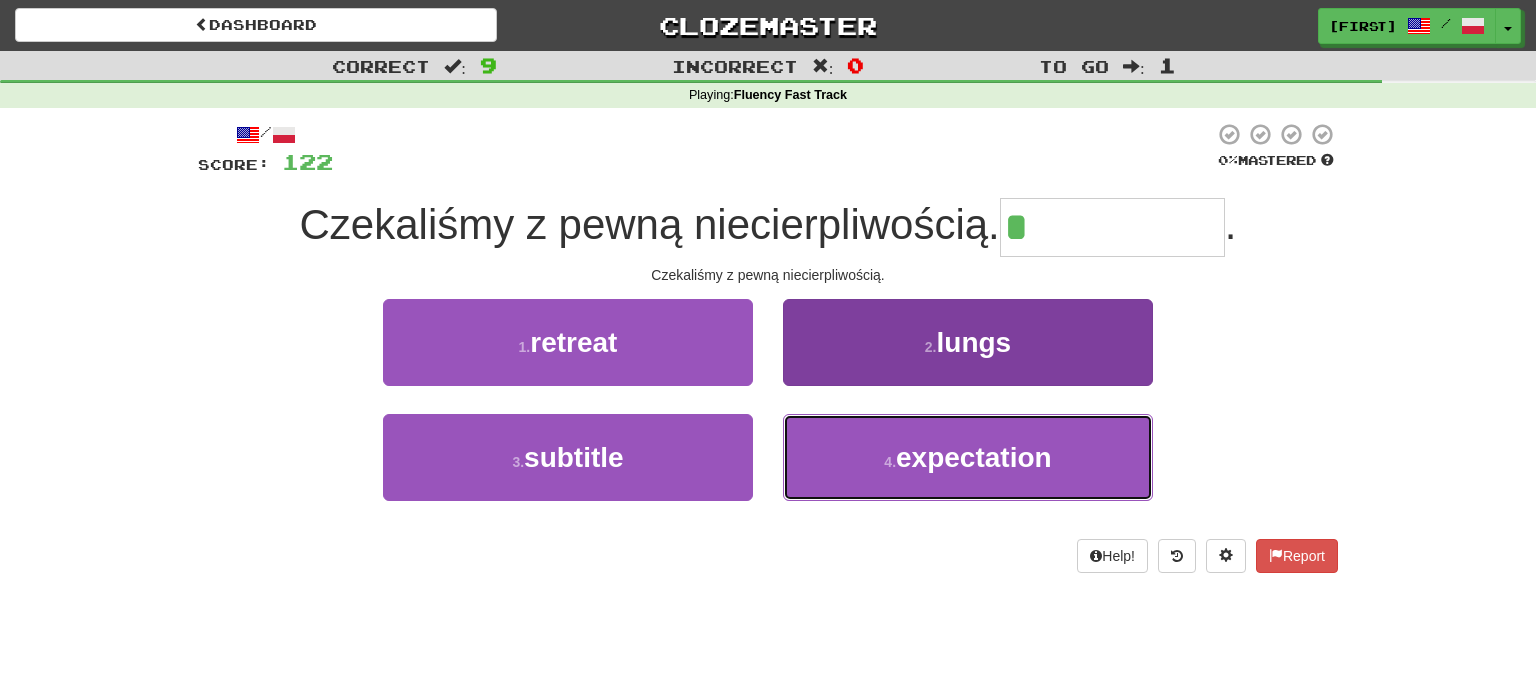 type on "**********" 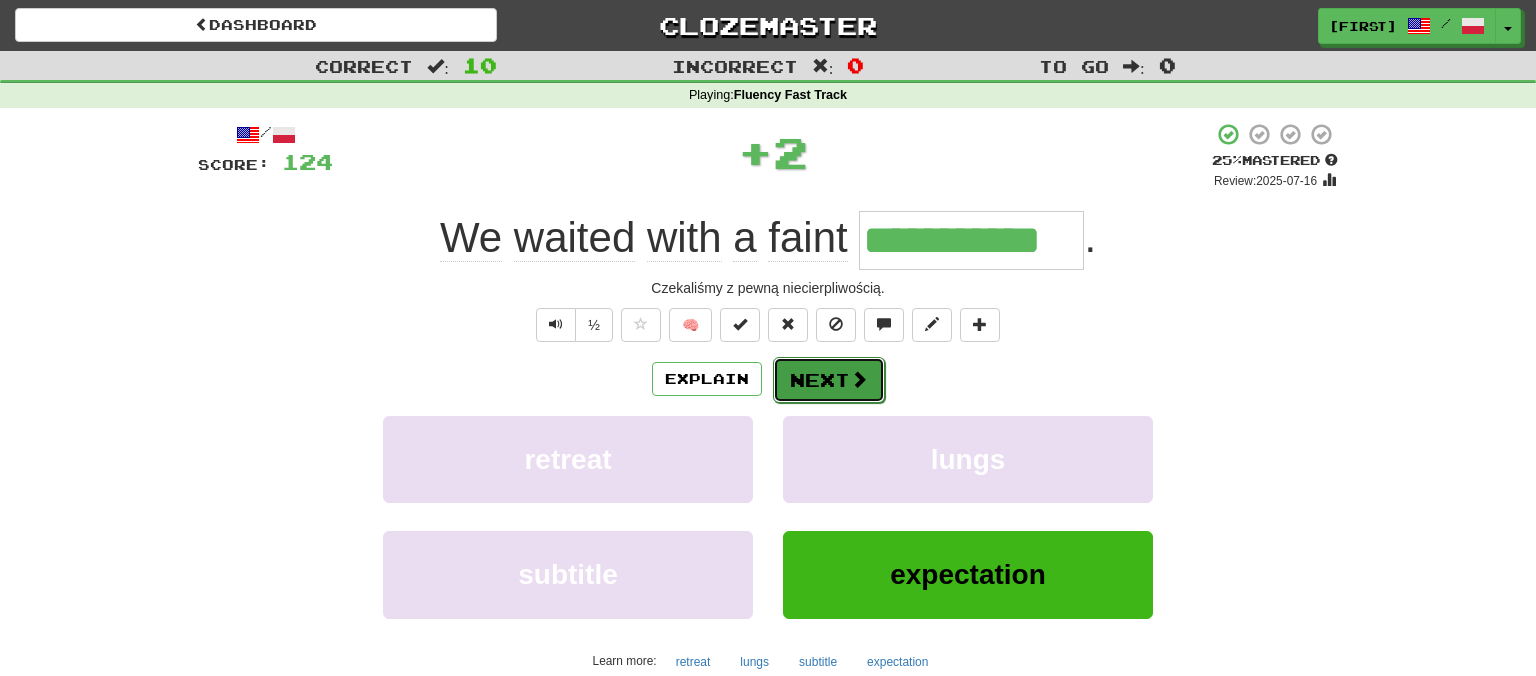 click on "Next" at bounding box center (829, 380) 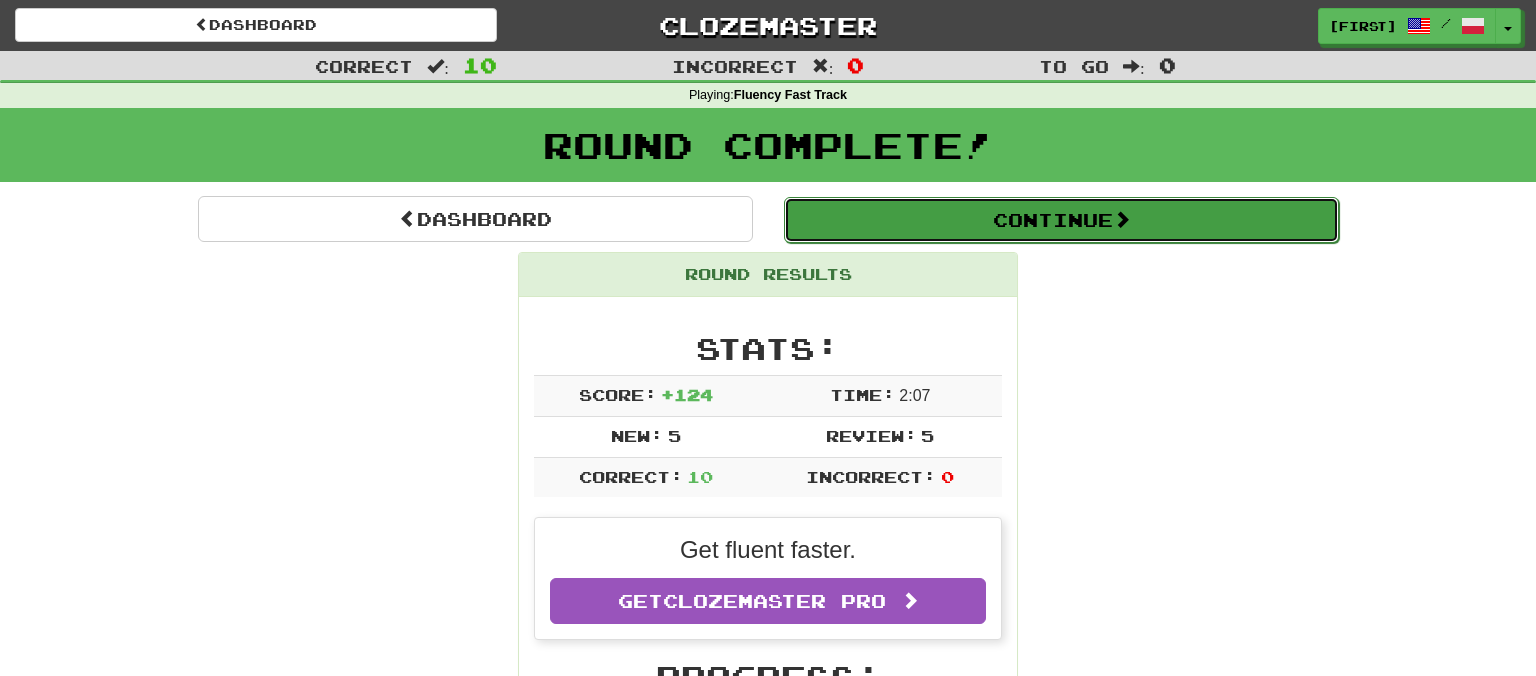 click on "Continue" at bounding box center [1061, 220] 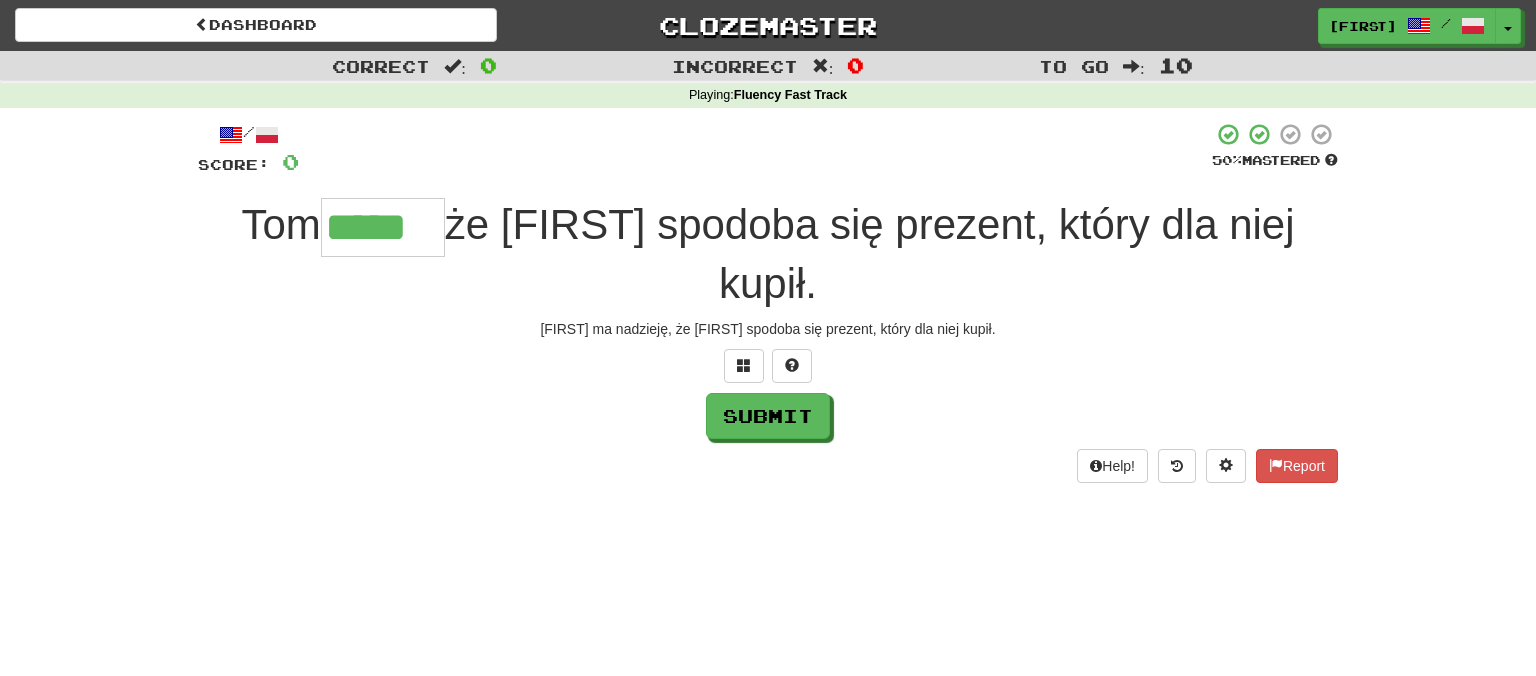 type on "*****" 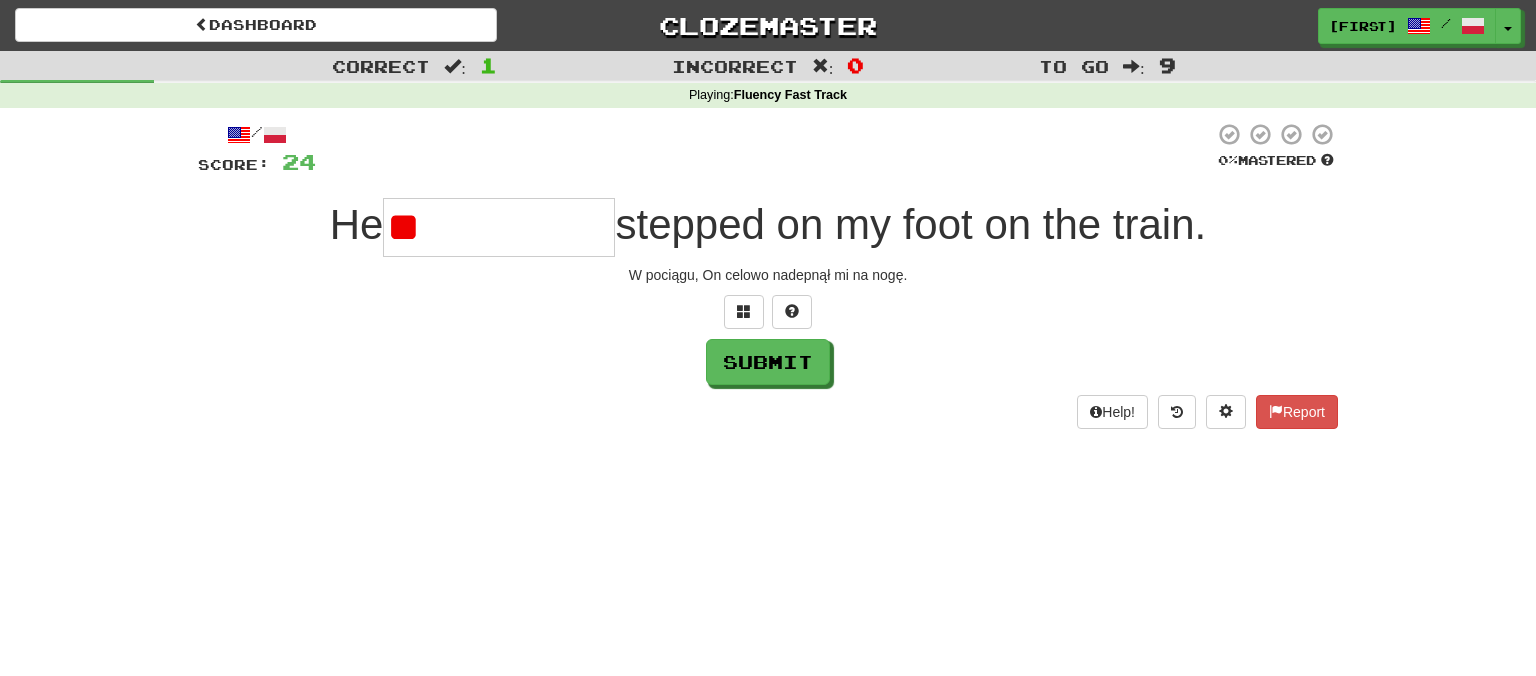 type on "*" 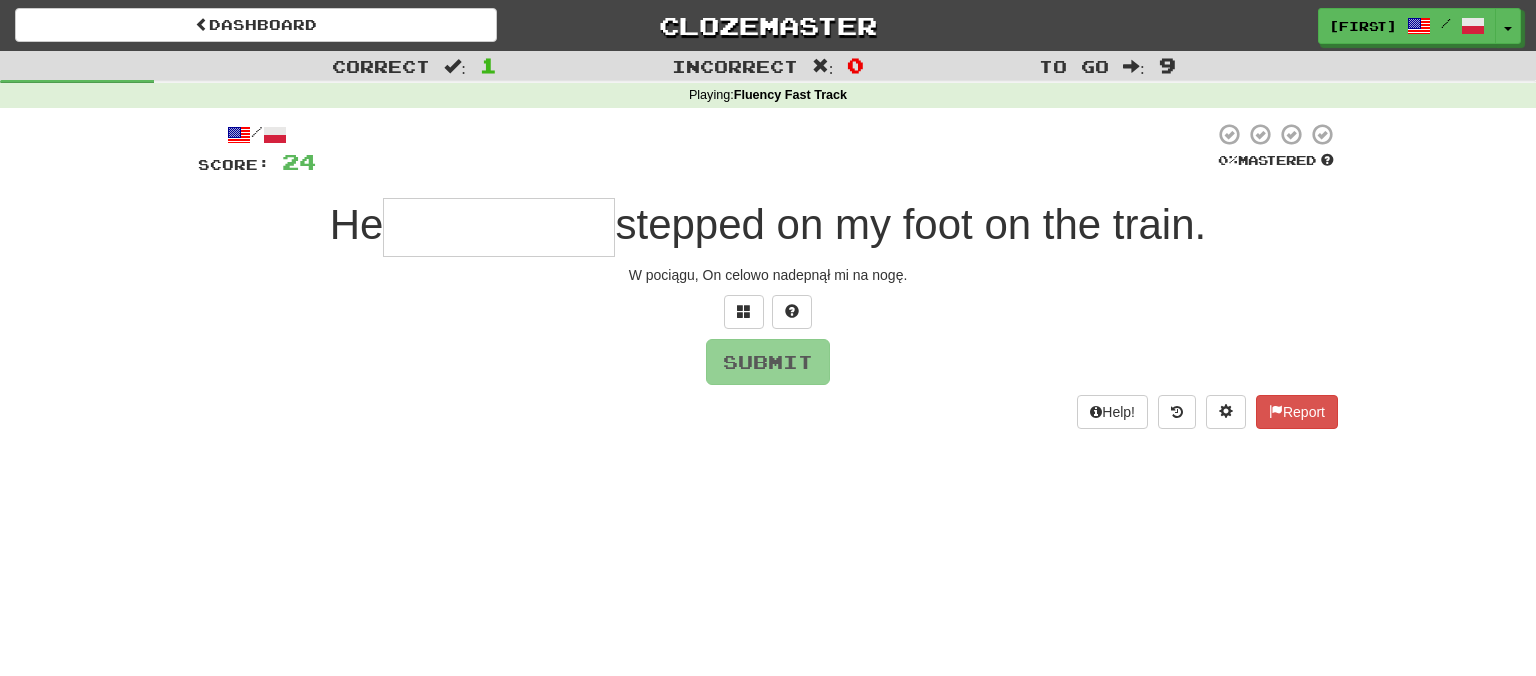 type on "*" 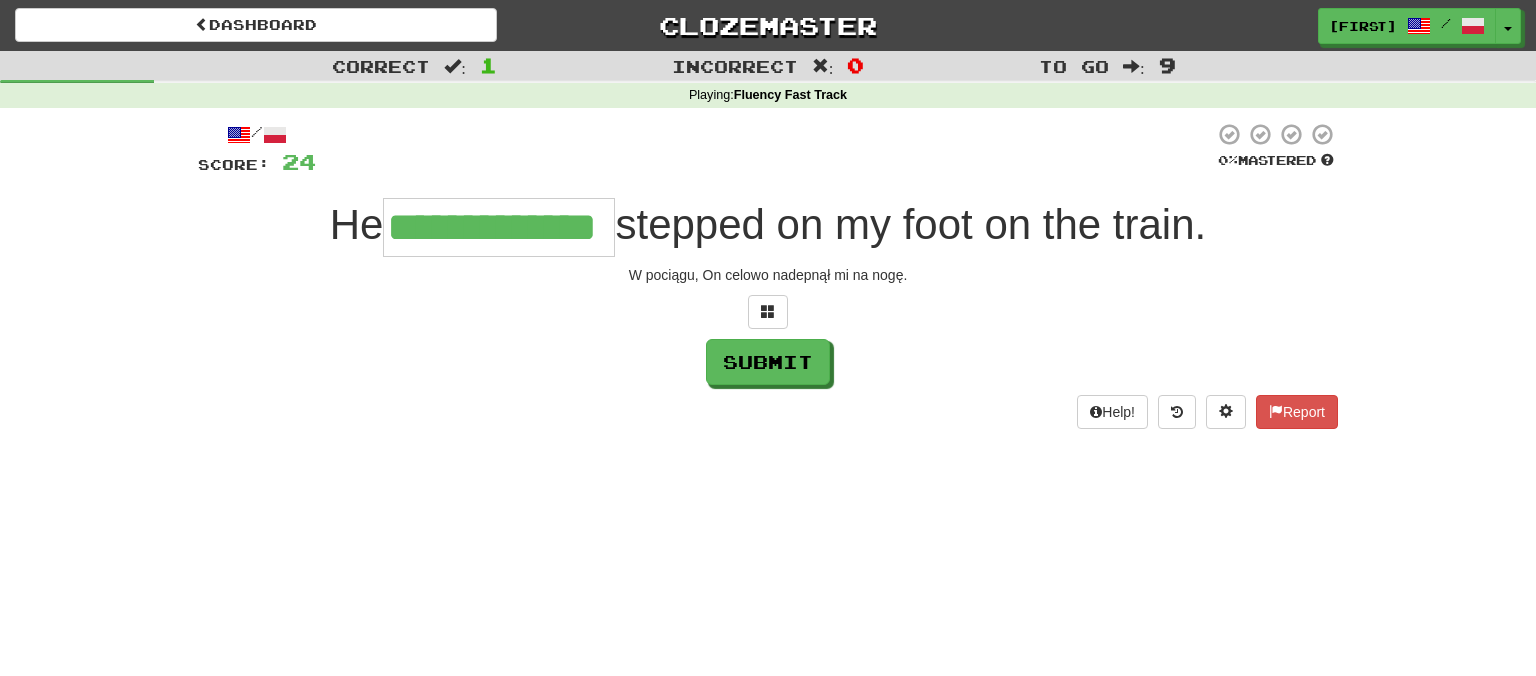 type on "**********" 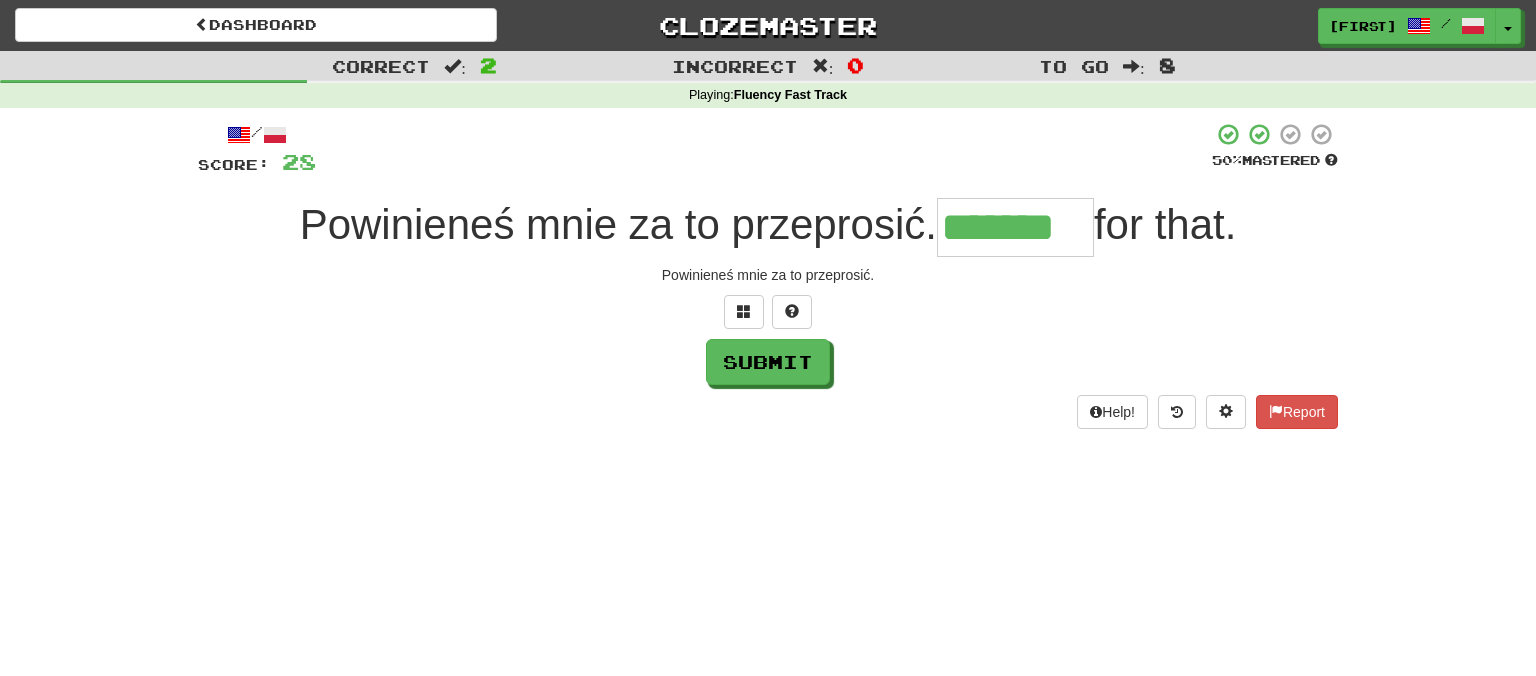 type on "*******" 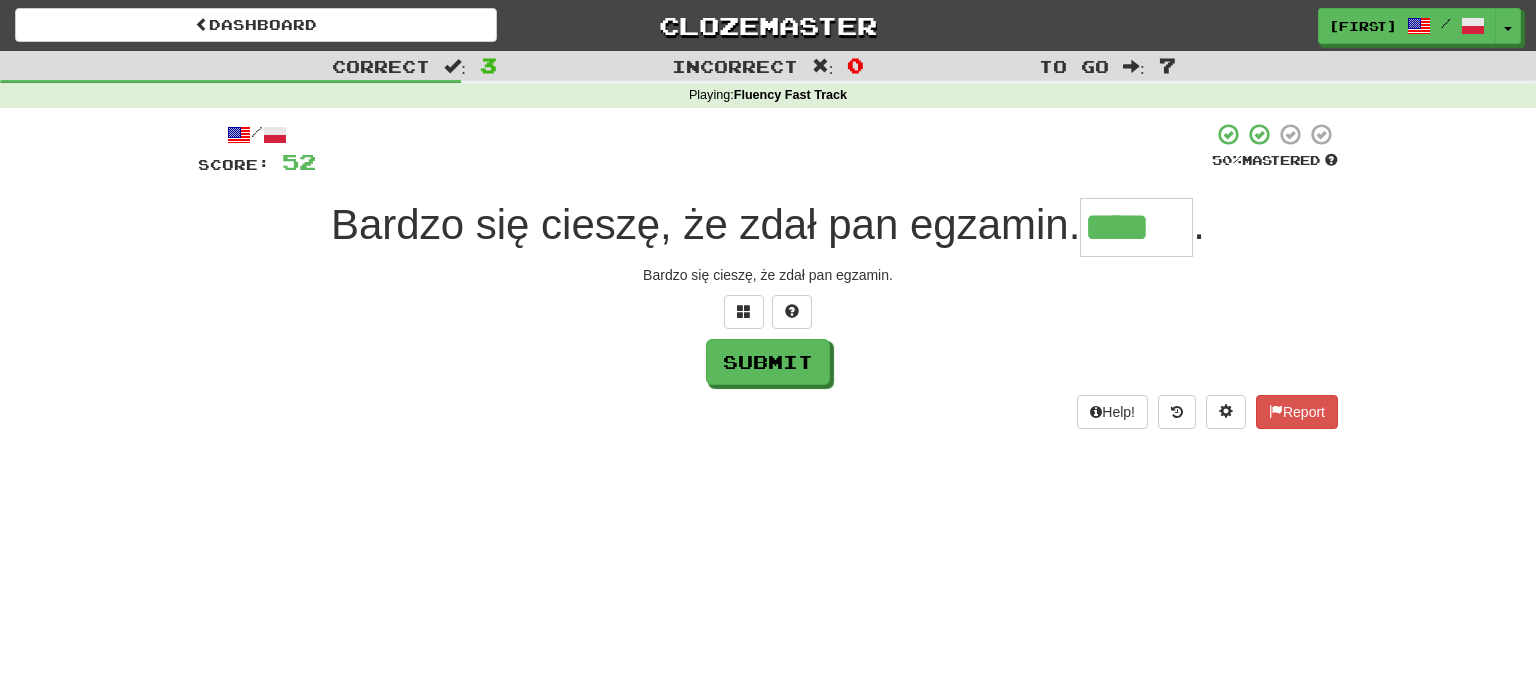 type on "****" 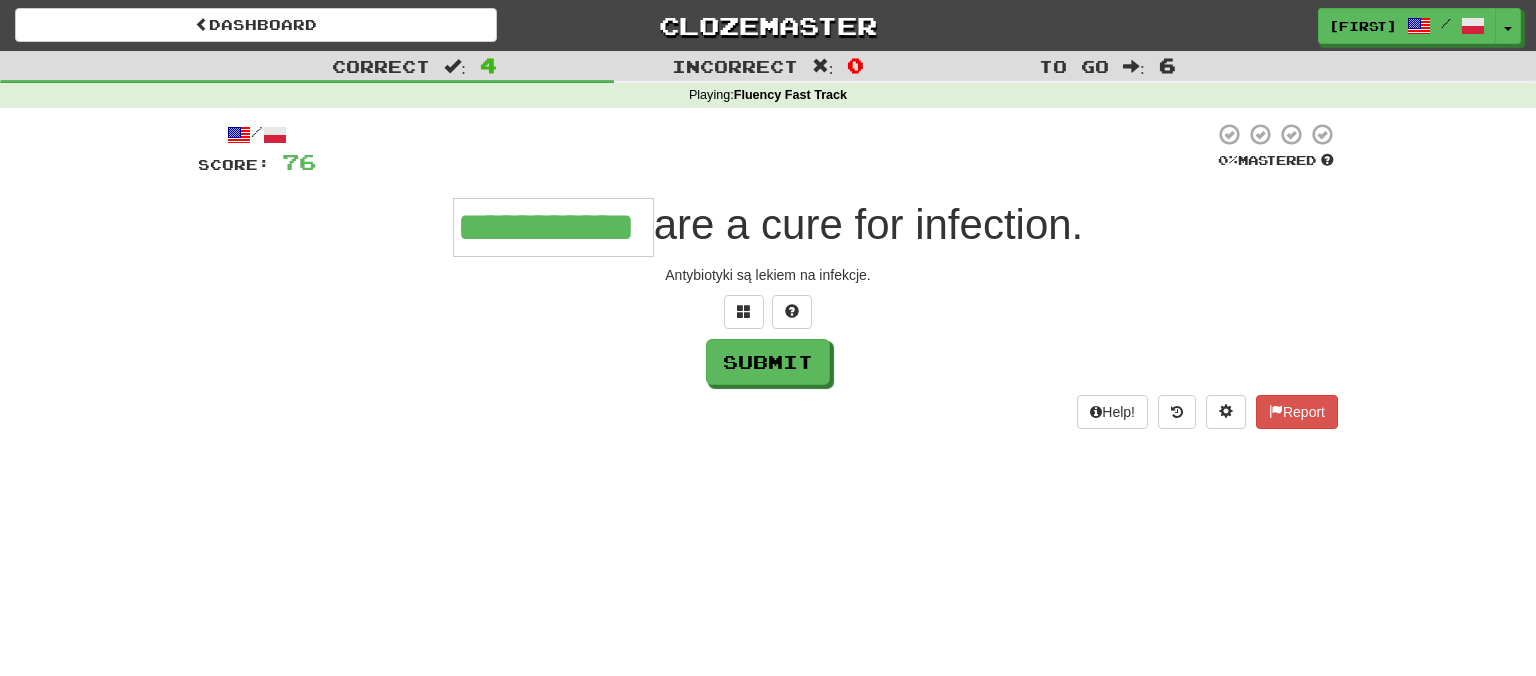 type on "**********" 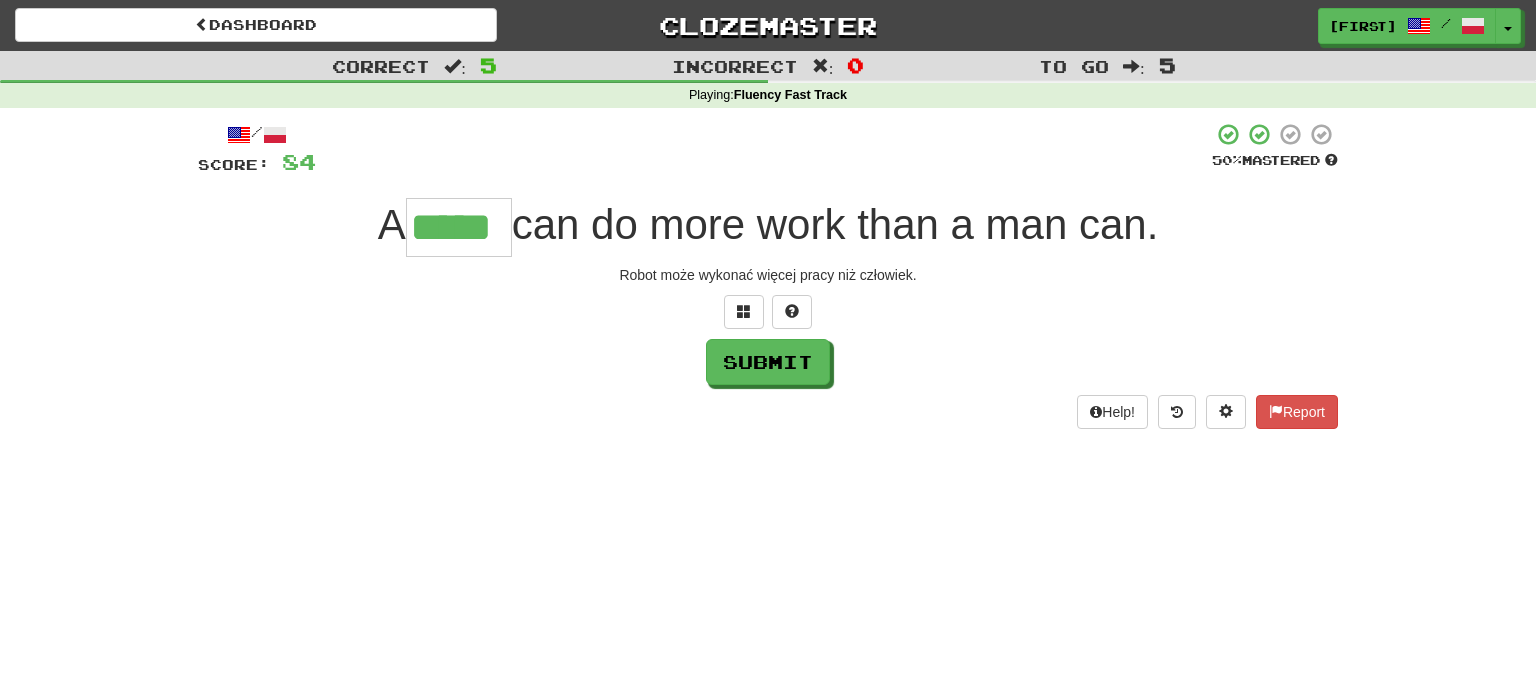type on "*****" 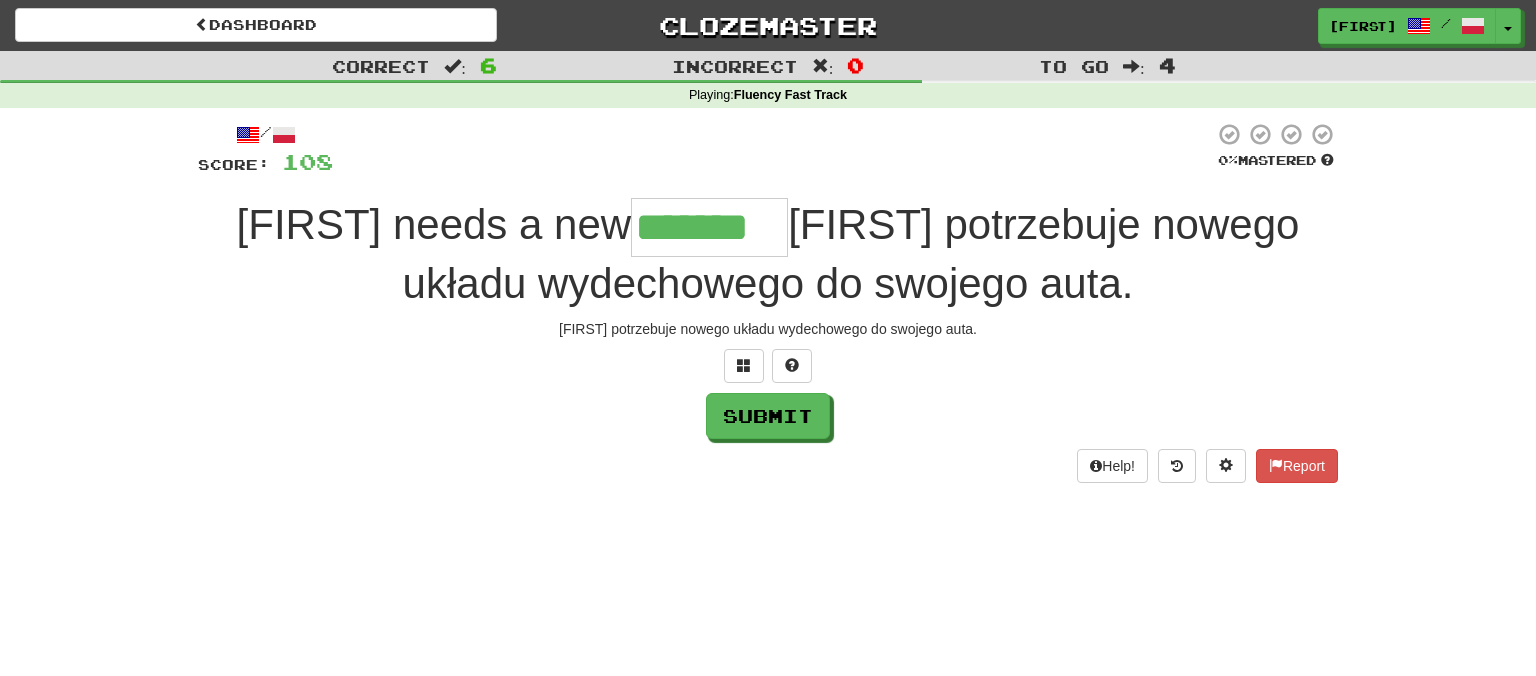 type on "*******" 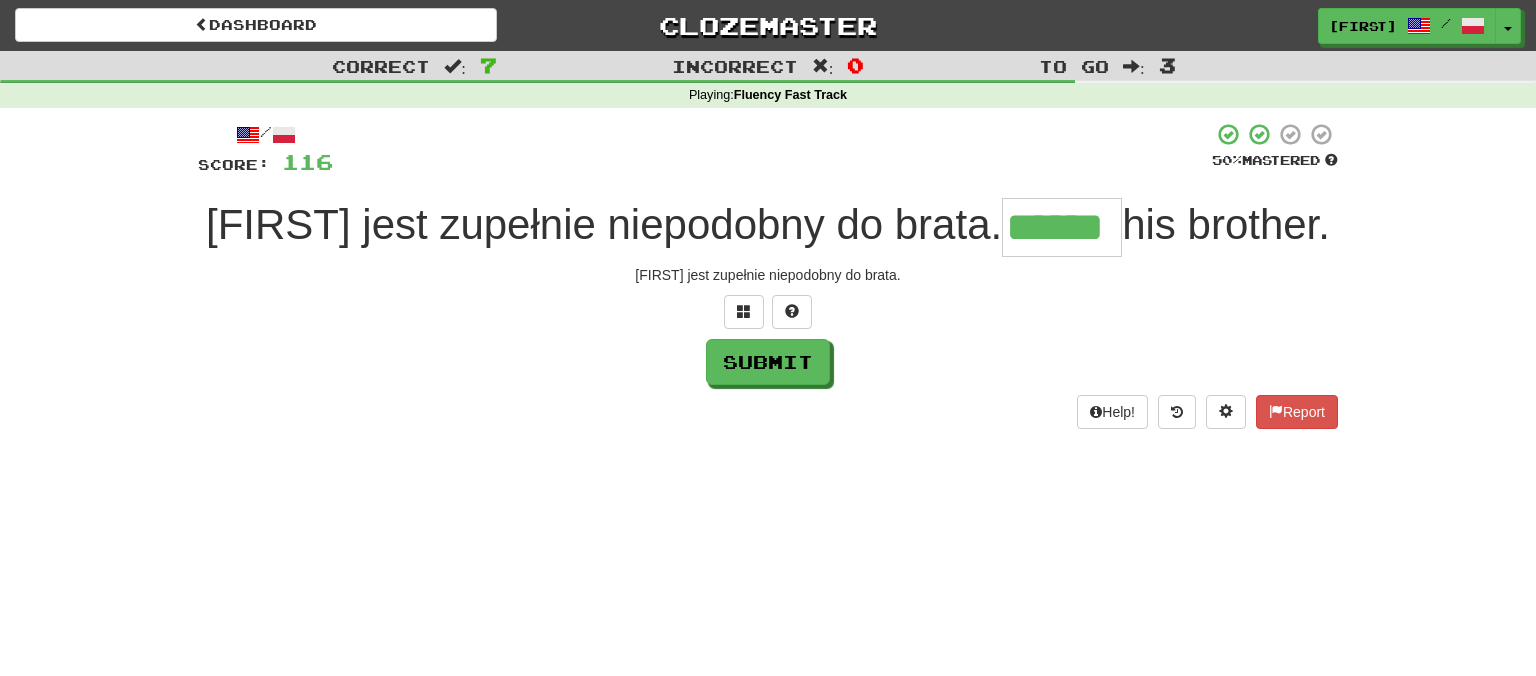 type on "******" 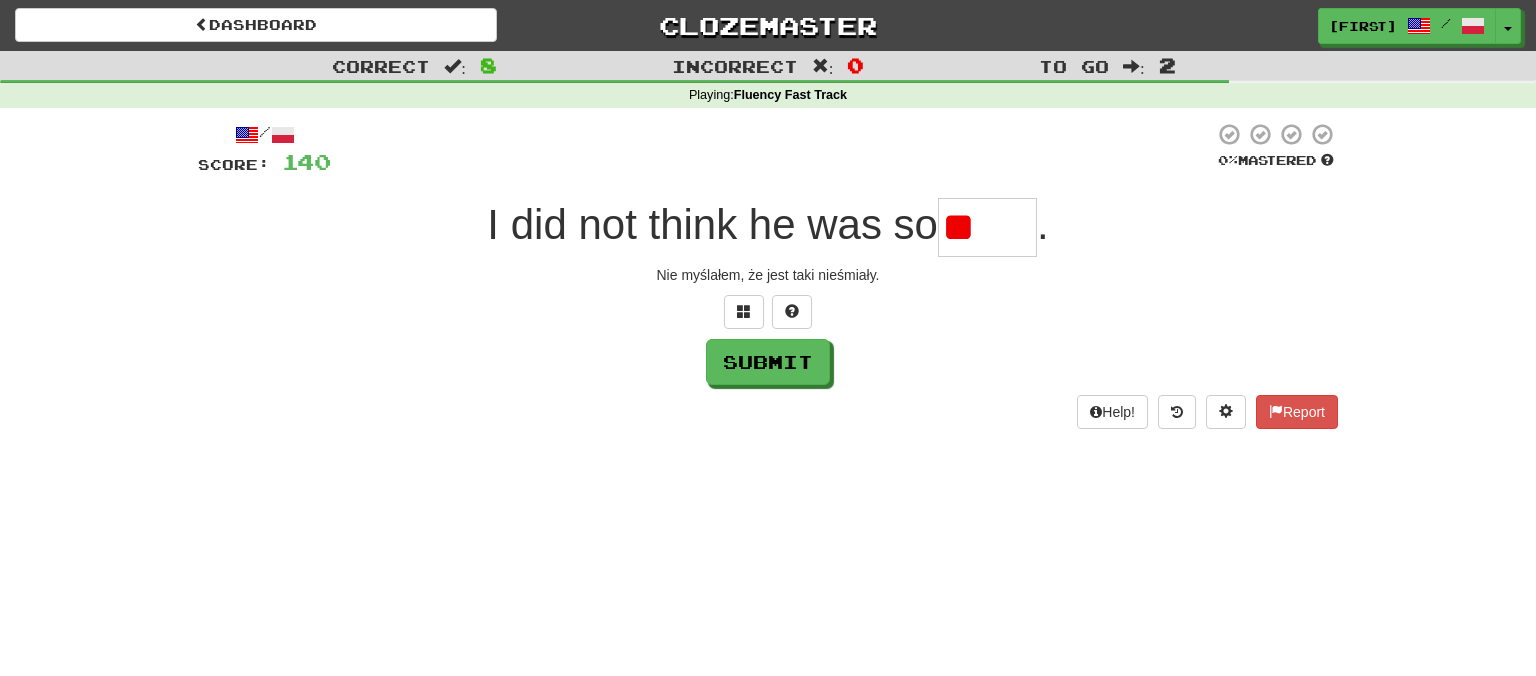type on "*" 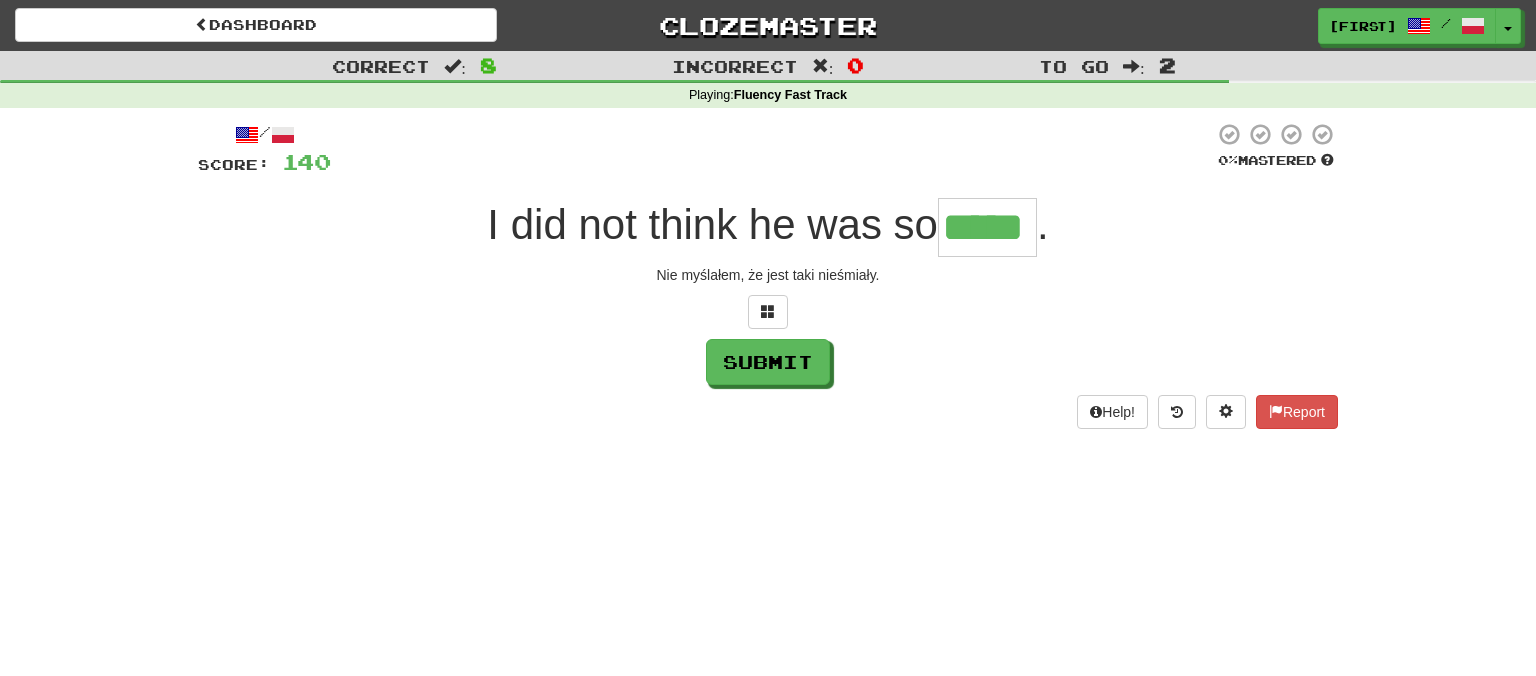 type on "*****" 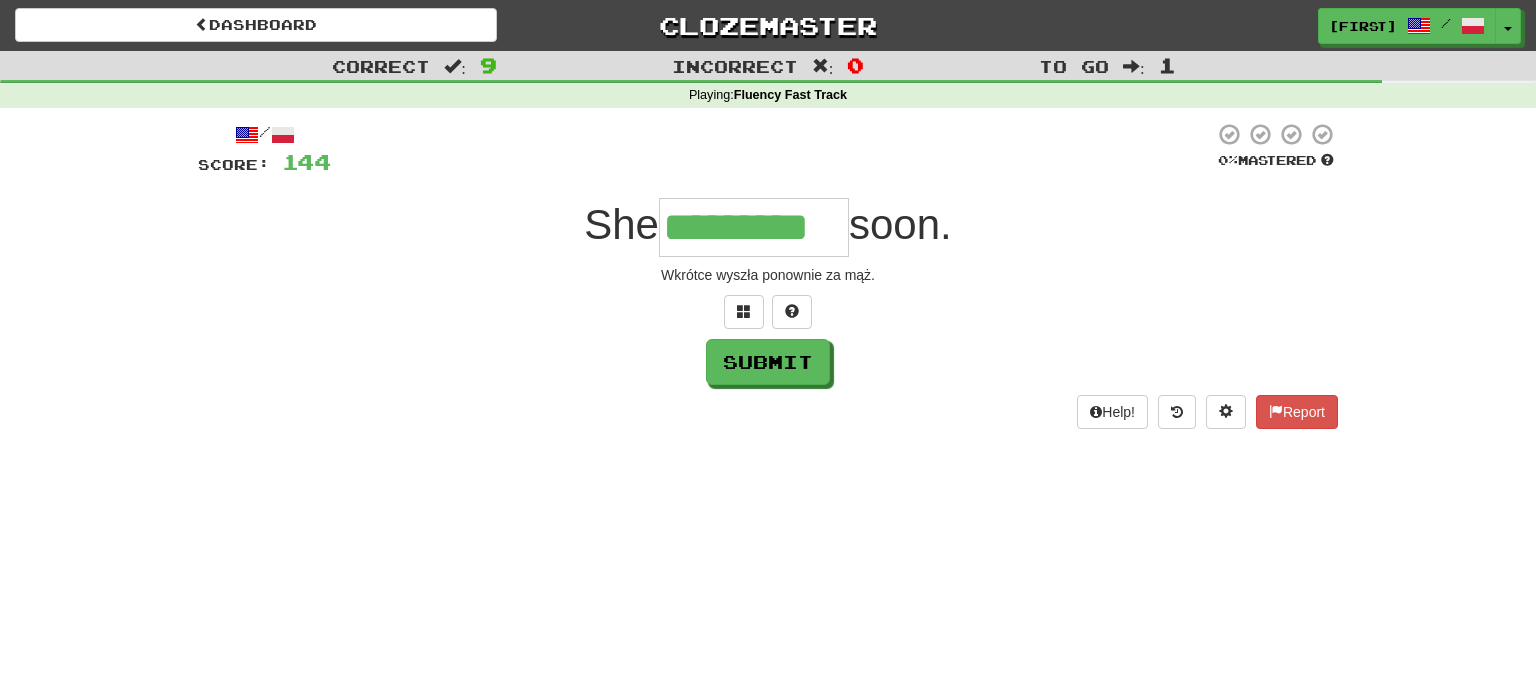 type on "*********" 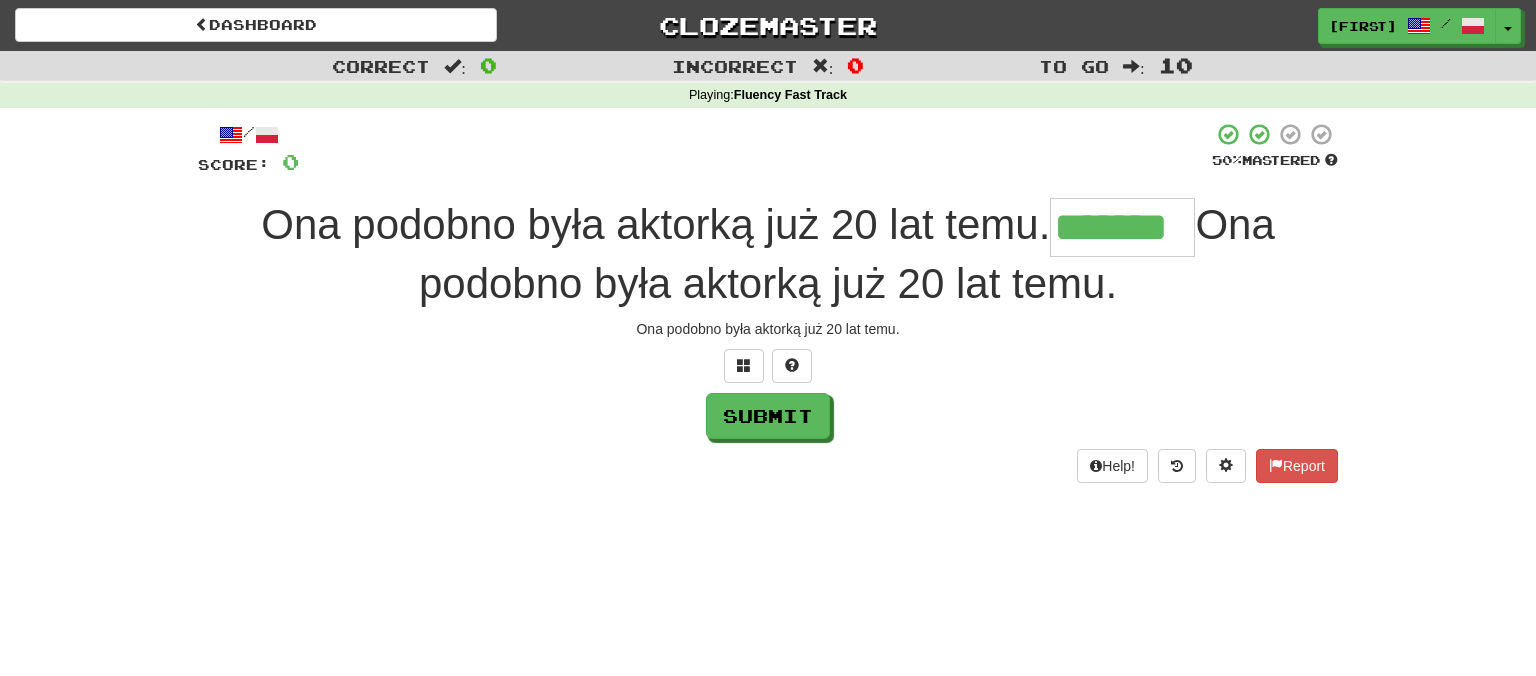 type on "*******" 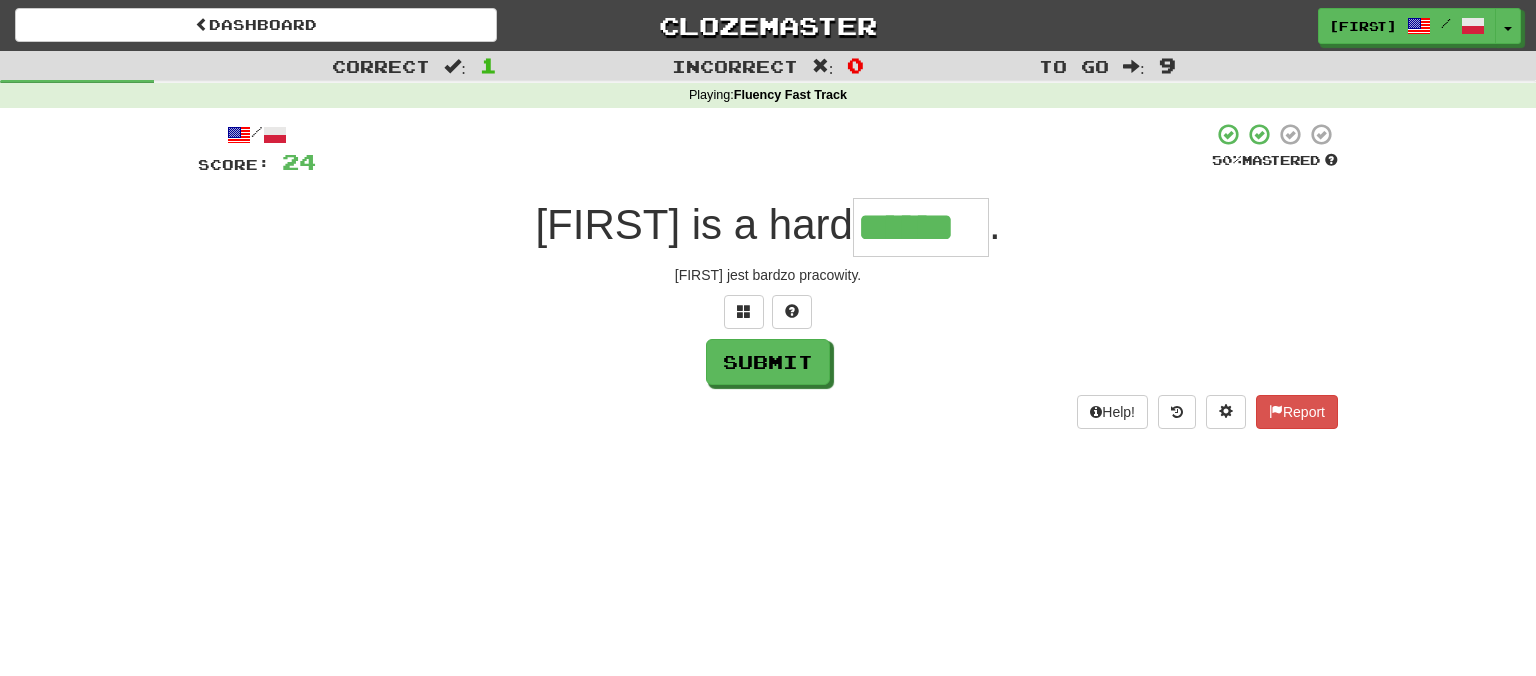 type on "******" 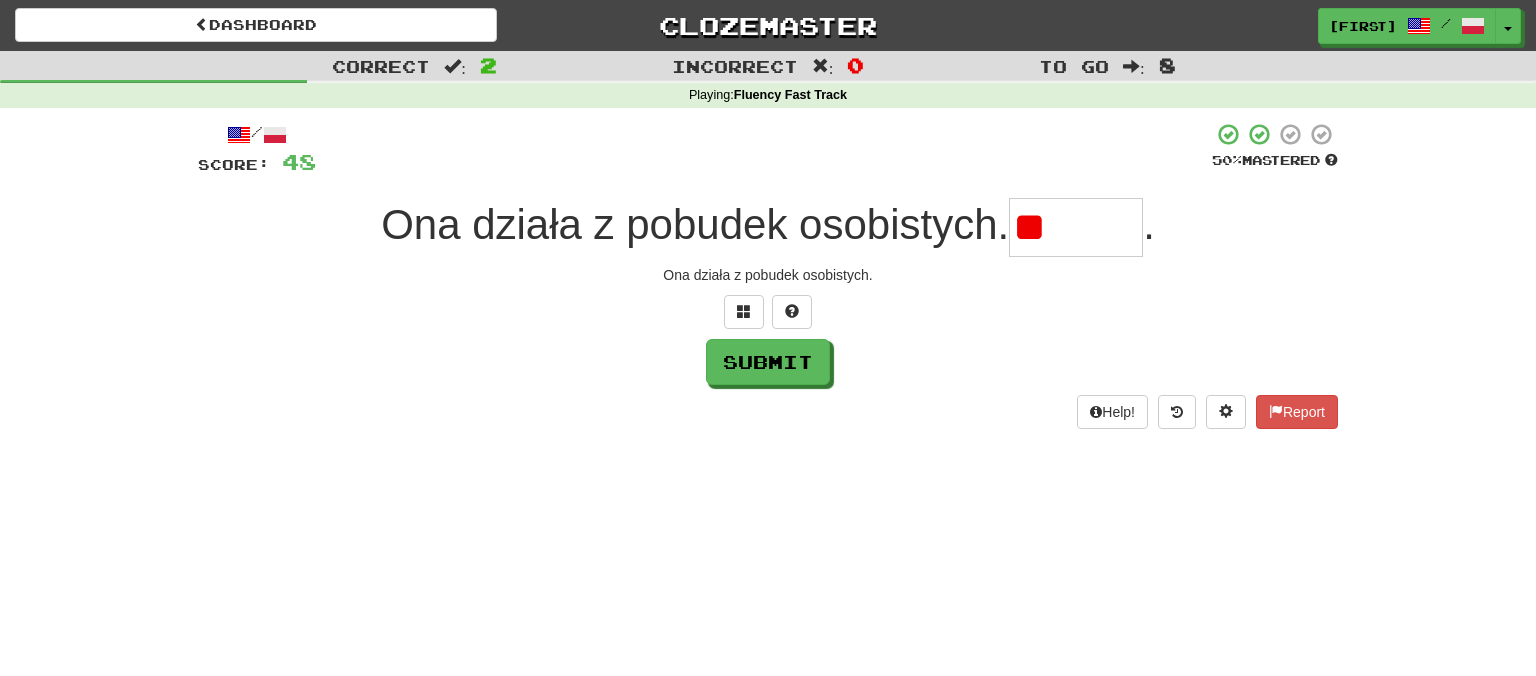 type on "*" 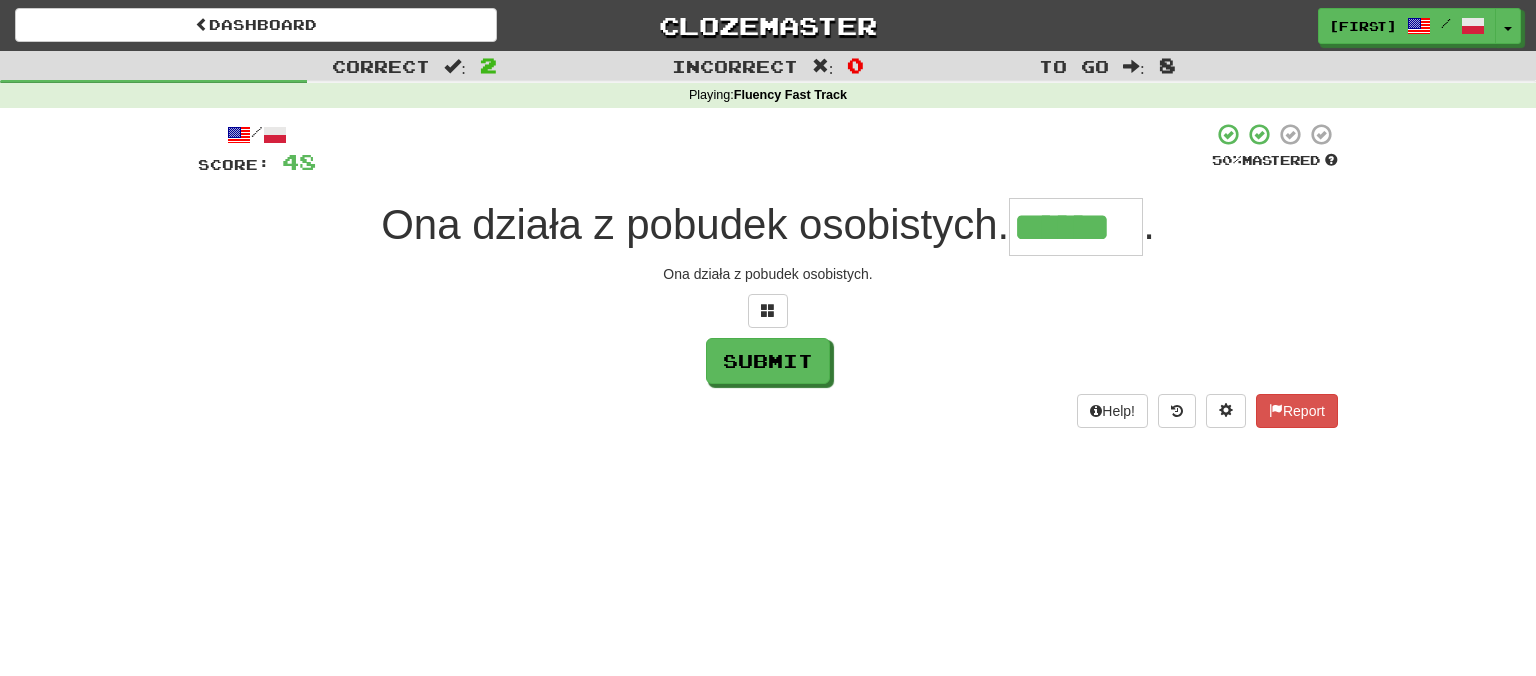 scroll, scrollTop: 0, scrollLeft: 0, axis: both 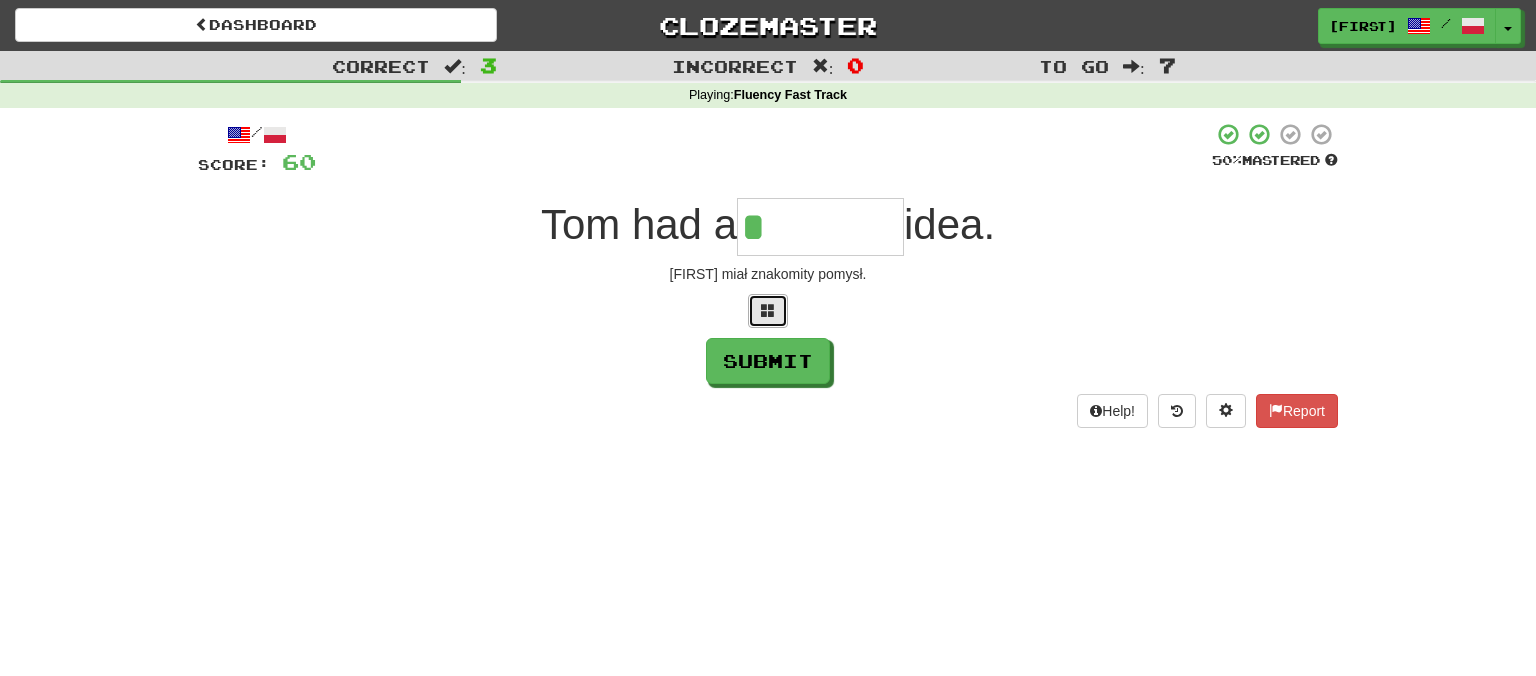 click at bounding box center (768, 311) 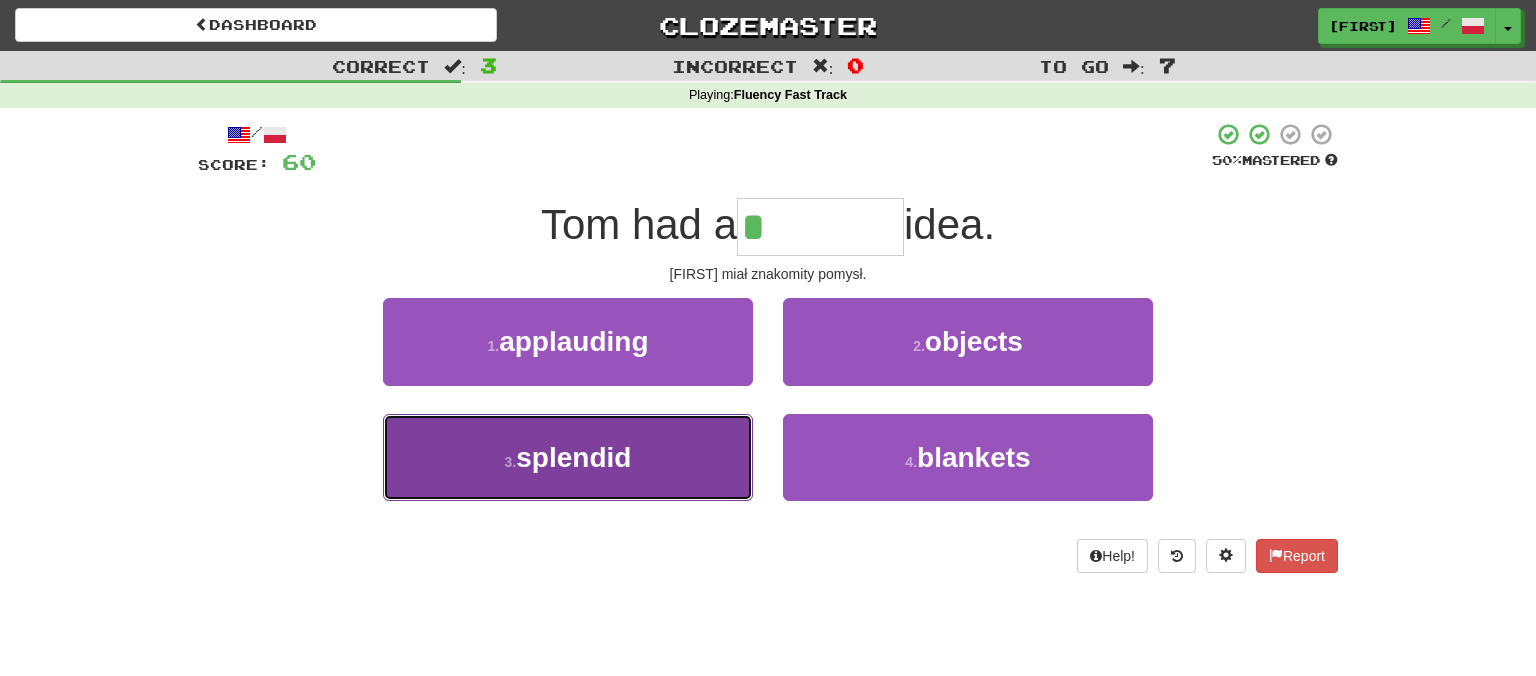 click on "3 .  splendid" at bounding box center (568, 457) 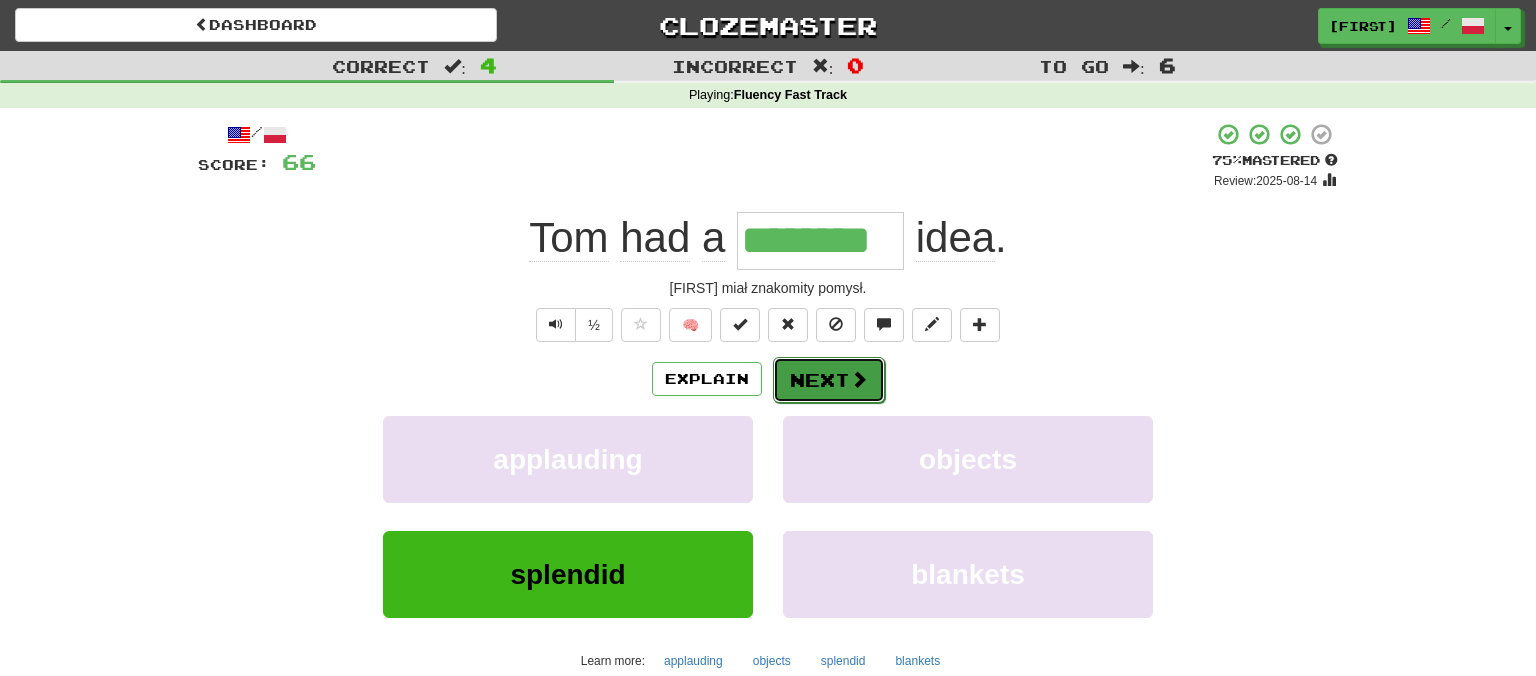 click on "Next" at bounding box center [829, 380] 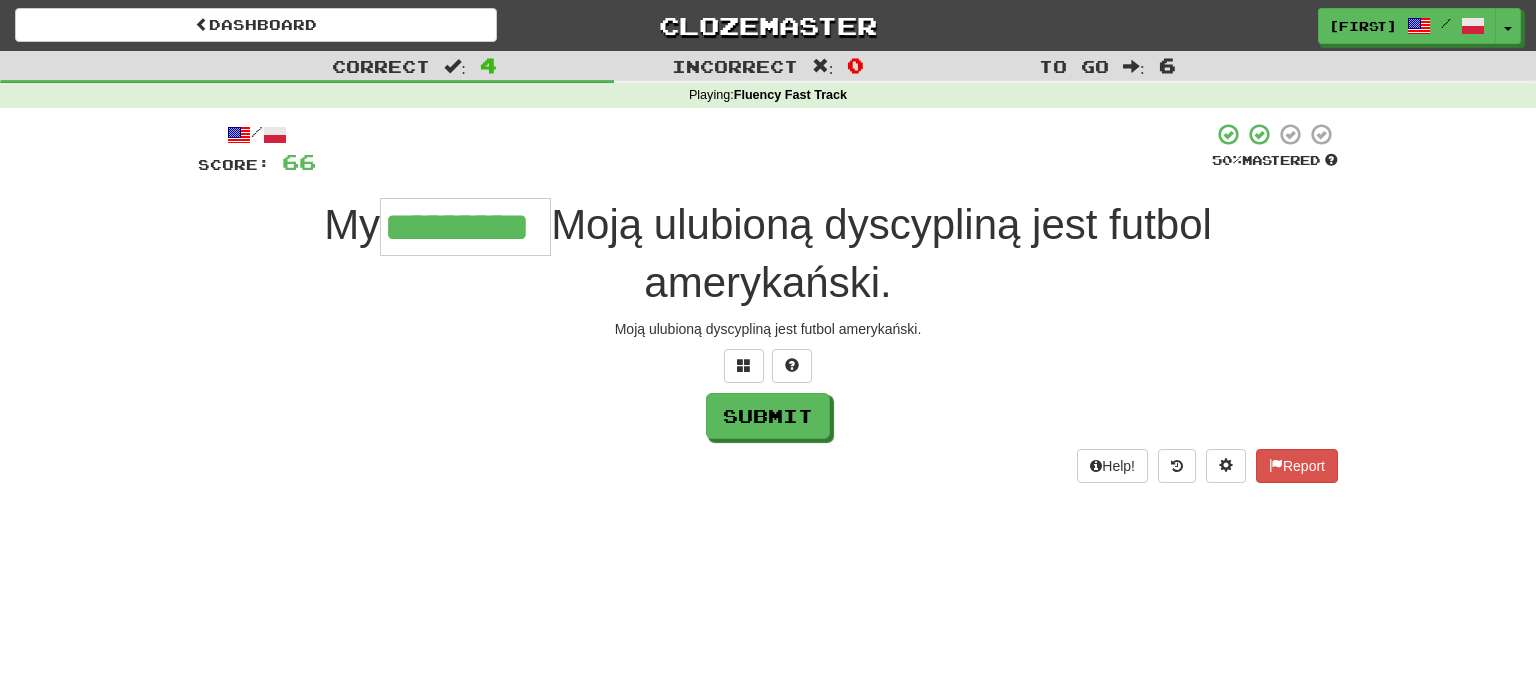 type on "*********" 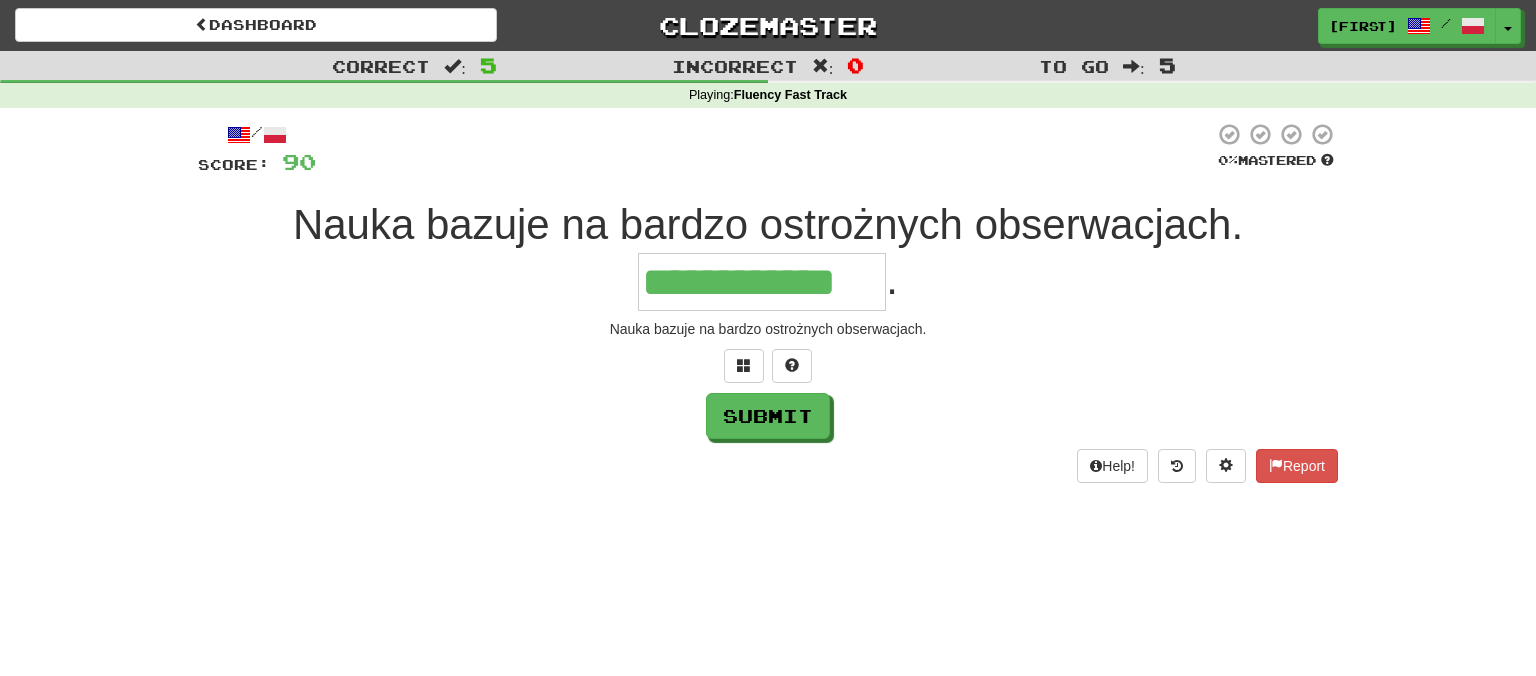 type on "**********" 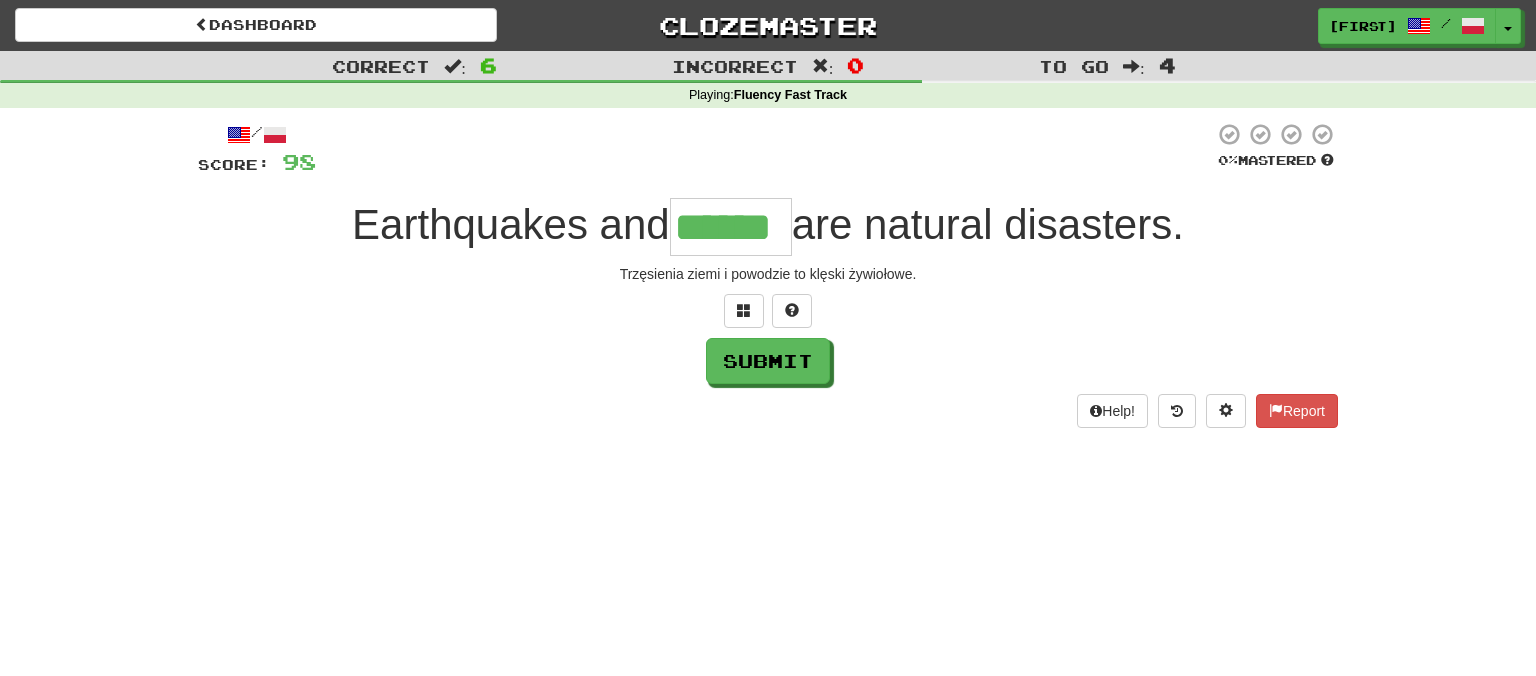 type on "******" 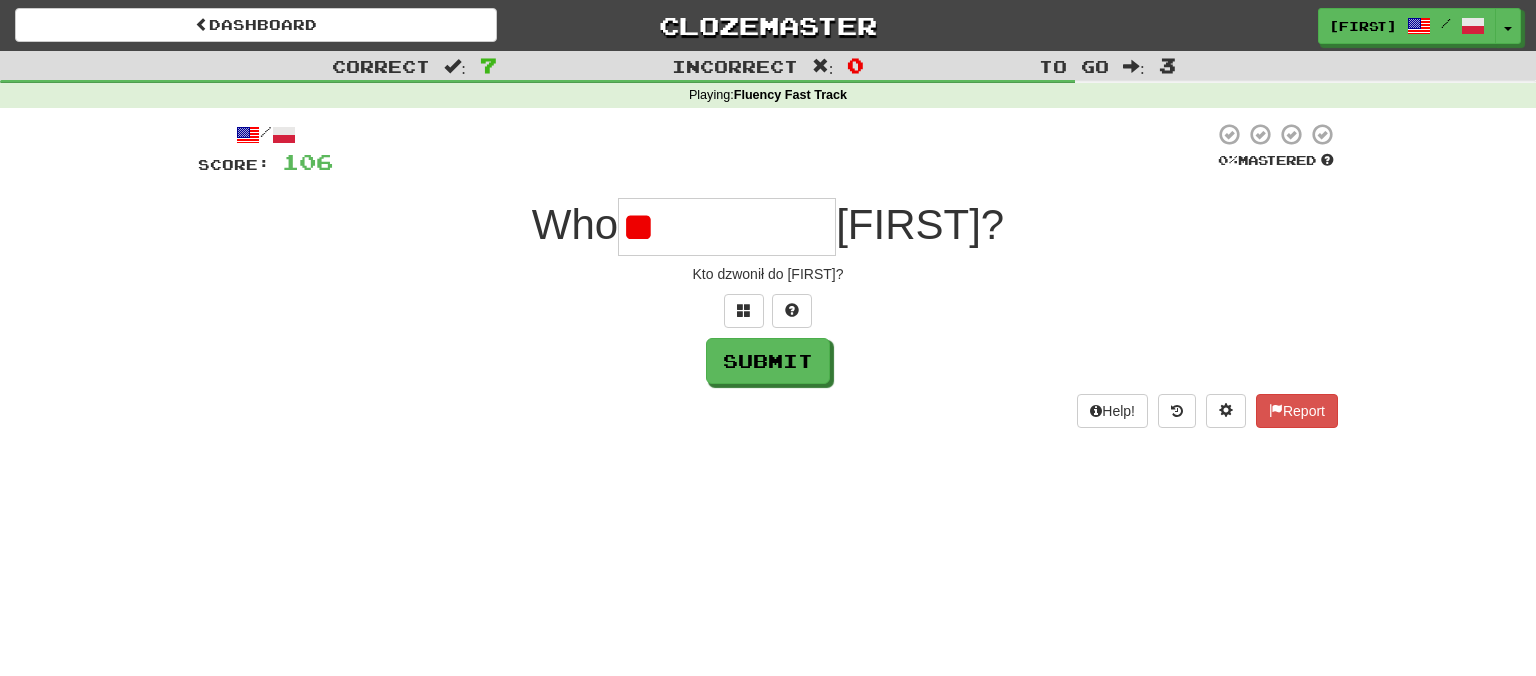 type on "*" 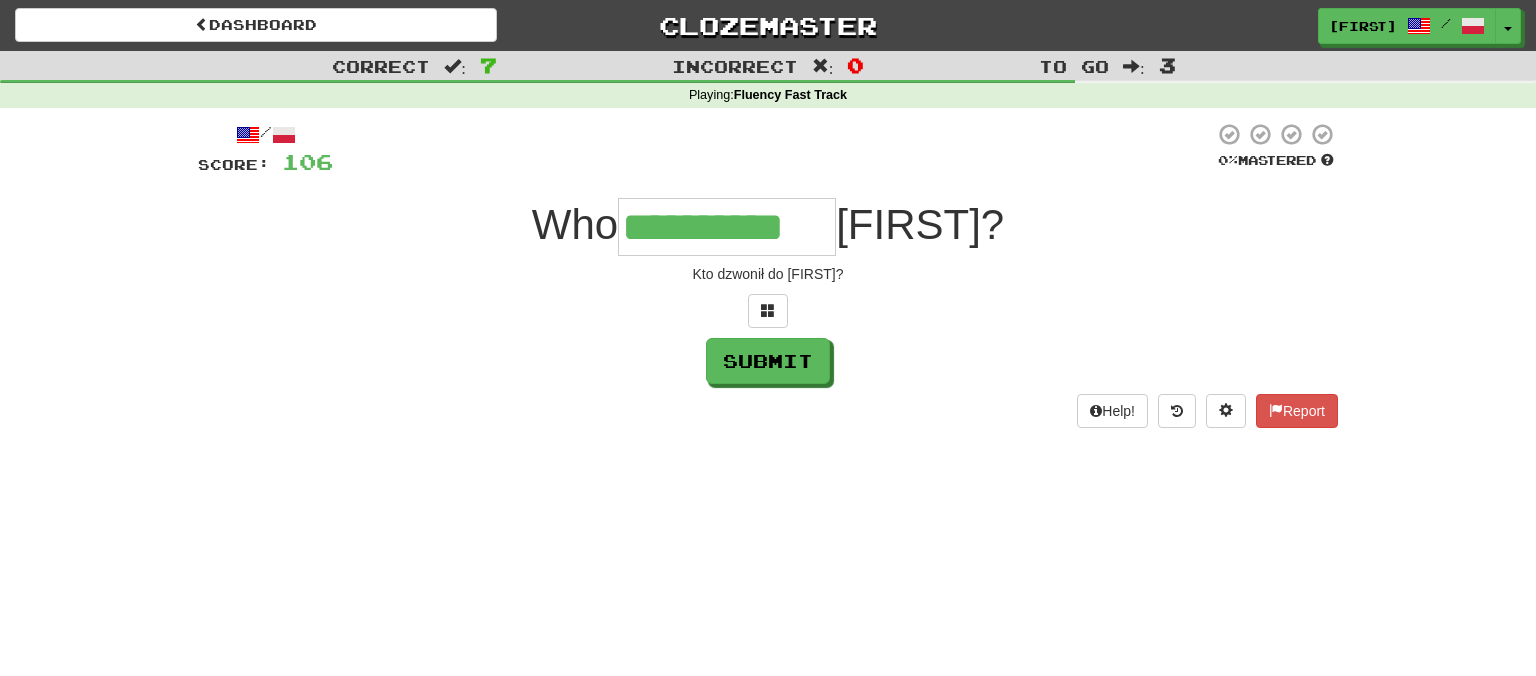 type on "**********" 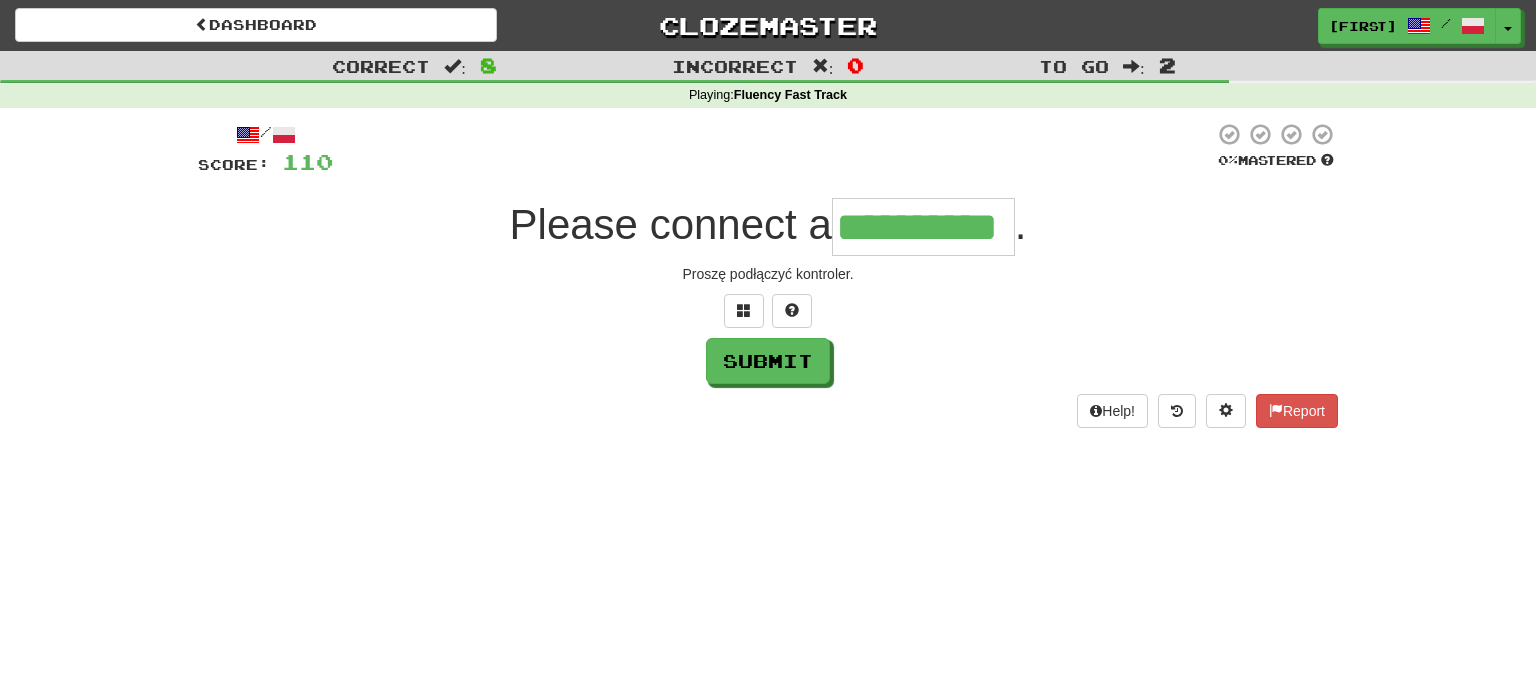 type on "**********" 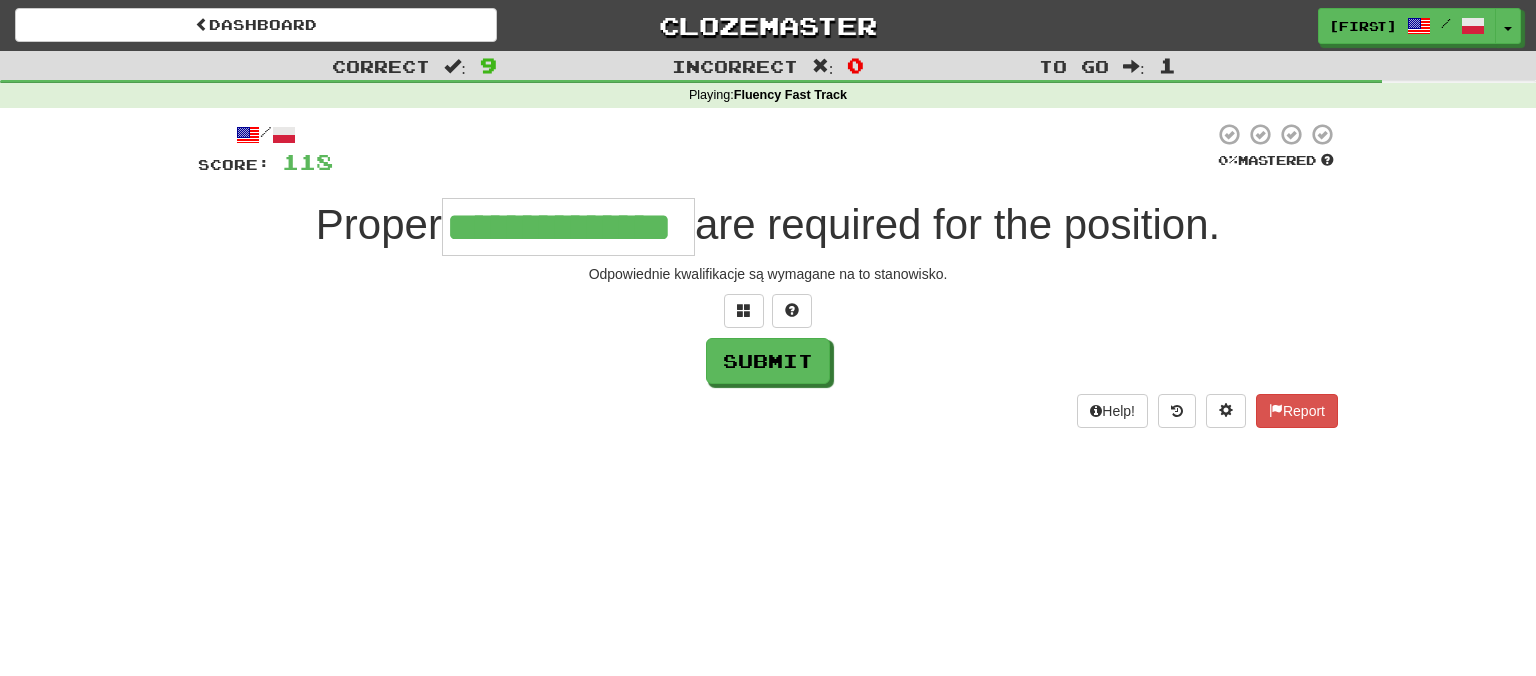 type on "**********" 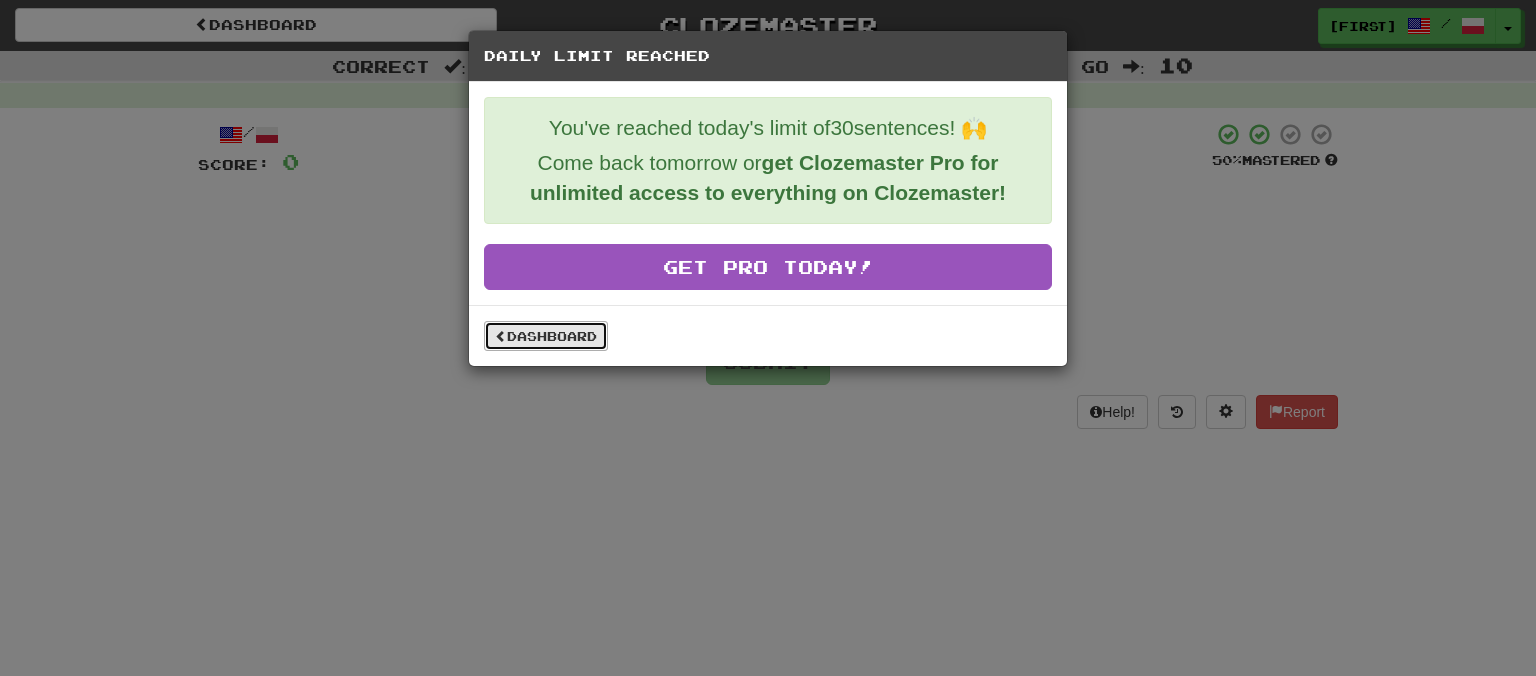click on "Dashboard" at bounding box center (546, 336) 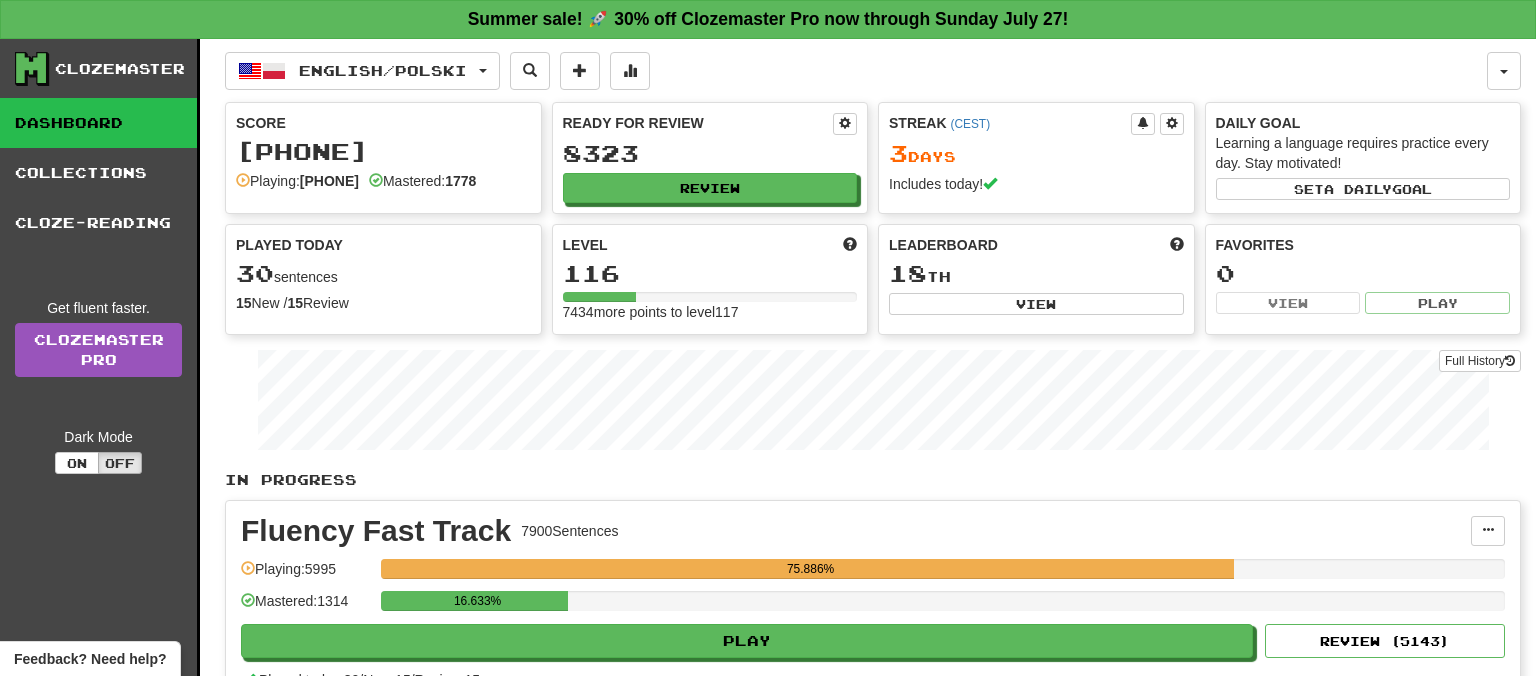scroll, scrollTop: 0, scrollLeft: 0, axis: both 